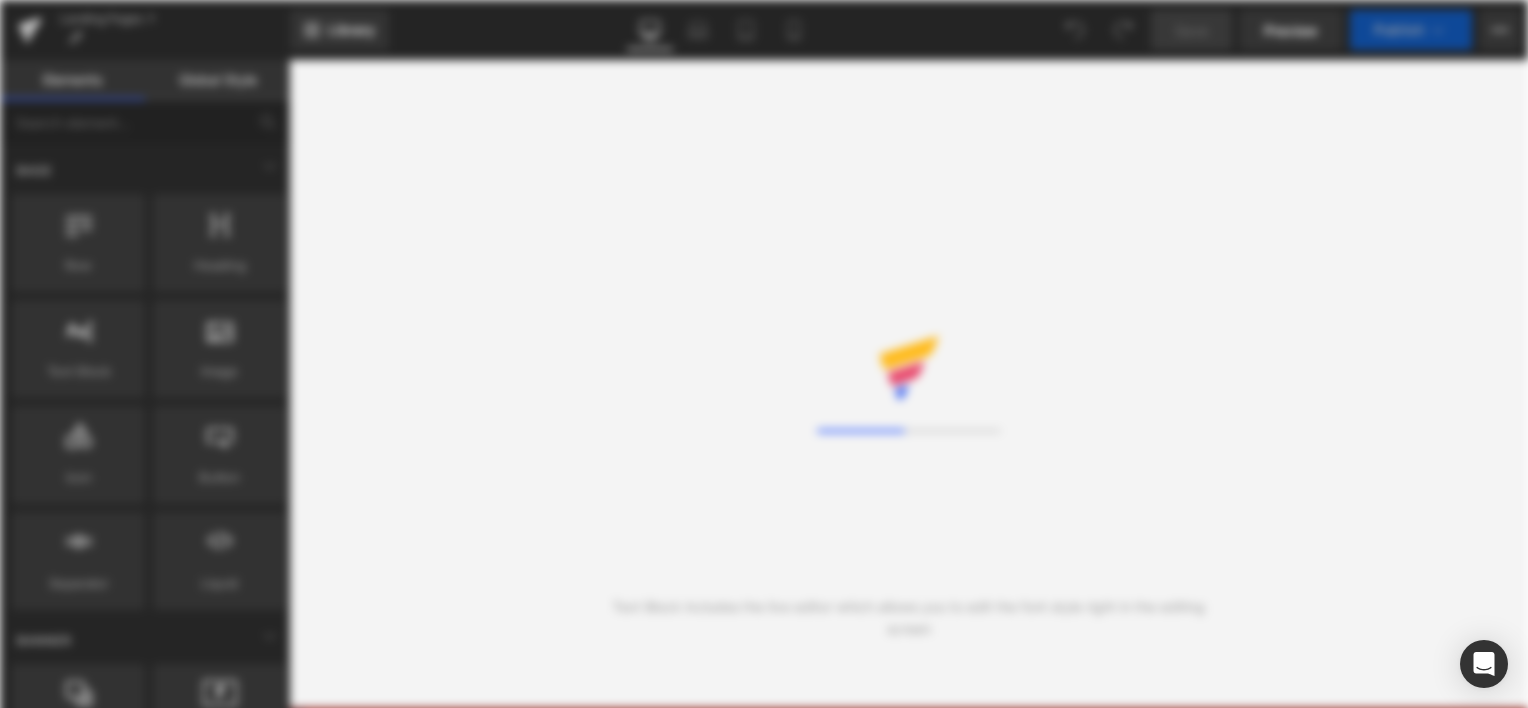 scroll, scrollTop: 0, scrollLeft: 0, axis: both 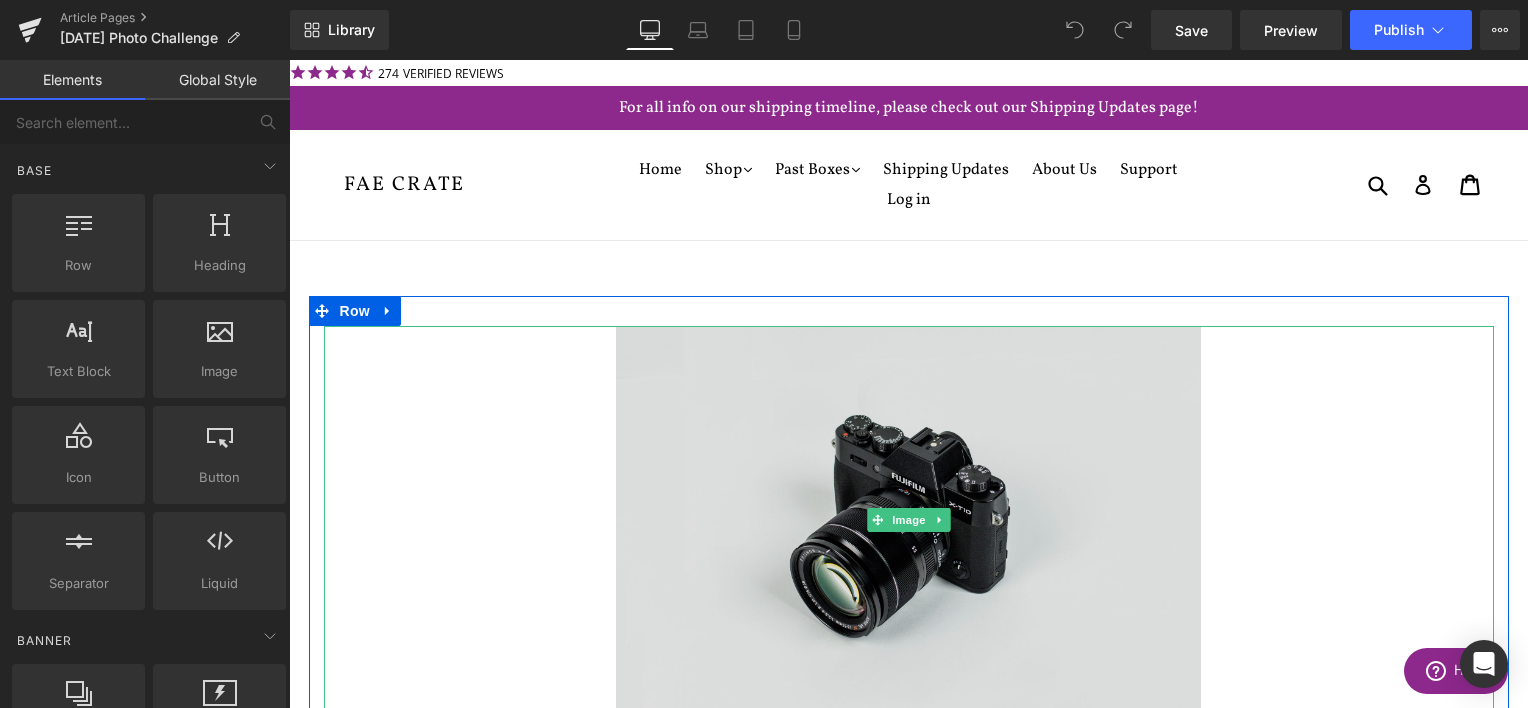 click at bounding box center (908, 520) 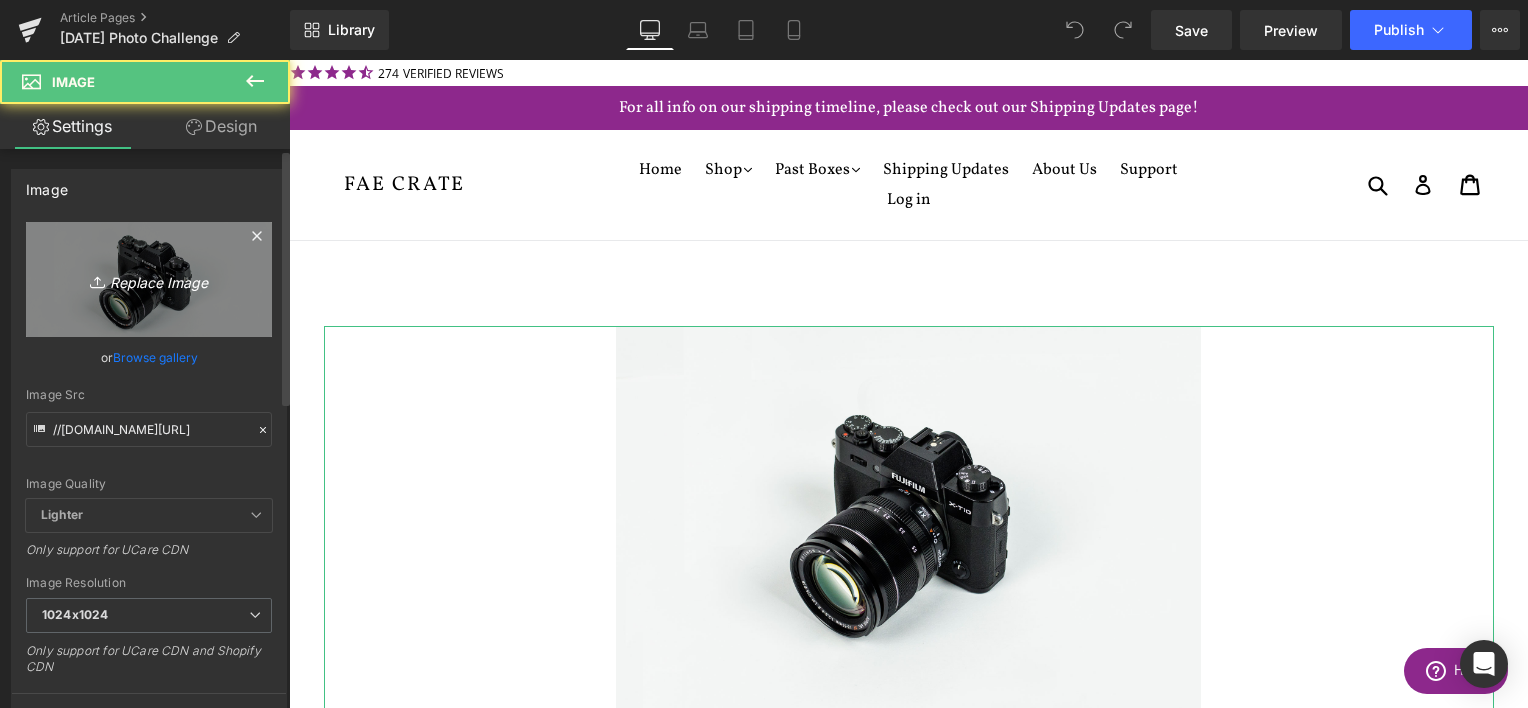 click on "Replace Image" at bounding box center [149, 279] 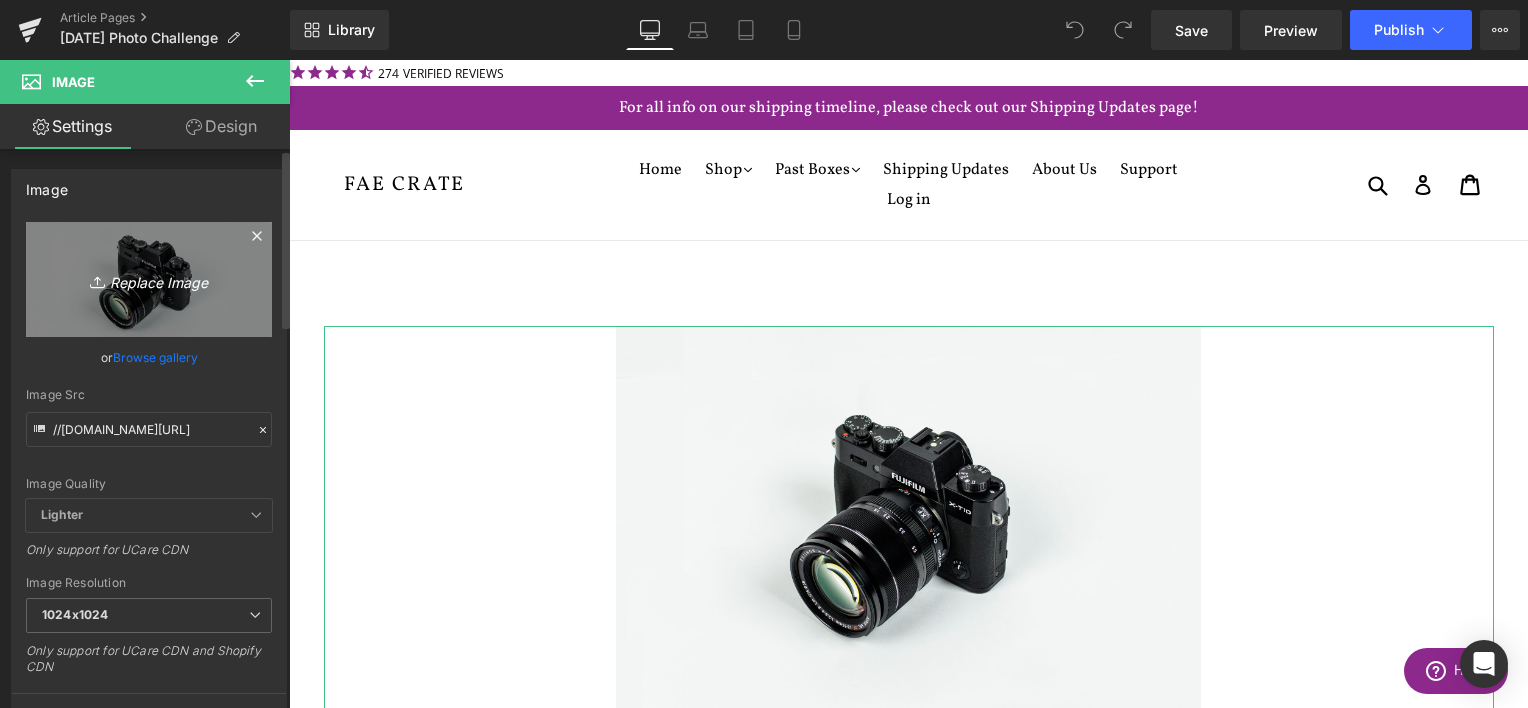 type on "C:\fakepath\Aug Photo Challenge.png" 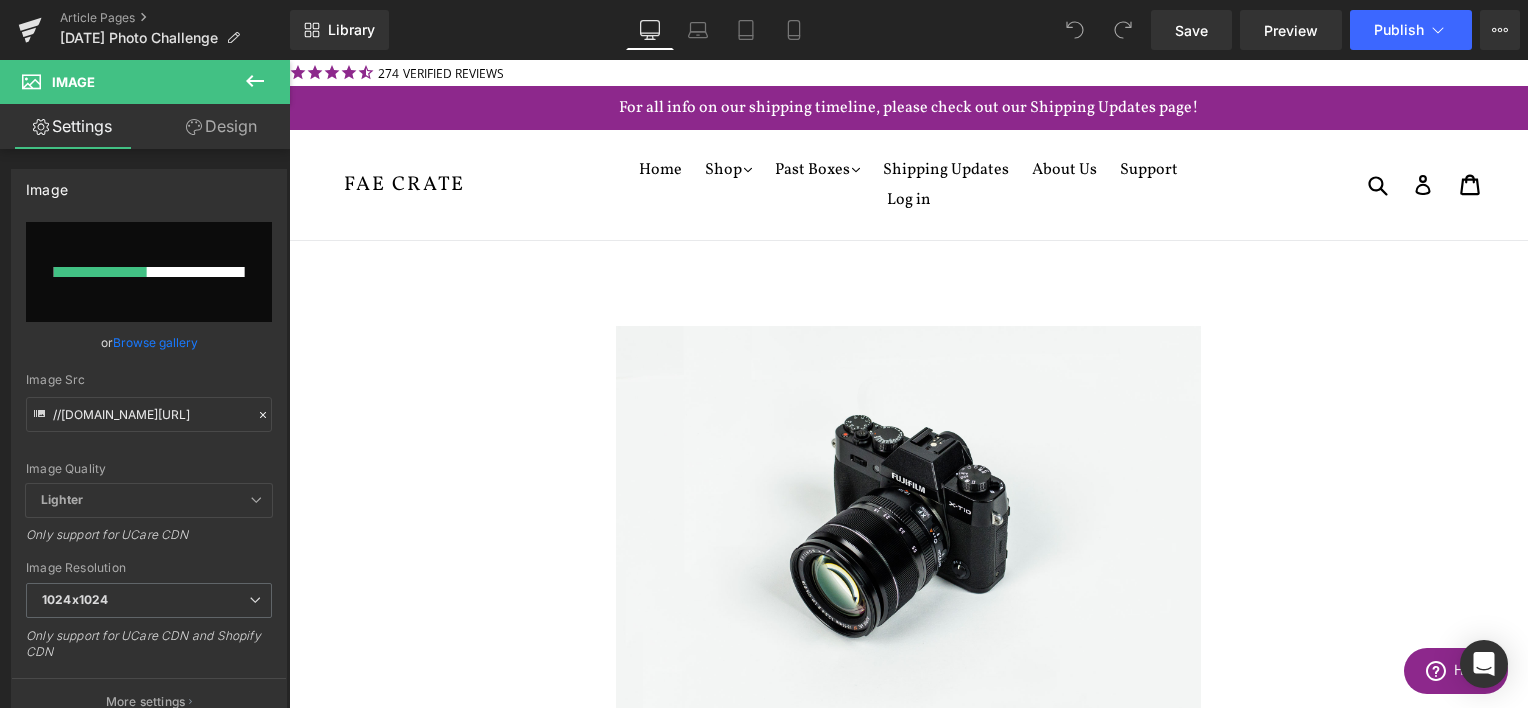 type 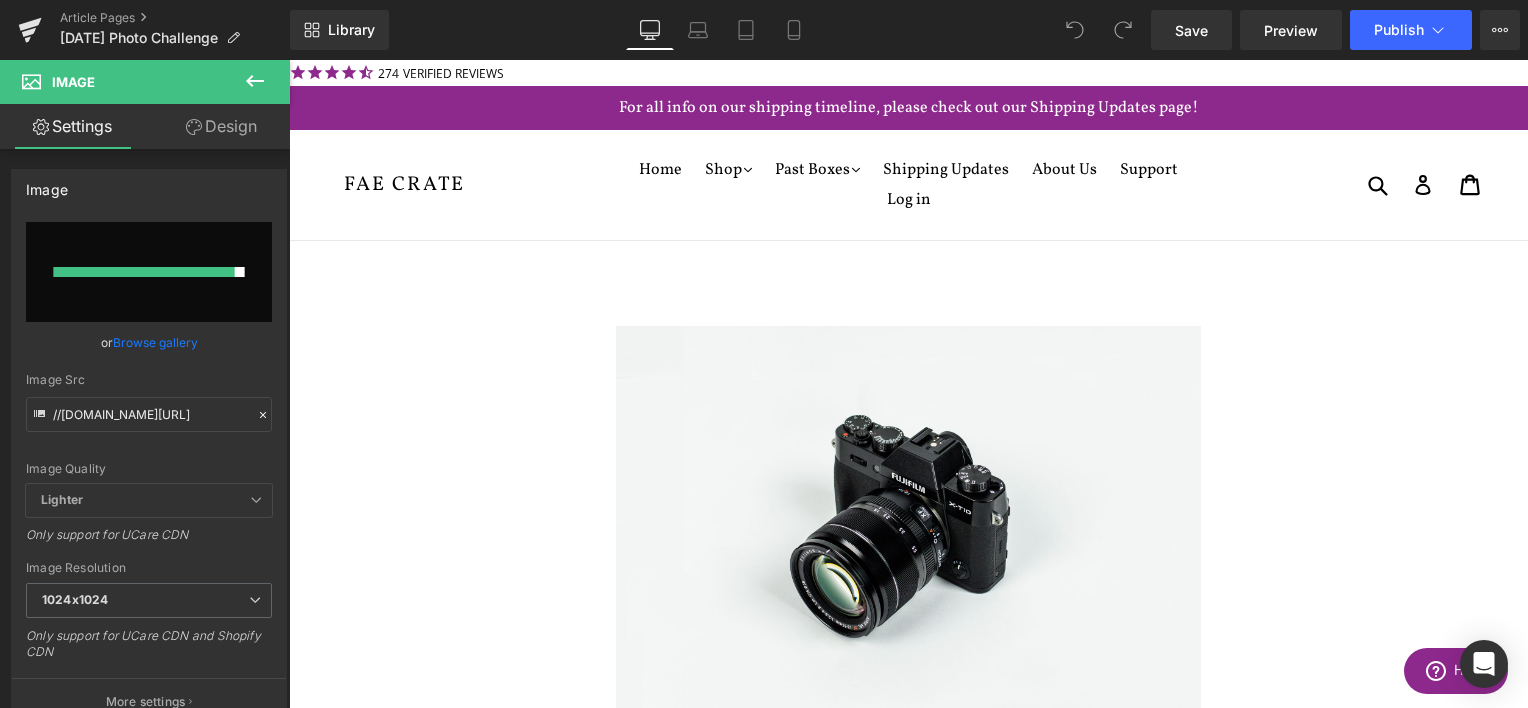 click on "Image         *dates are subject to change* Heading         Row
Select your layout" at bounding box center (908, 635) 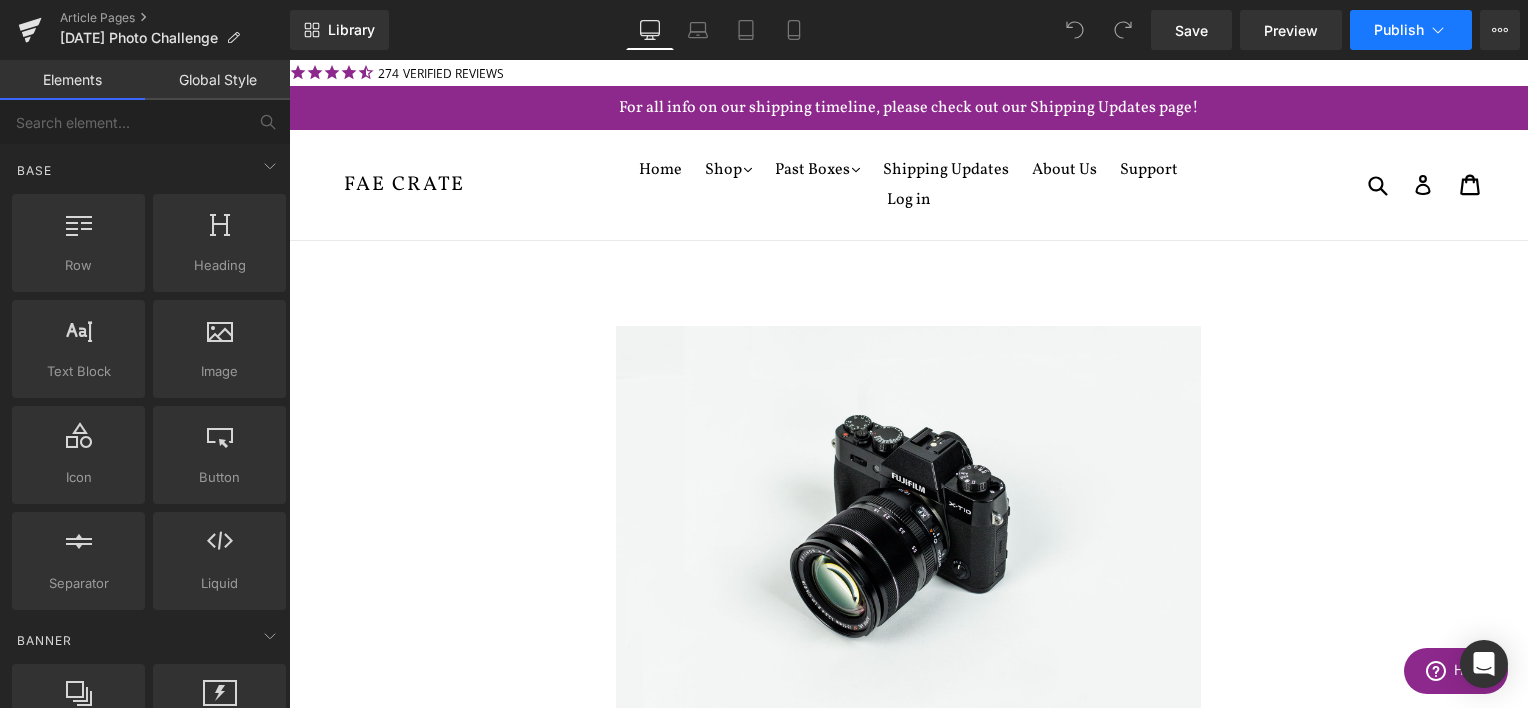 click 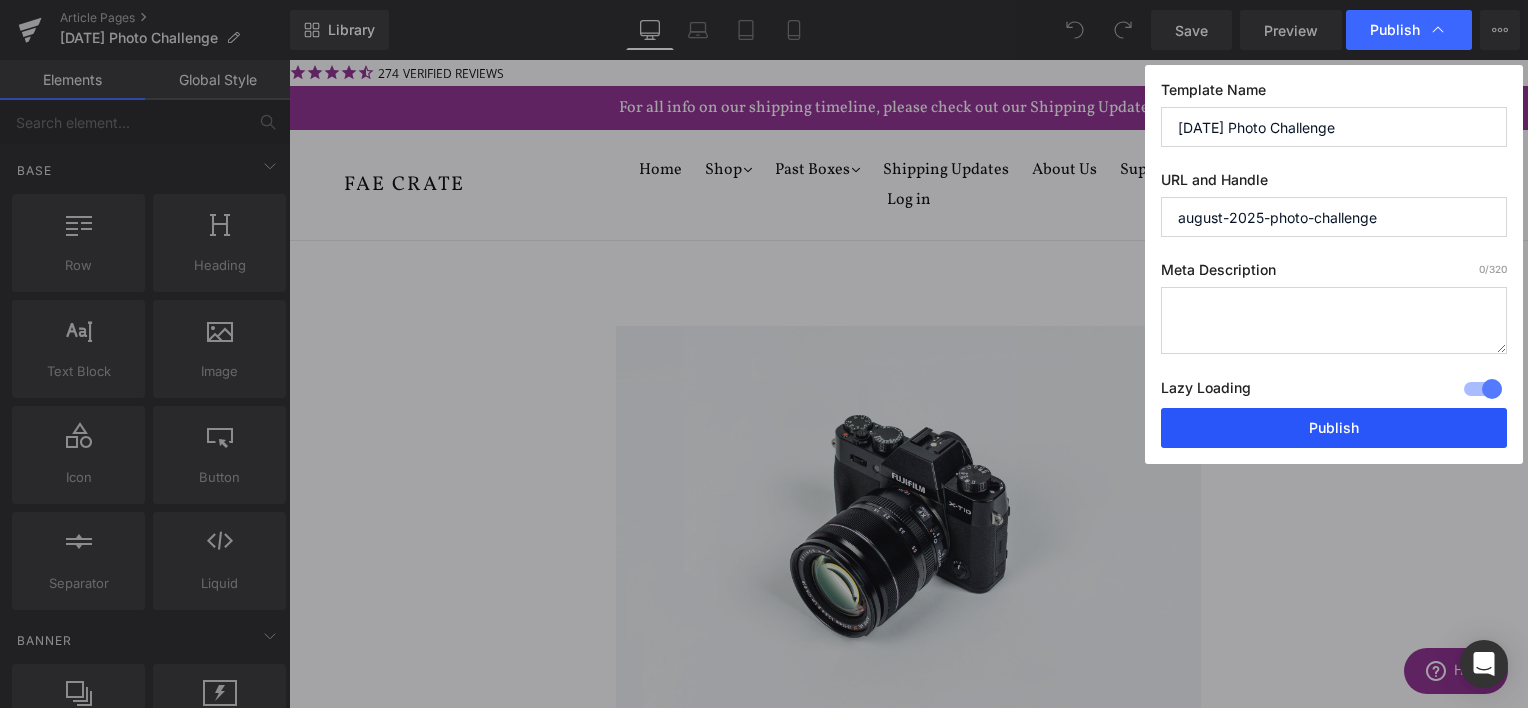 click on "Publish" at bounding box center [1334, 428] 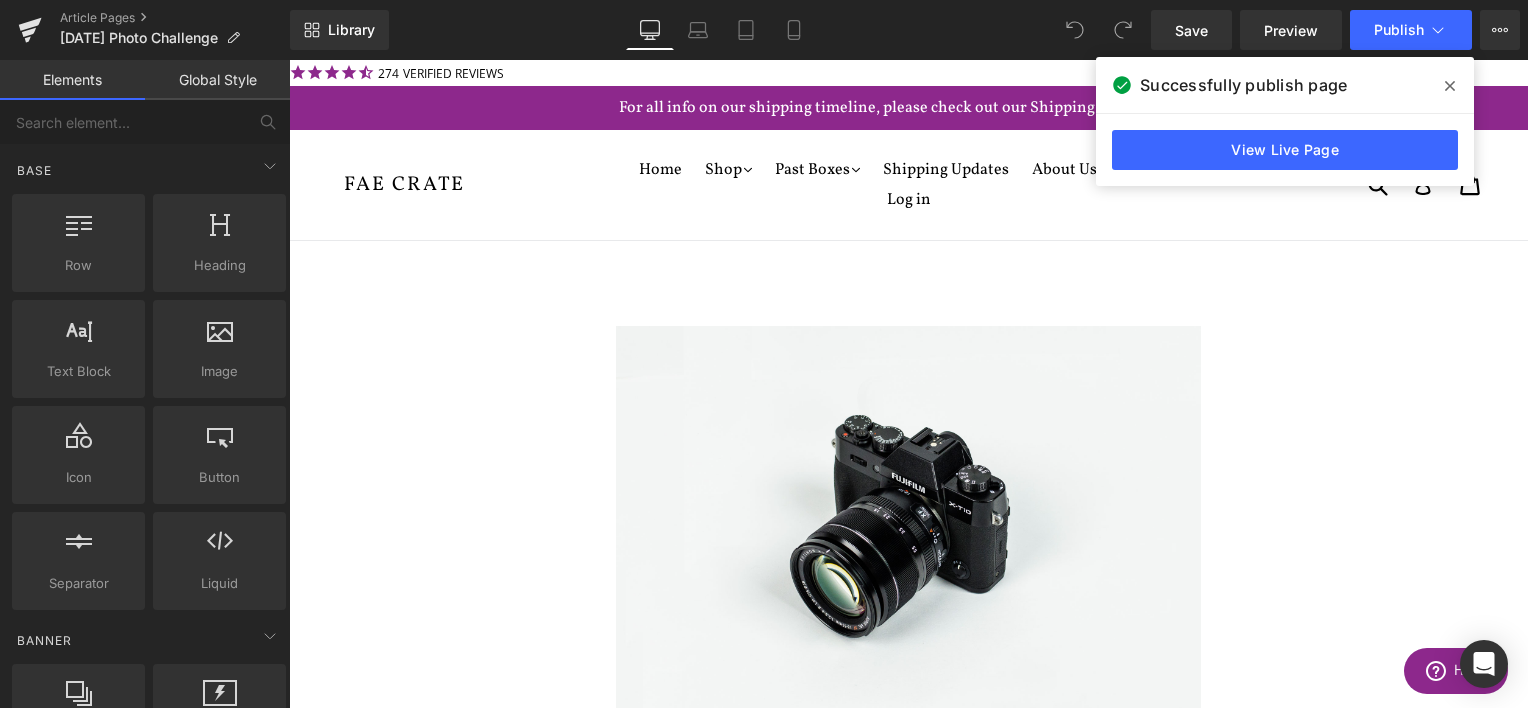 drag, startPoint x: 1450, startPoint y: 85, endPoint x: 1395, endPoint y: 56, distance: 62.177166 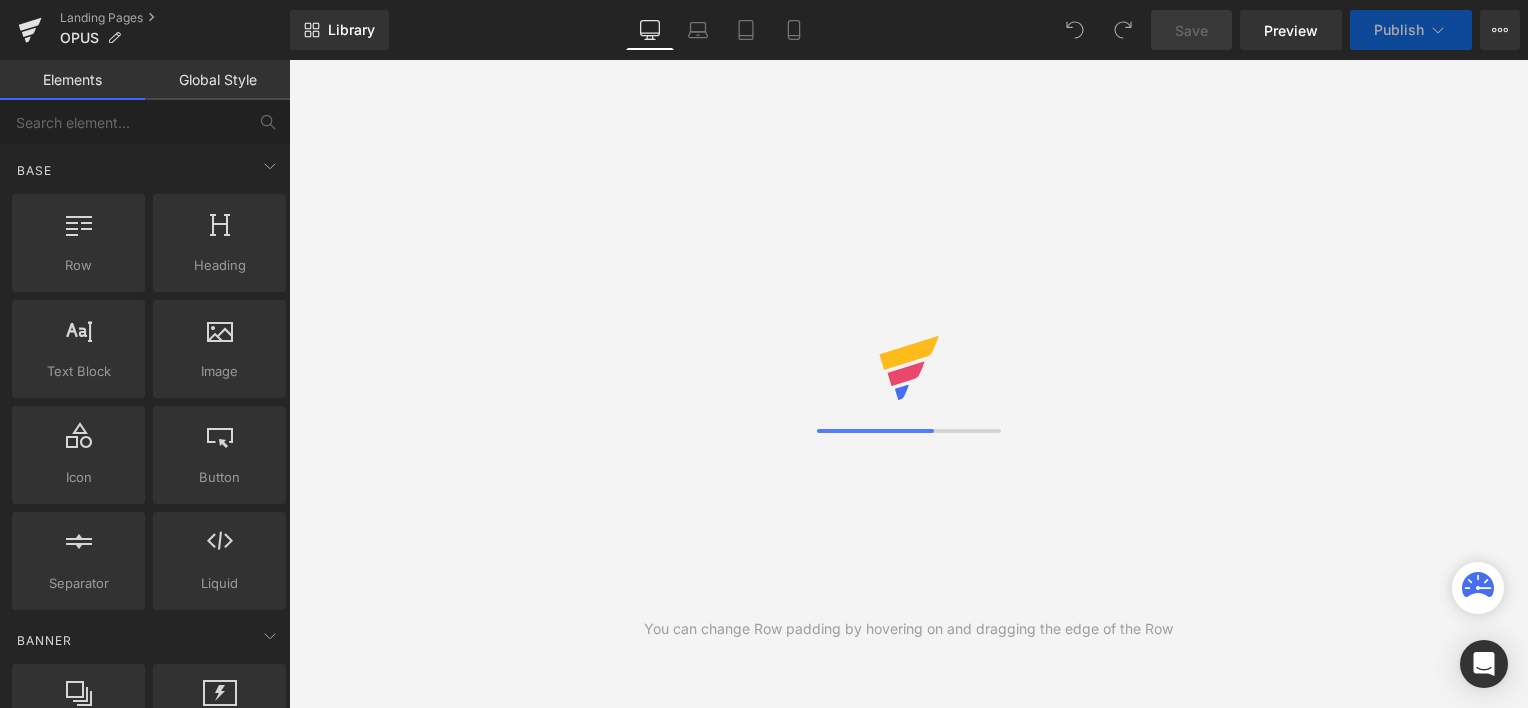 scroll, scrollTop: 0, scrollLeft: 0, axis: both 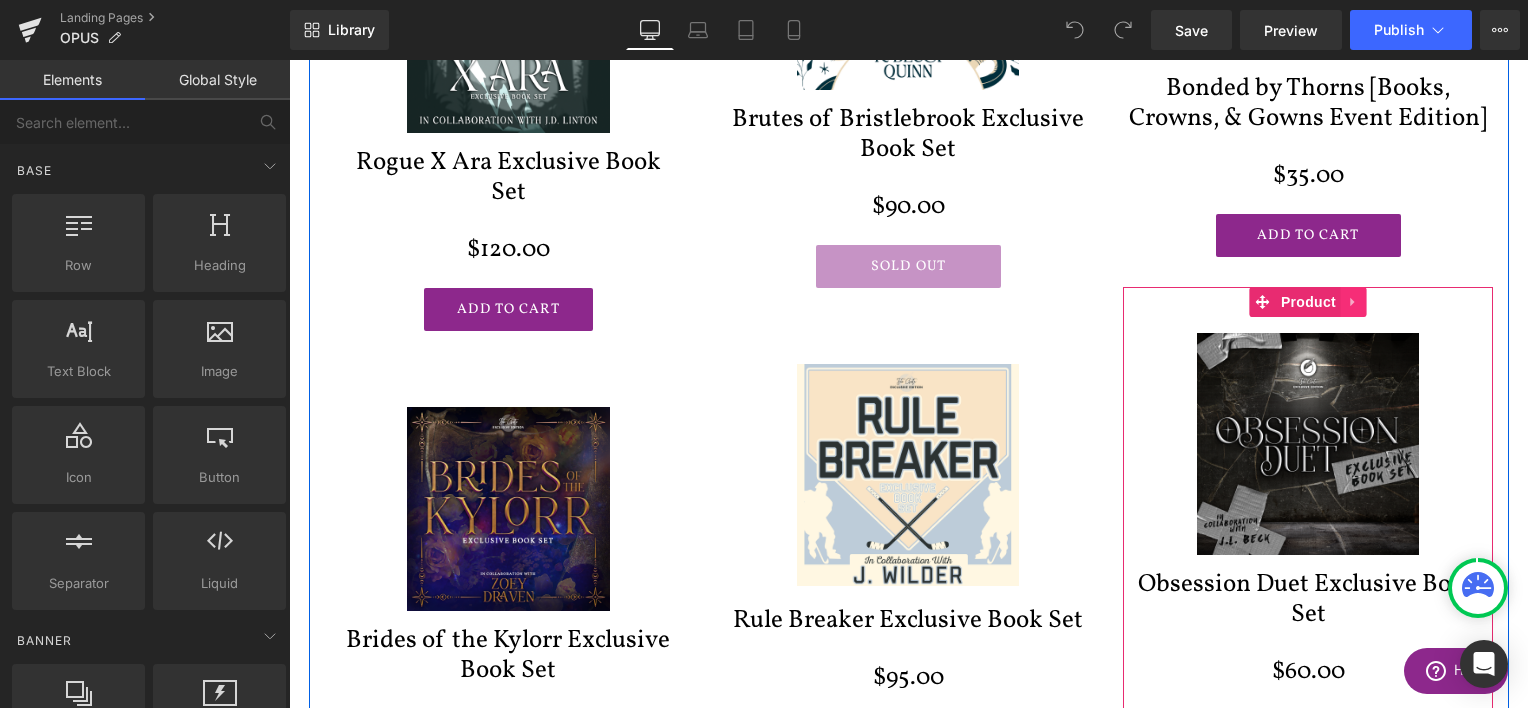 click 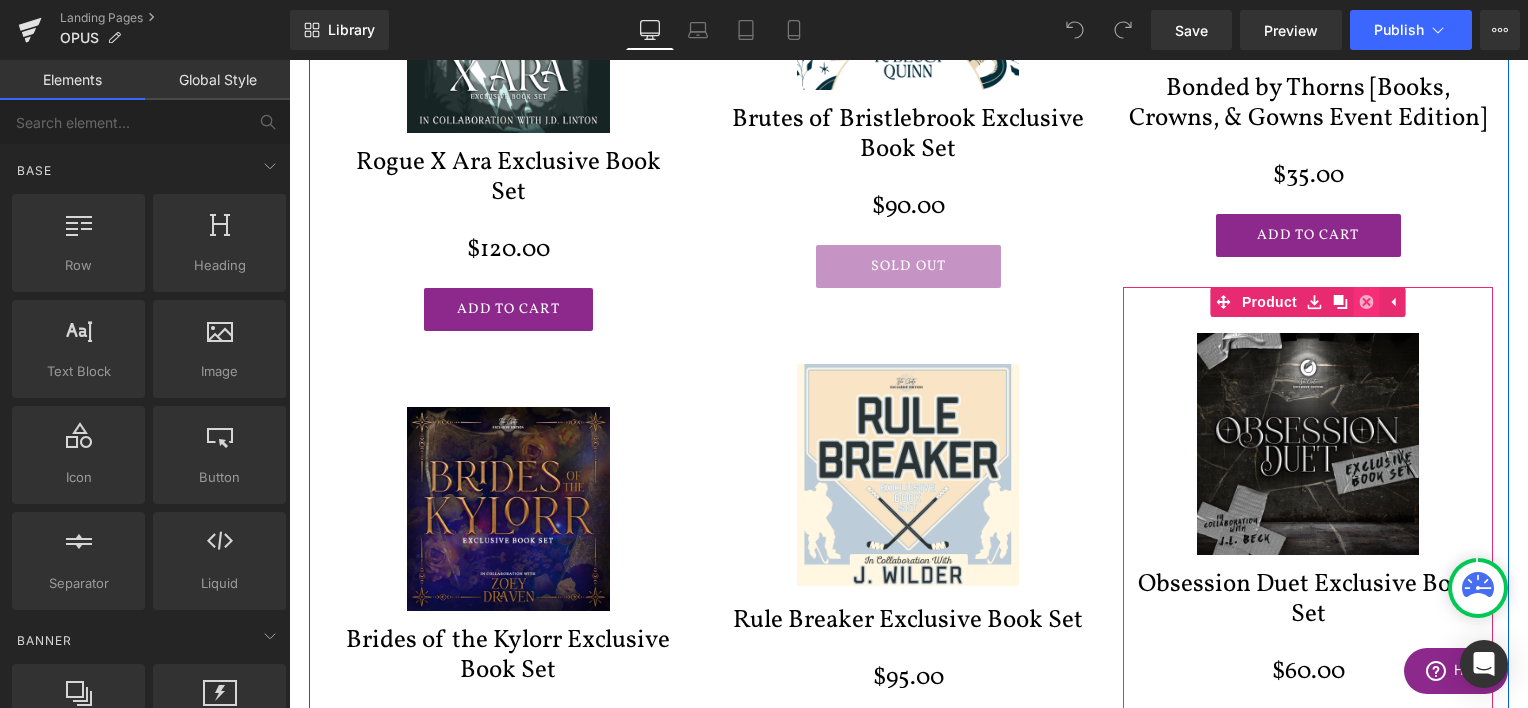click 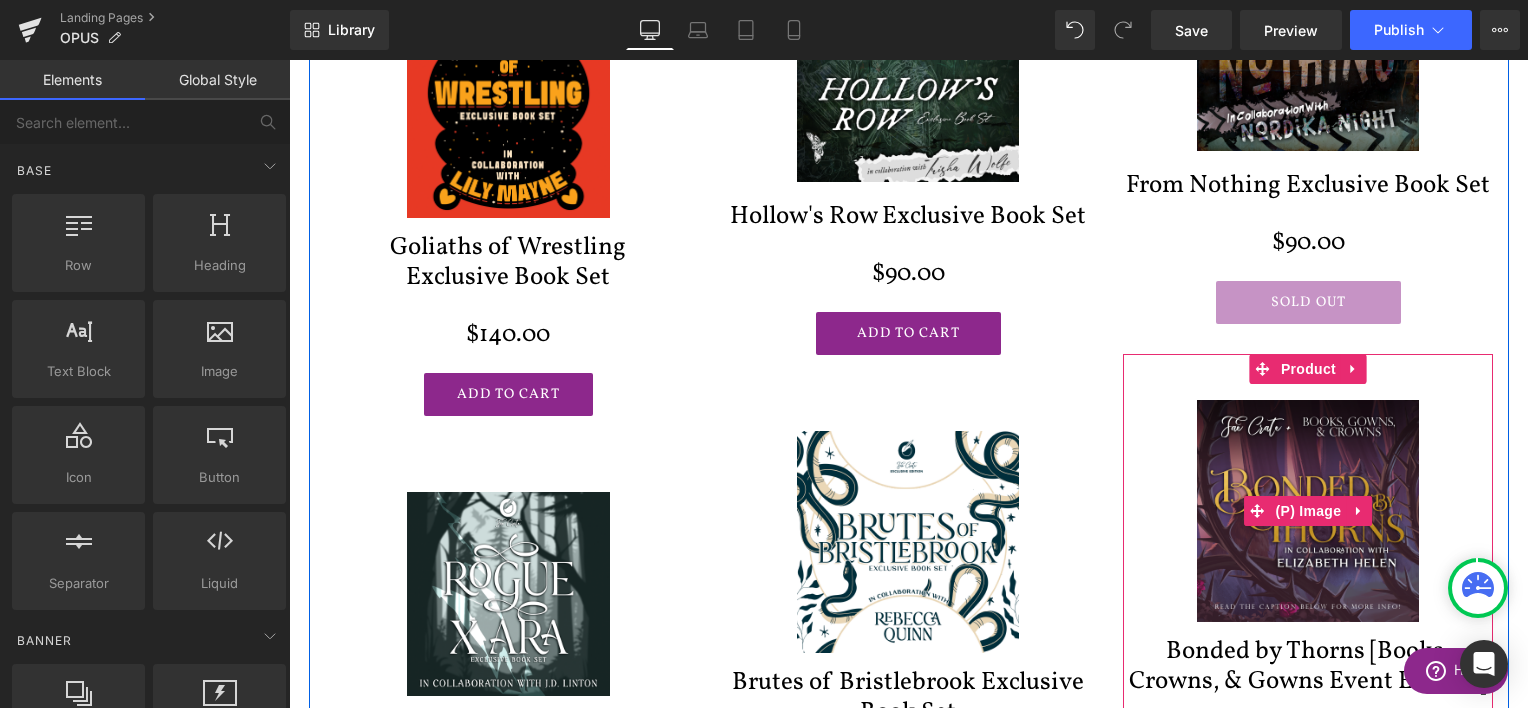 scroll, scrollTop: 1556, scrollLeft: 0, axis: vertical 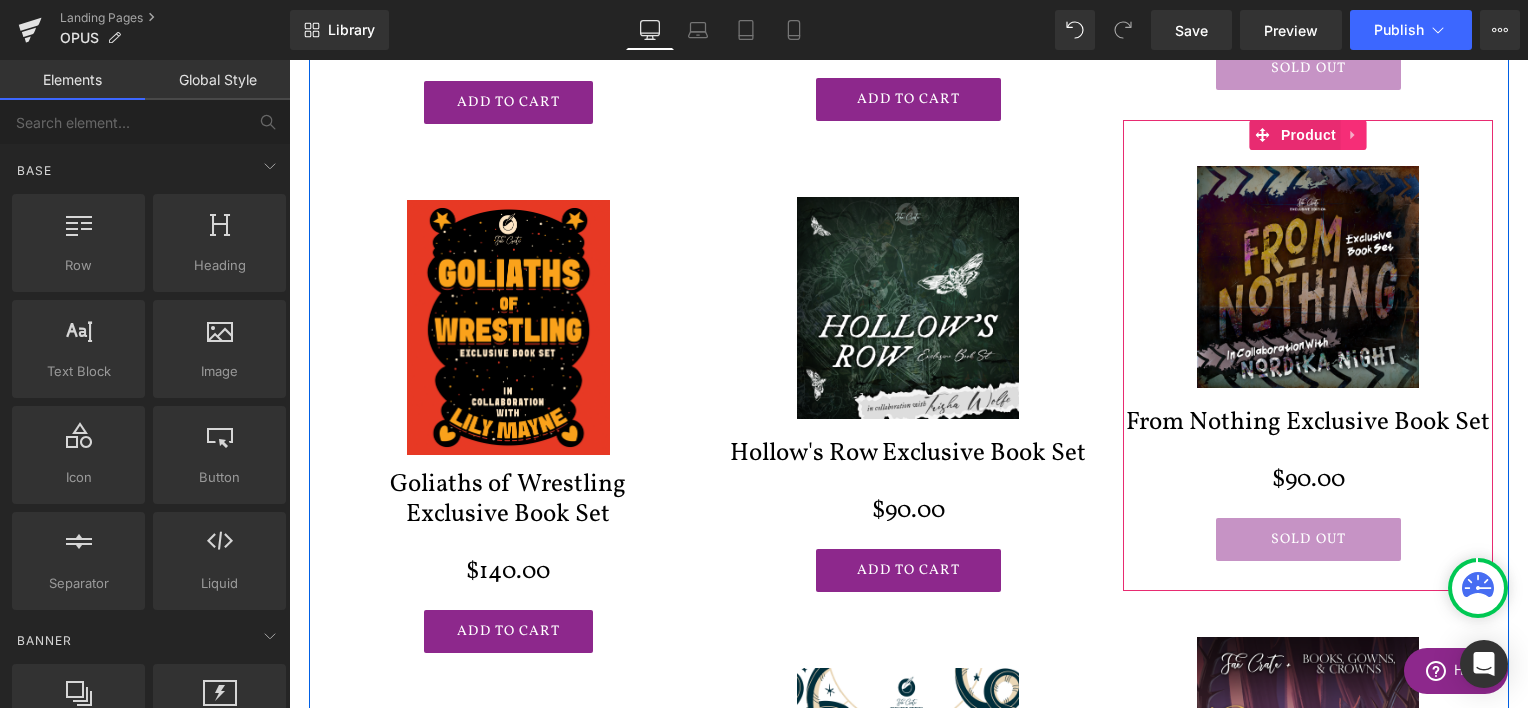 click 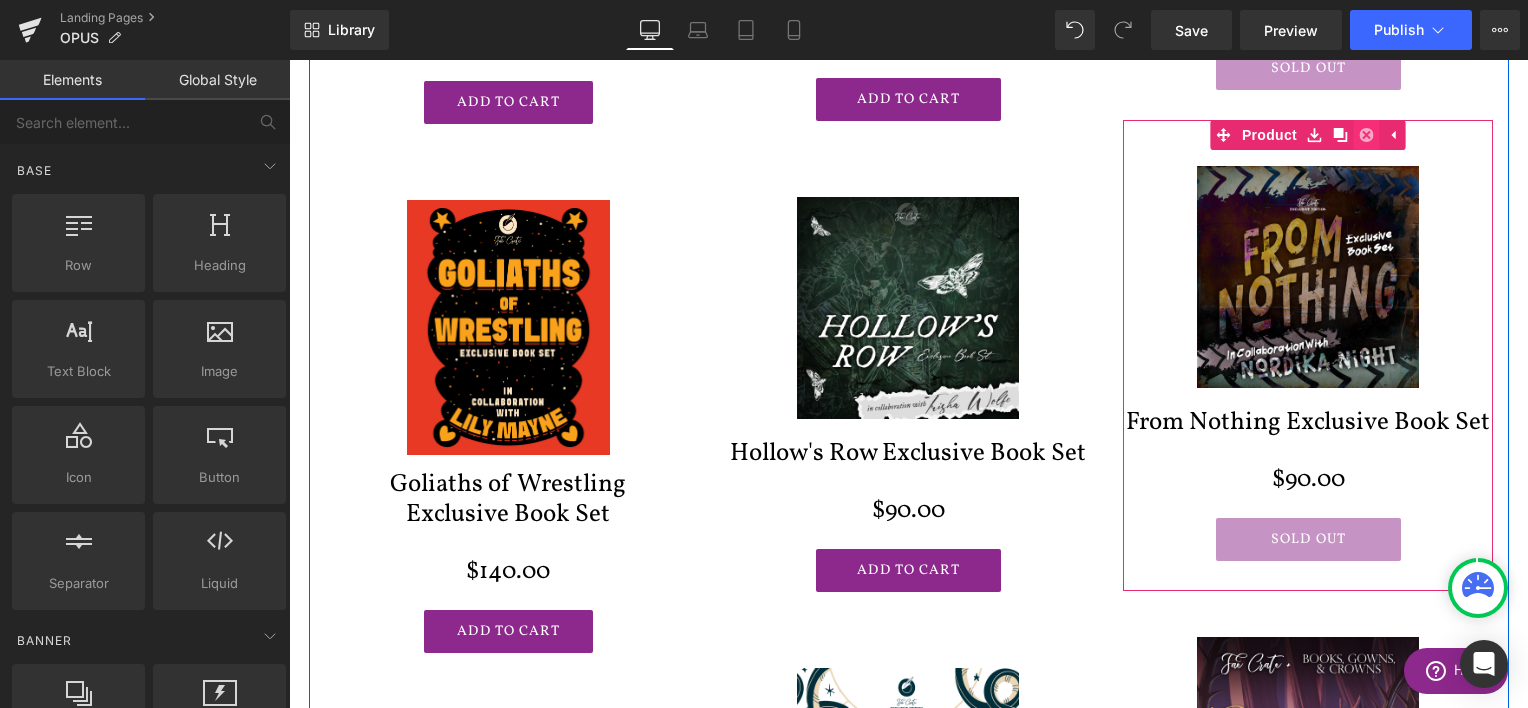 click 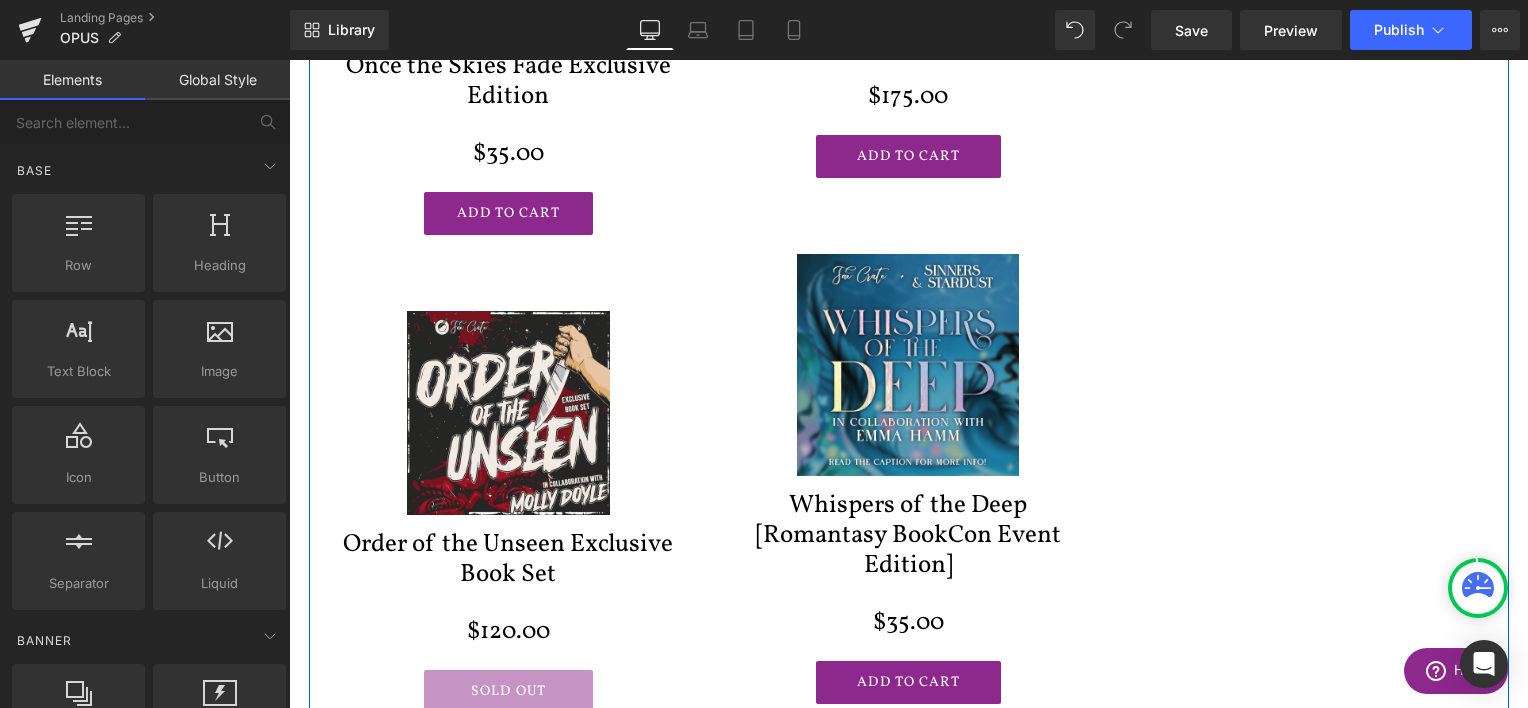 scroll, scrollTop: 3256, scrollLeft: 0, axis: vertical 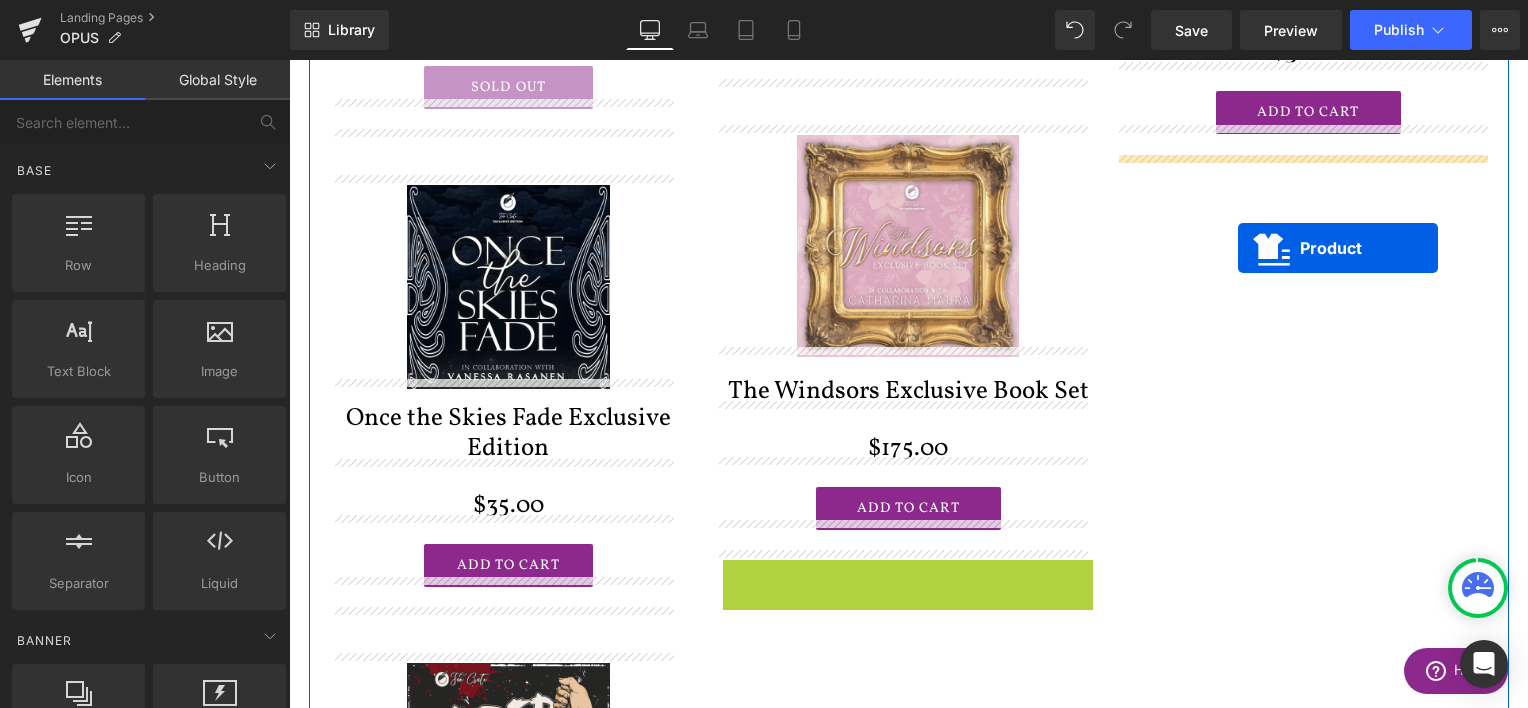 drag, startPoint x: 855, startPoint y: 372, endPoint x: 1237, endPoint y: 244, distance: 402.87466 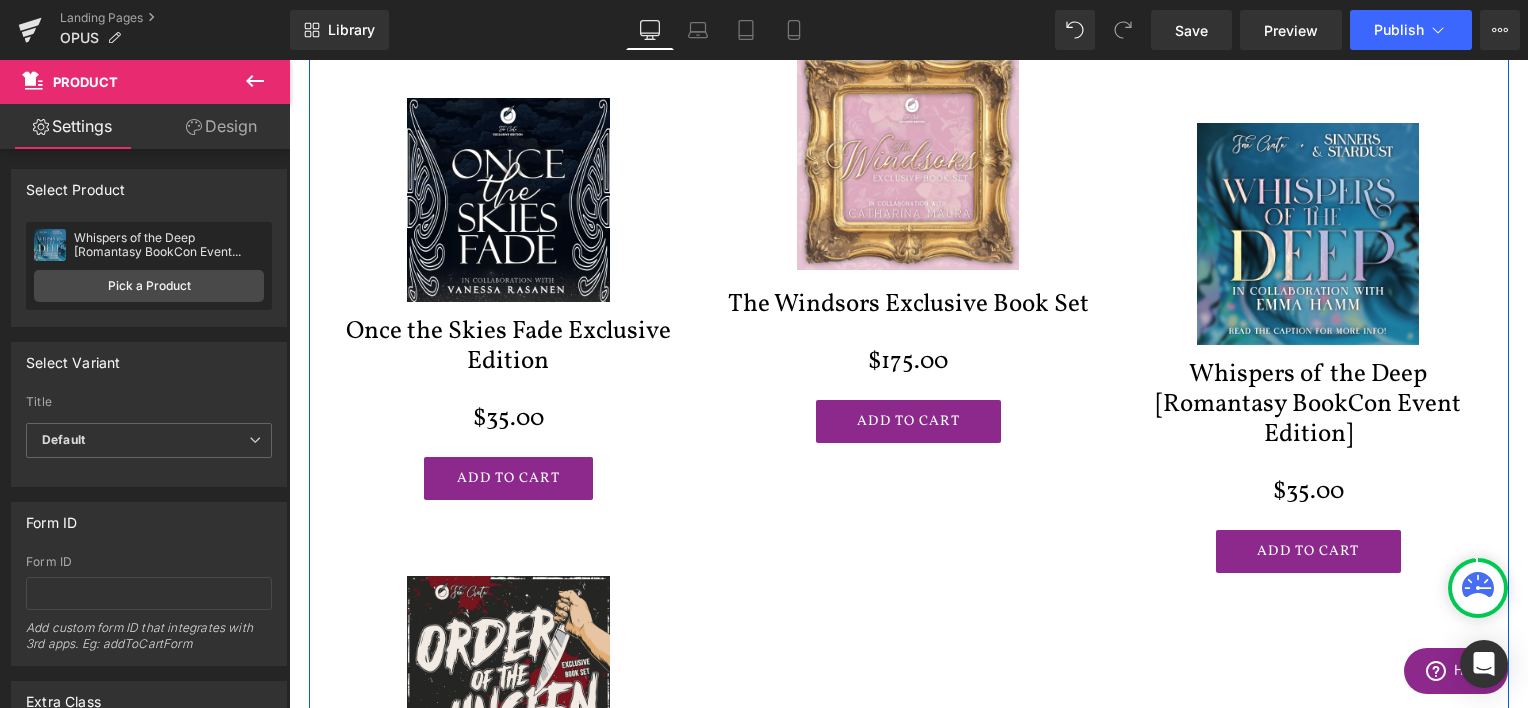 scroll, scrollTop: 3056, scrollLeft: 0, axis: vertical 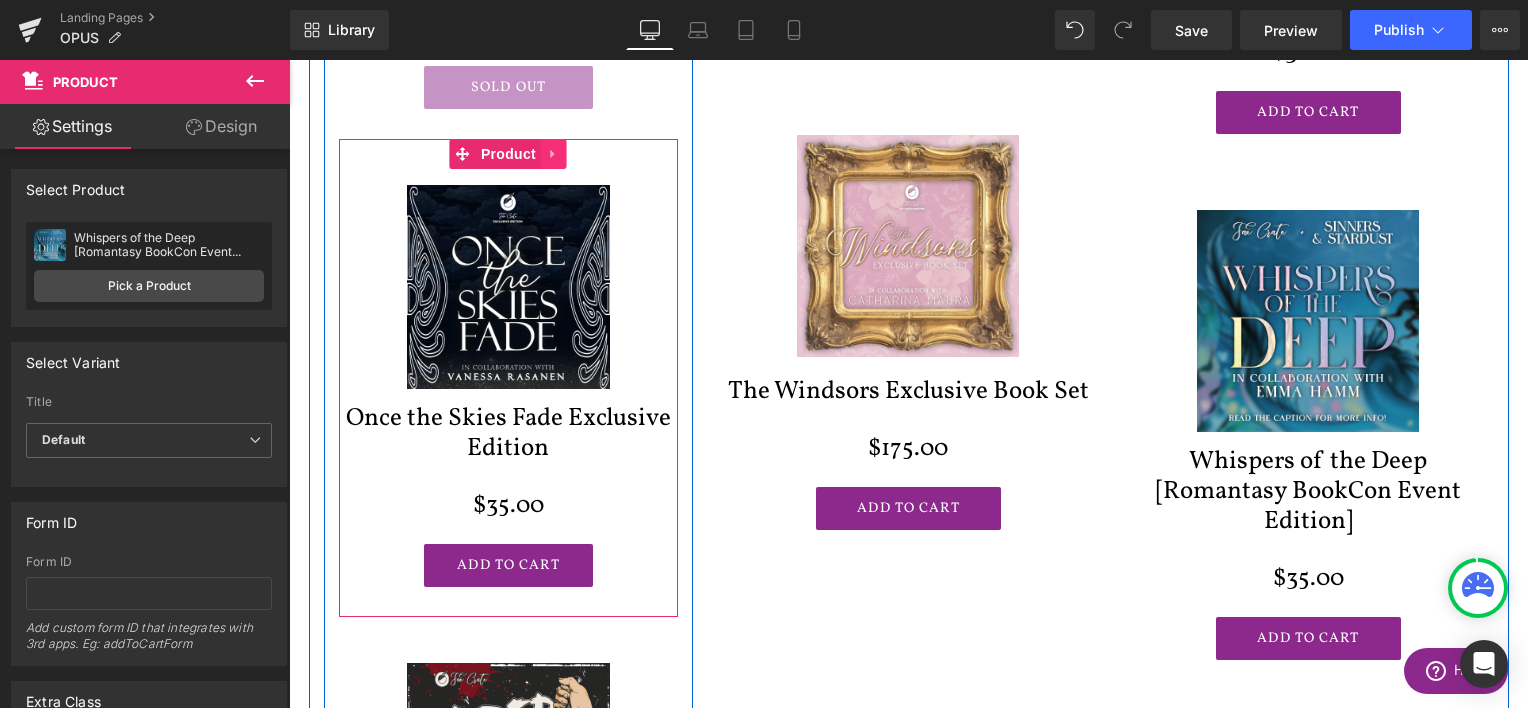 click at bounding box center (554, 154) 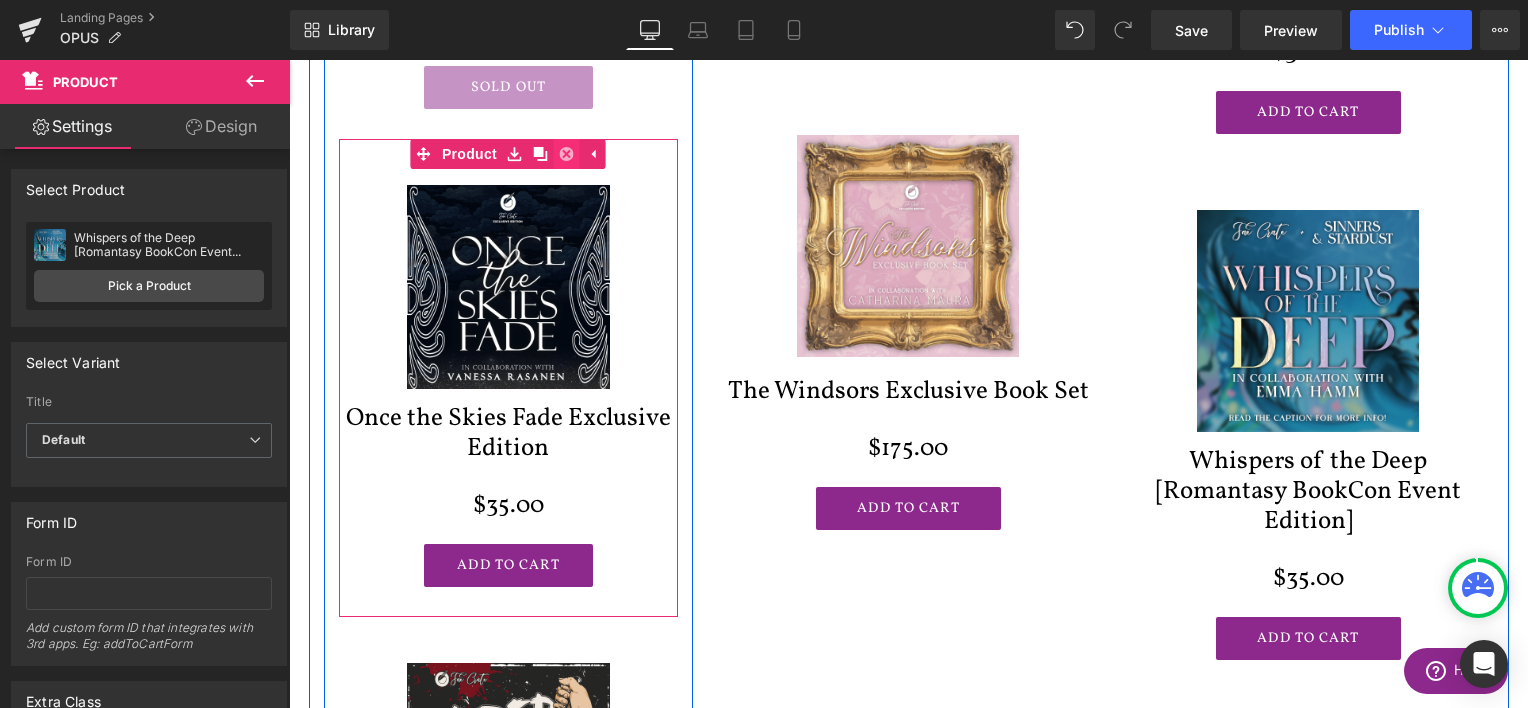 click 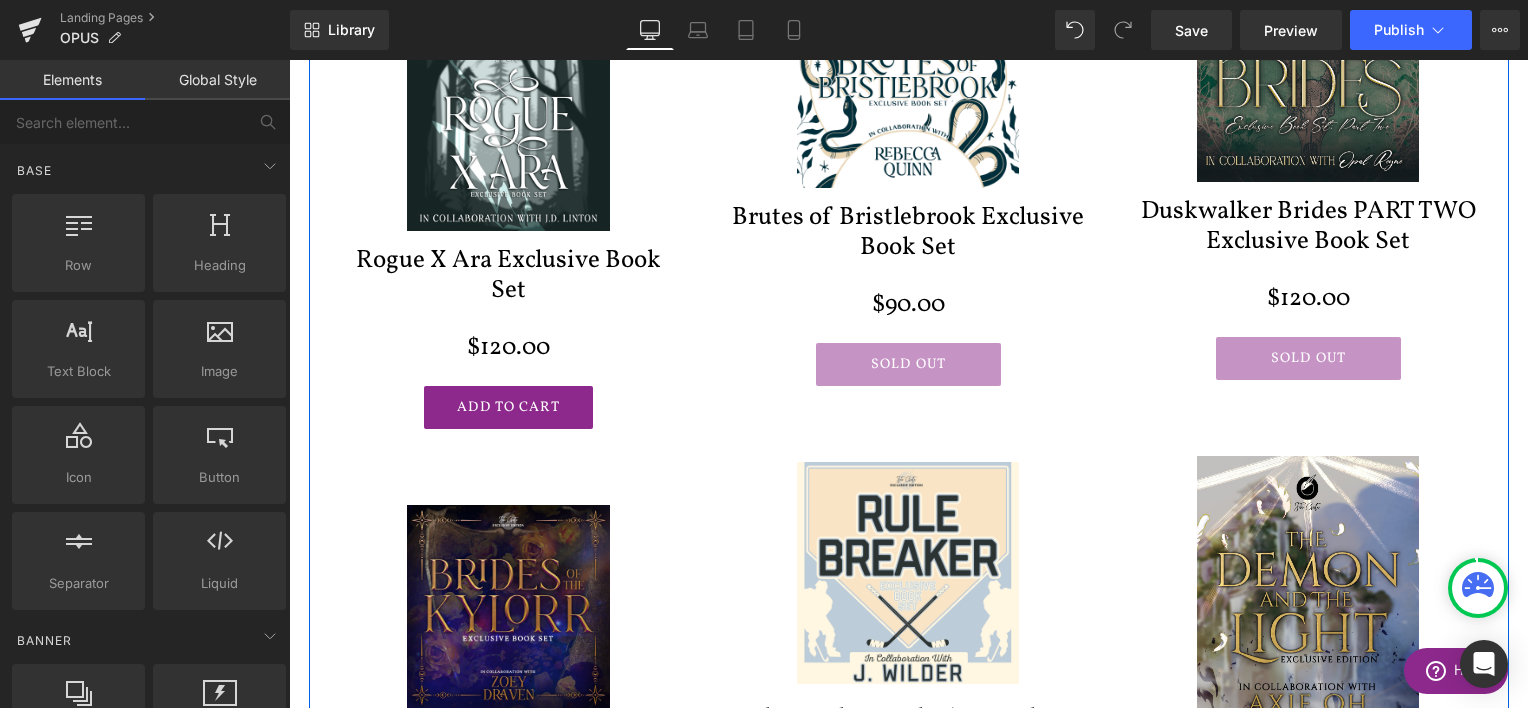 scroll, scrollTop: 2256, scrollLeft: 0, axis: vertical 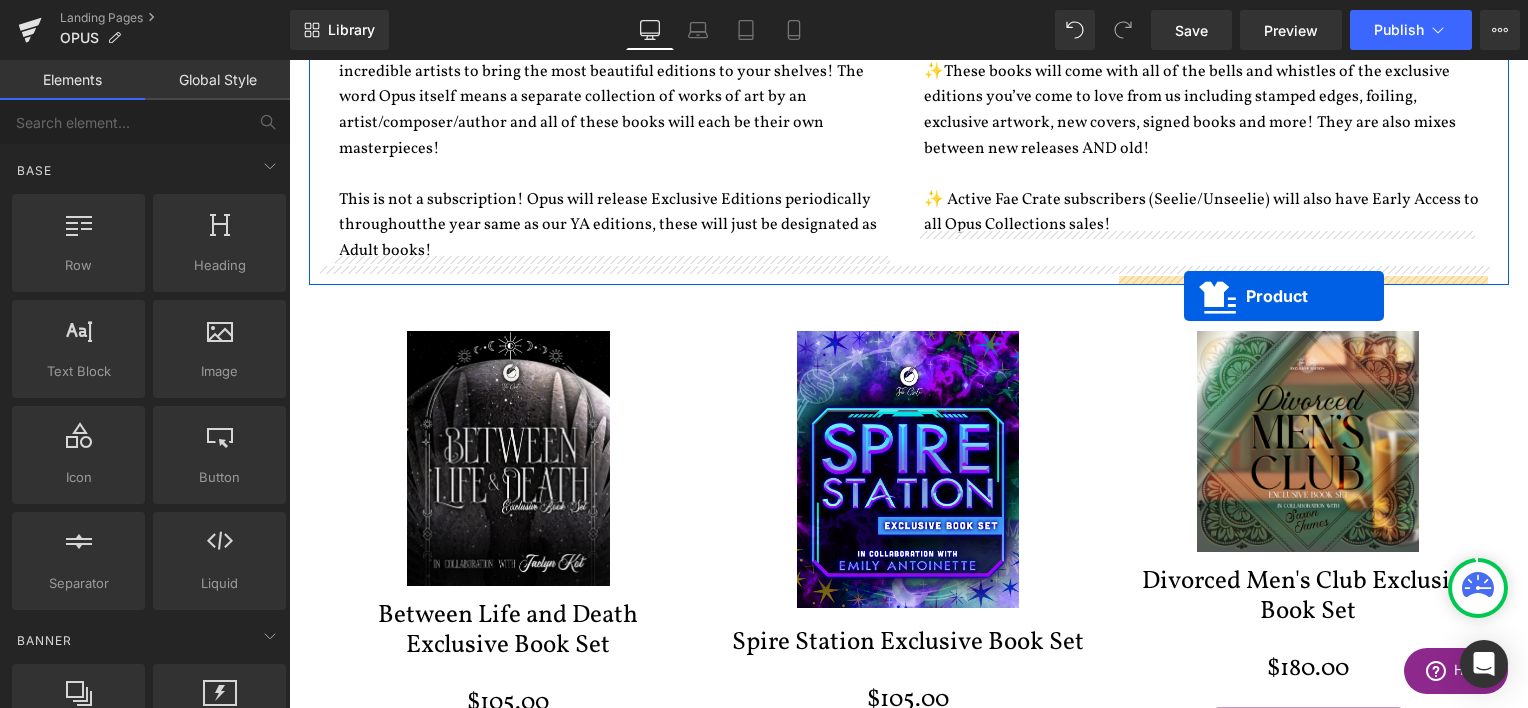 drag, startPoint x: 1260, startPoint y: 420, endPoint x: 1184, endPoint y: 296, distance: 145.43727 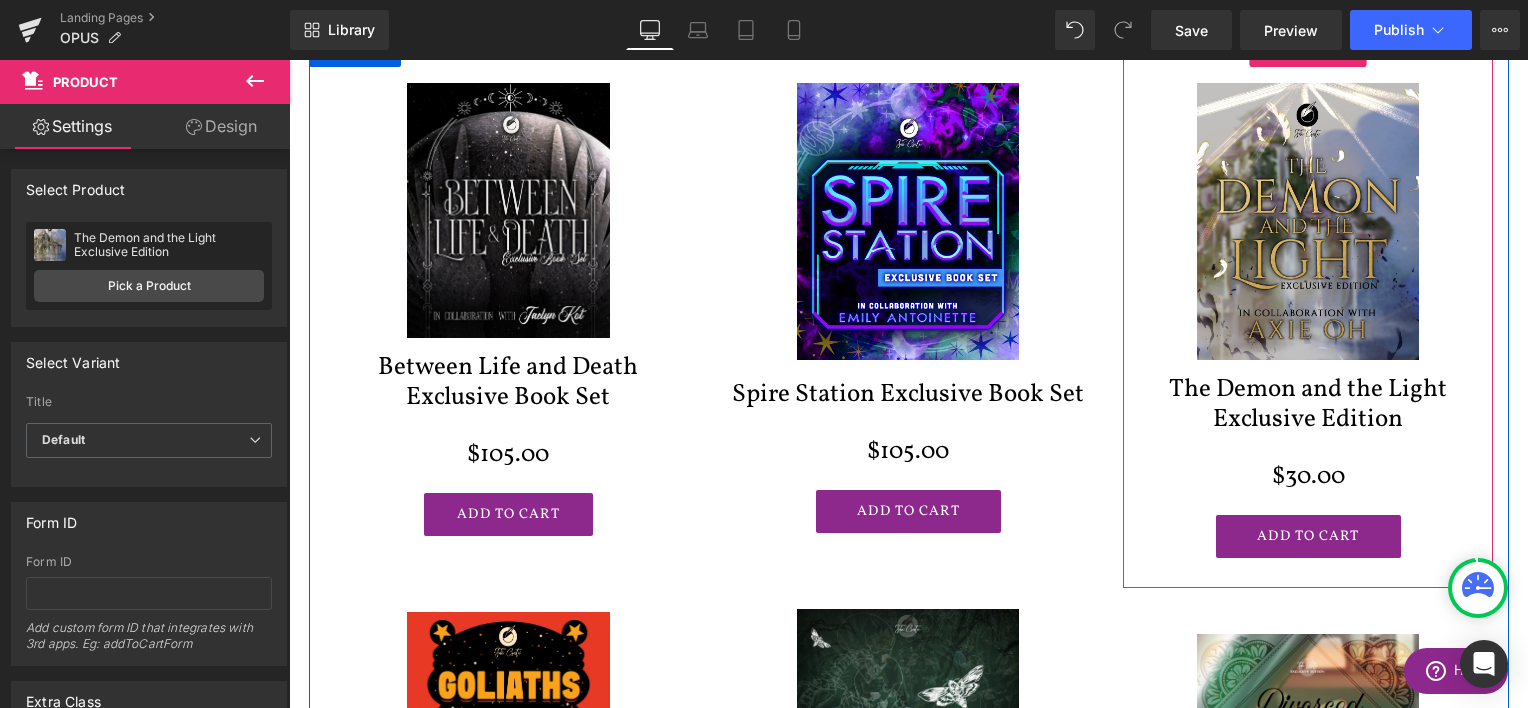 scroll, scrollTop: 1096, scrollLeft: 0, axis: vertical 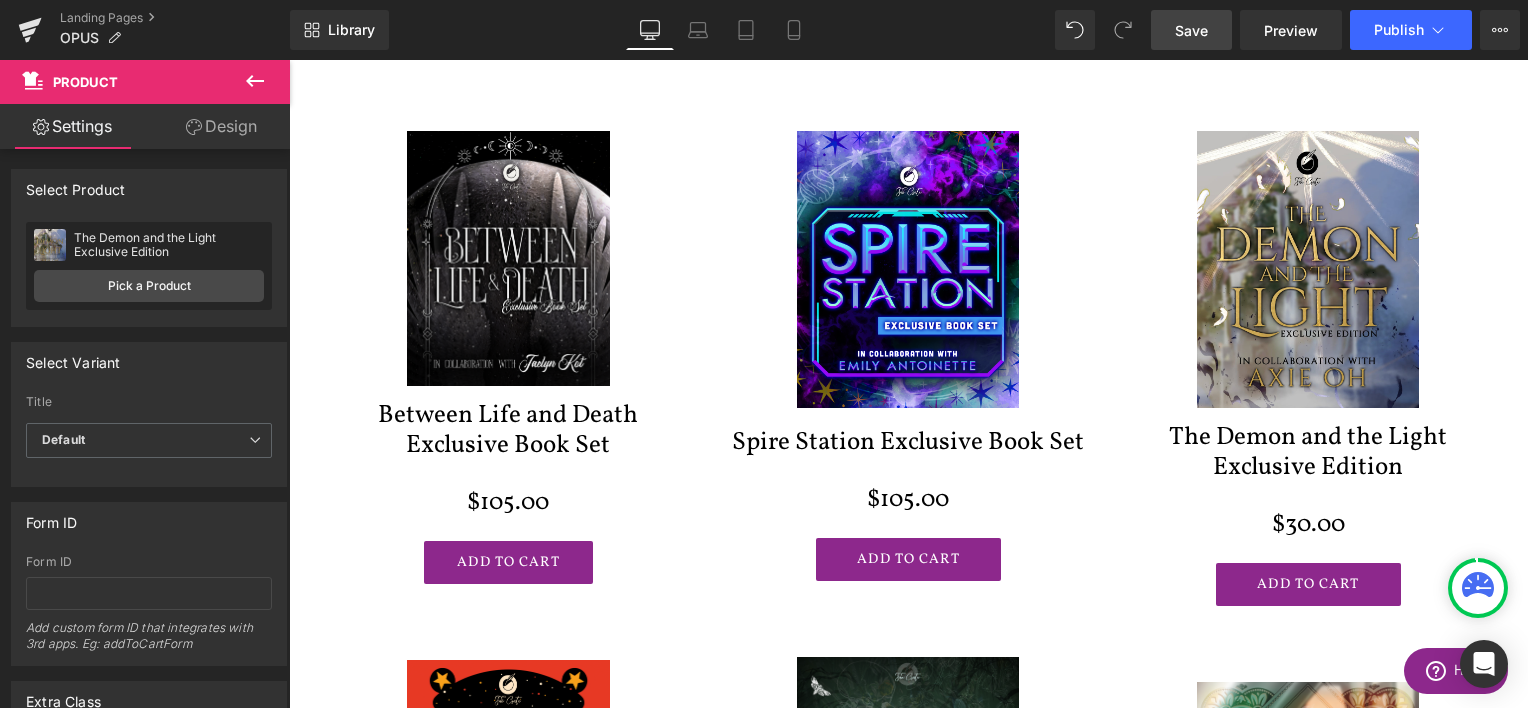 click on "Save" at bounding box center [1191, 30] 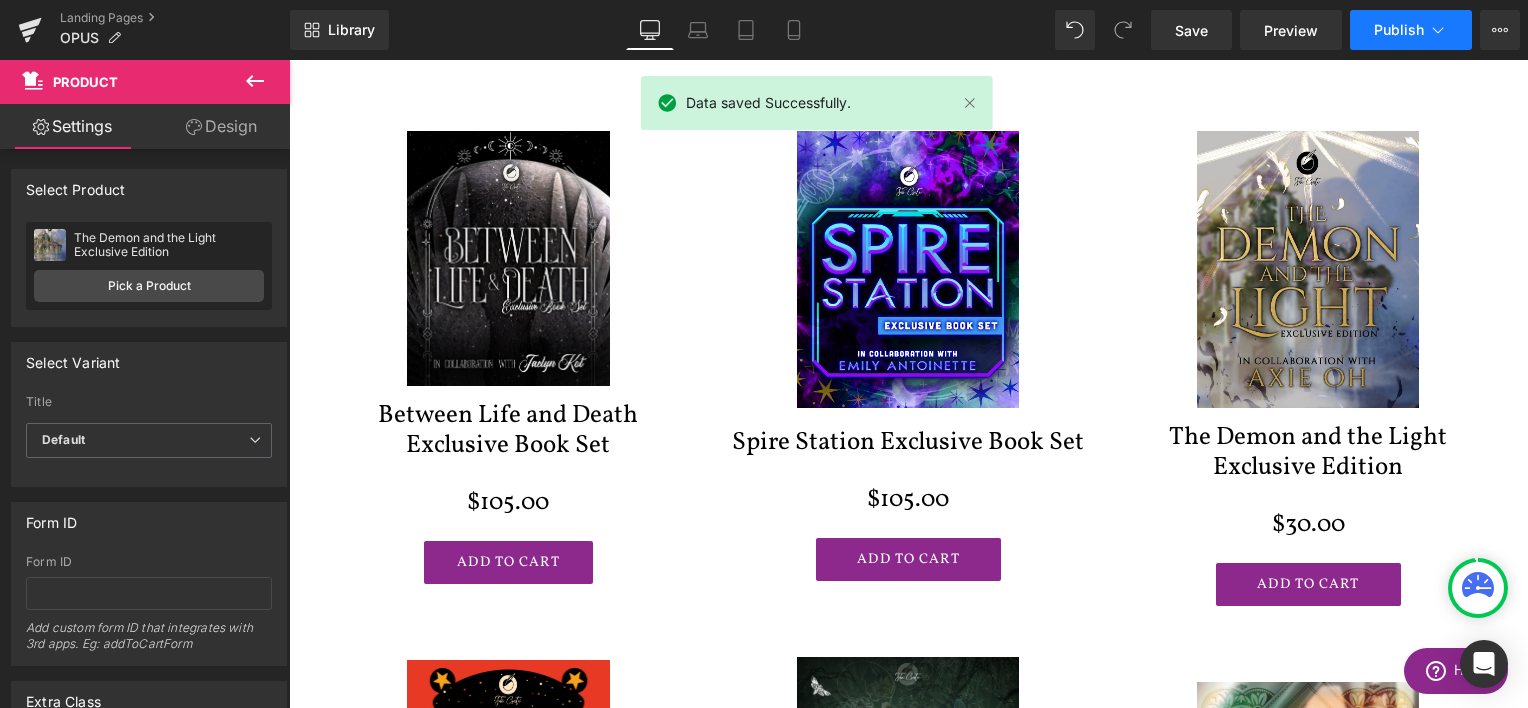 click on "Publish" at bounding box center [1399, 30] 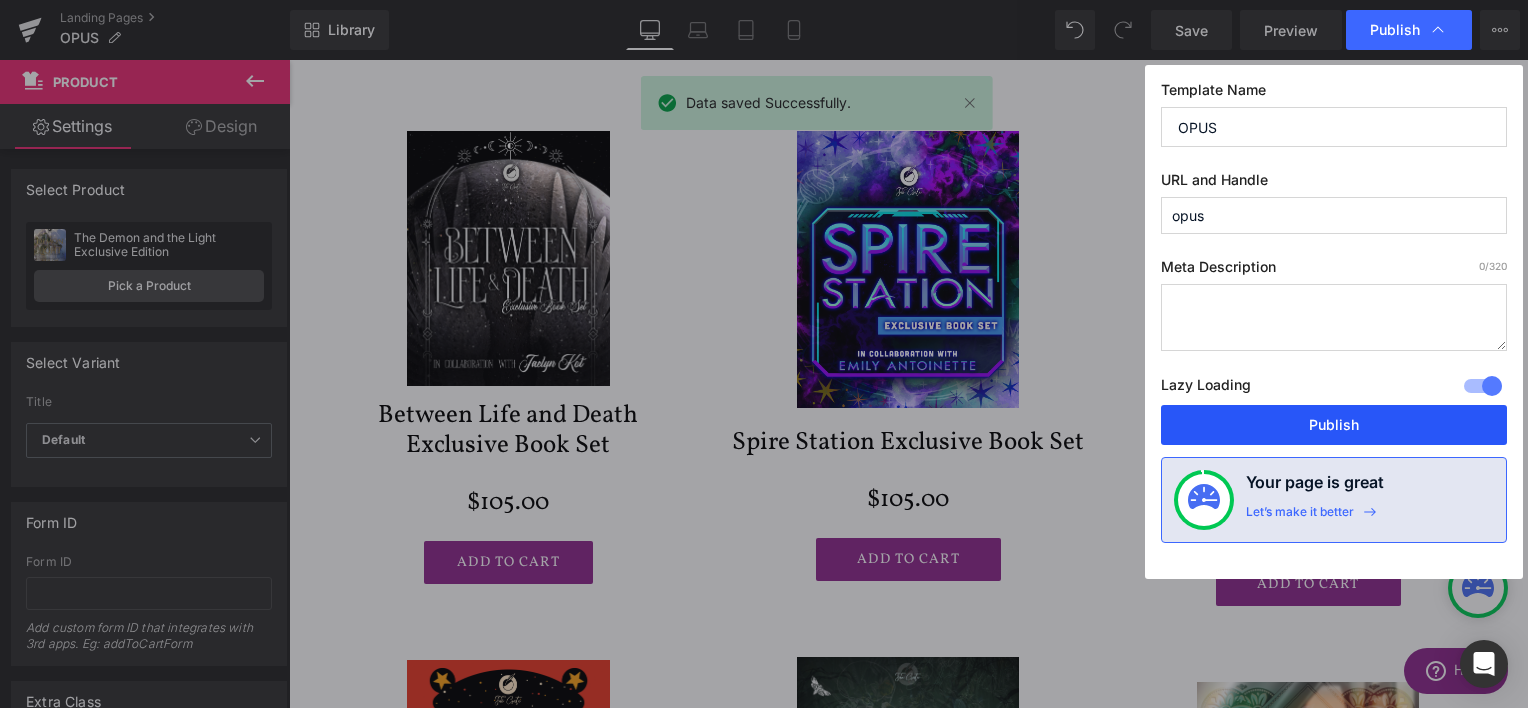 click on "Publish" at bounding box center [1334, 425] 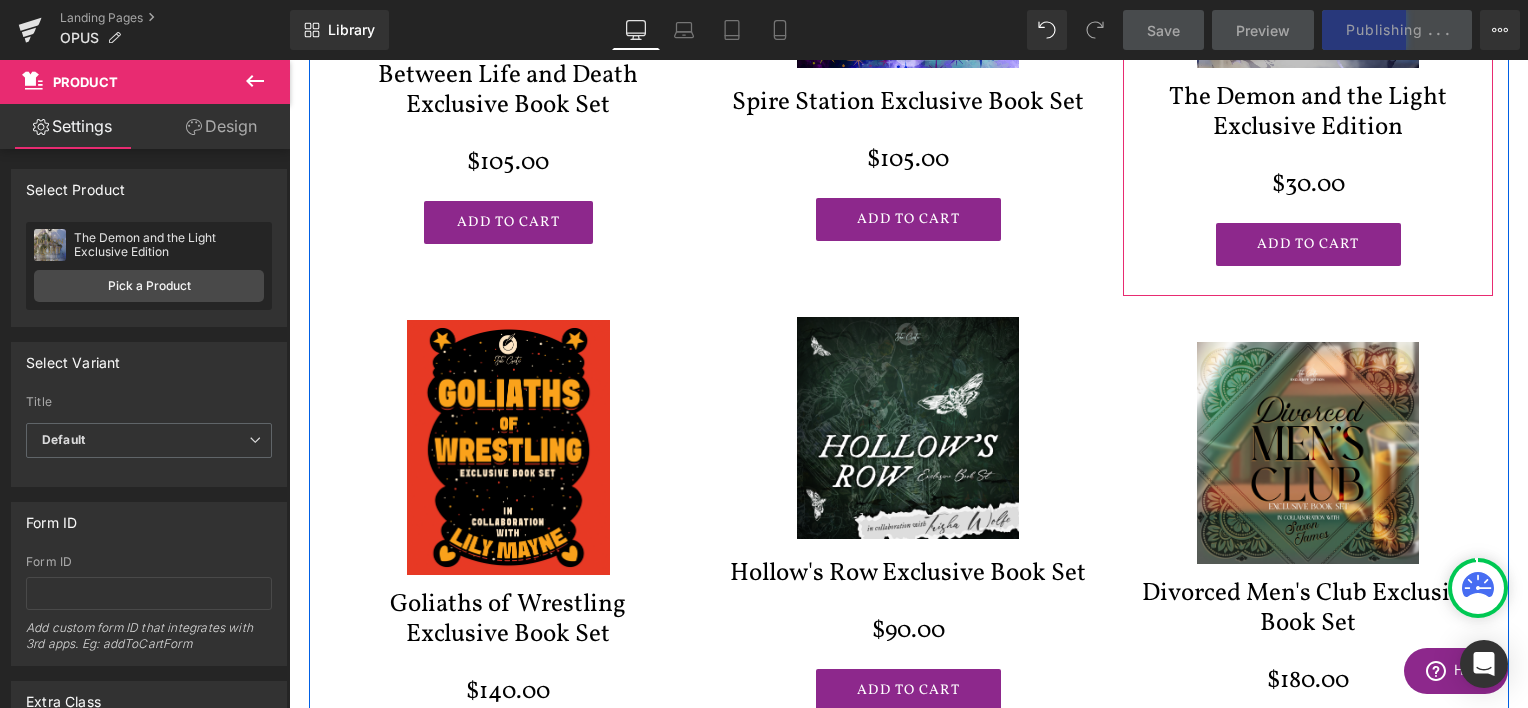 scroll, scrollTop: 1596, scrollLeft: 0, axis: vertical 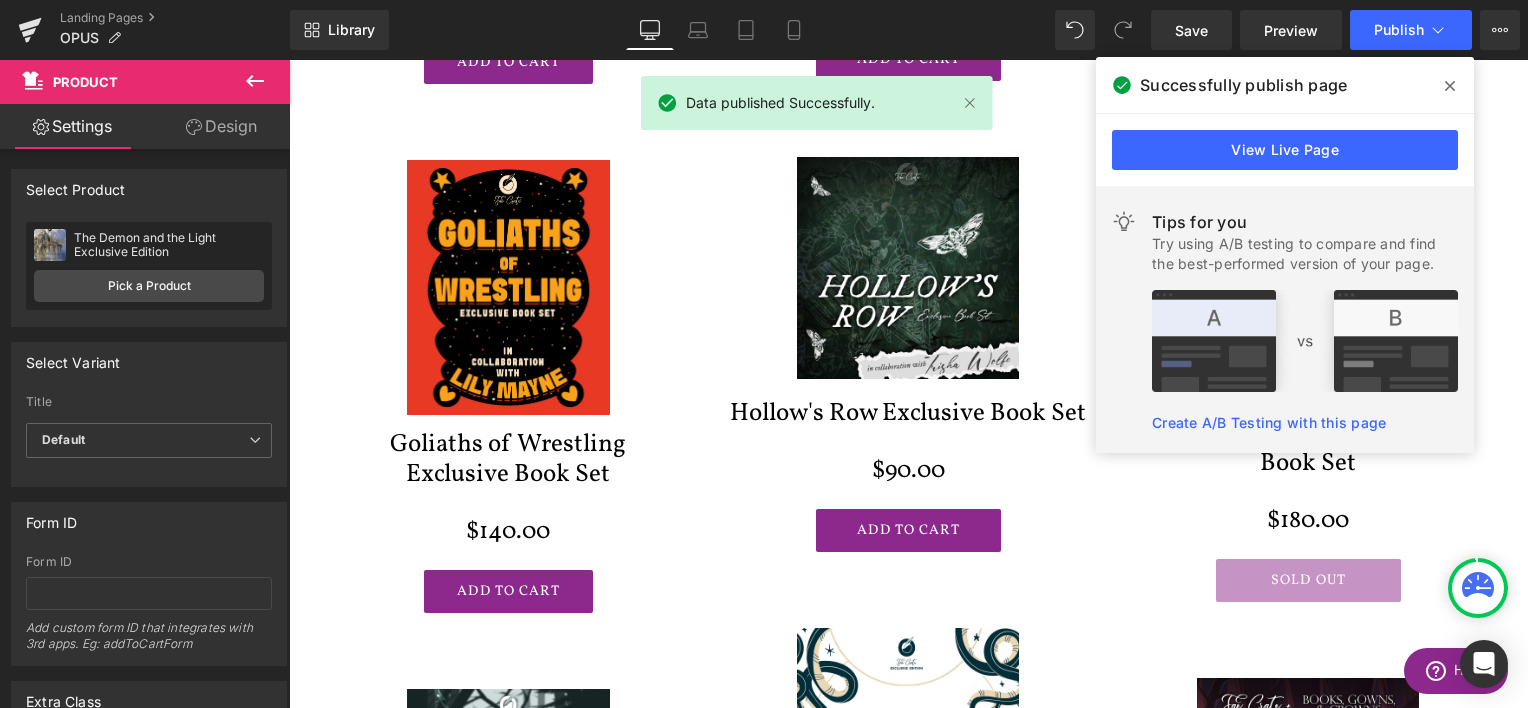 click at bounding box center (1450, 86) 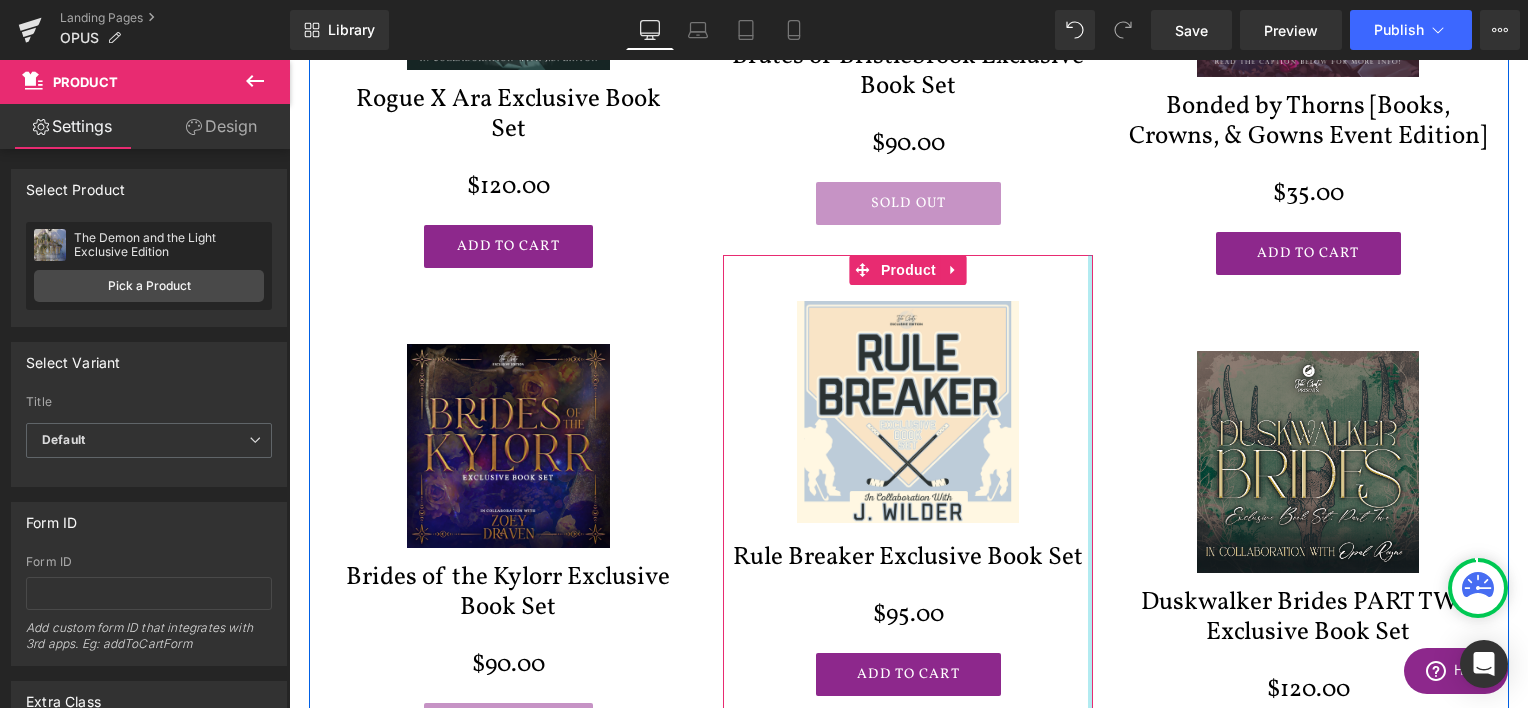 scroll, scrollTop: 2396, scrollLeft: 0, axis: vertical 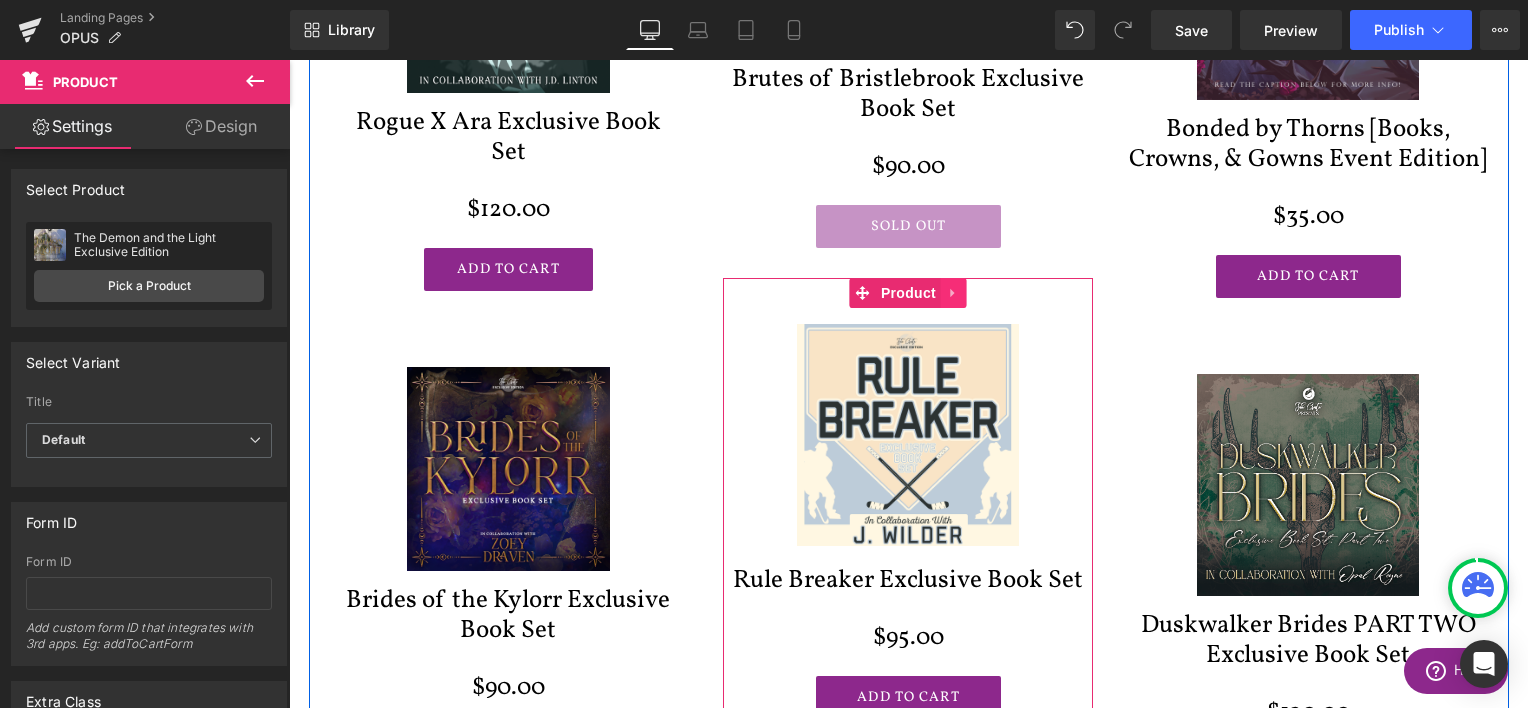 click 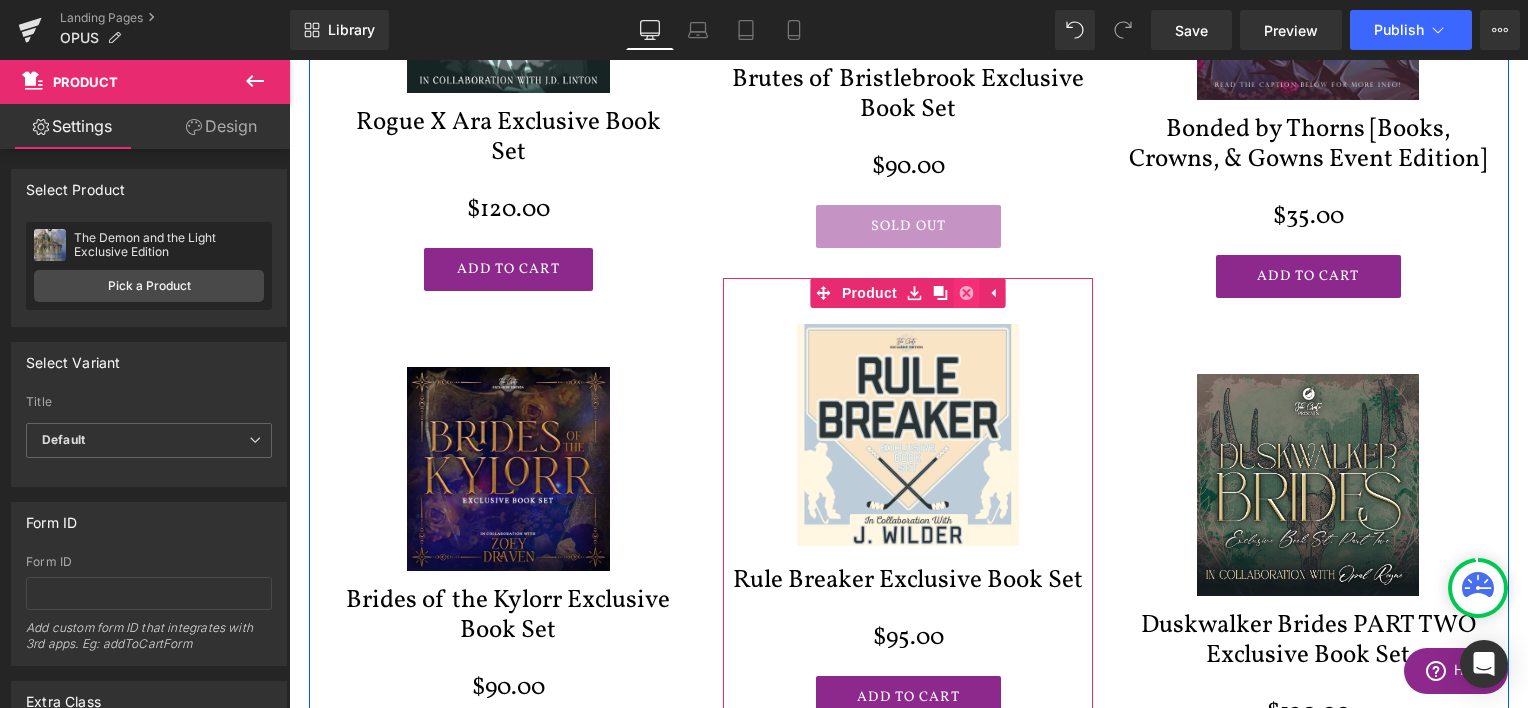 click 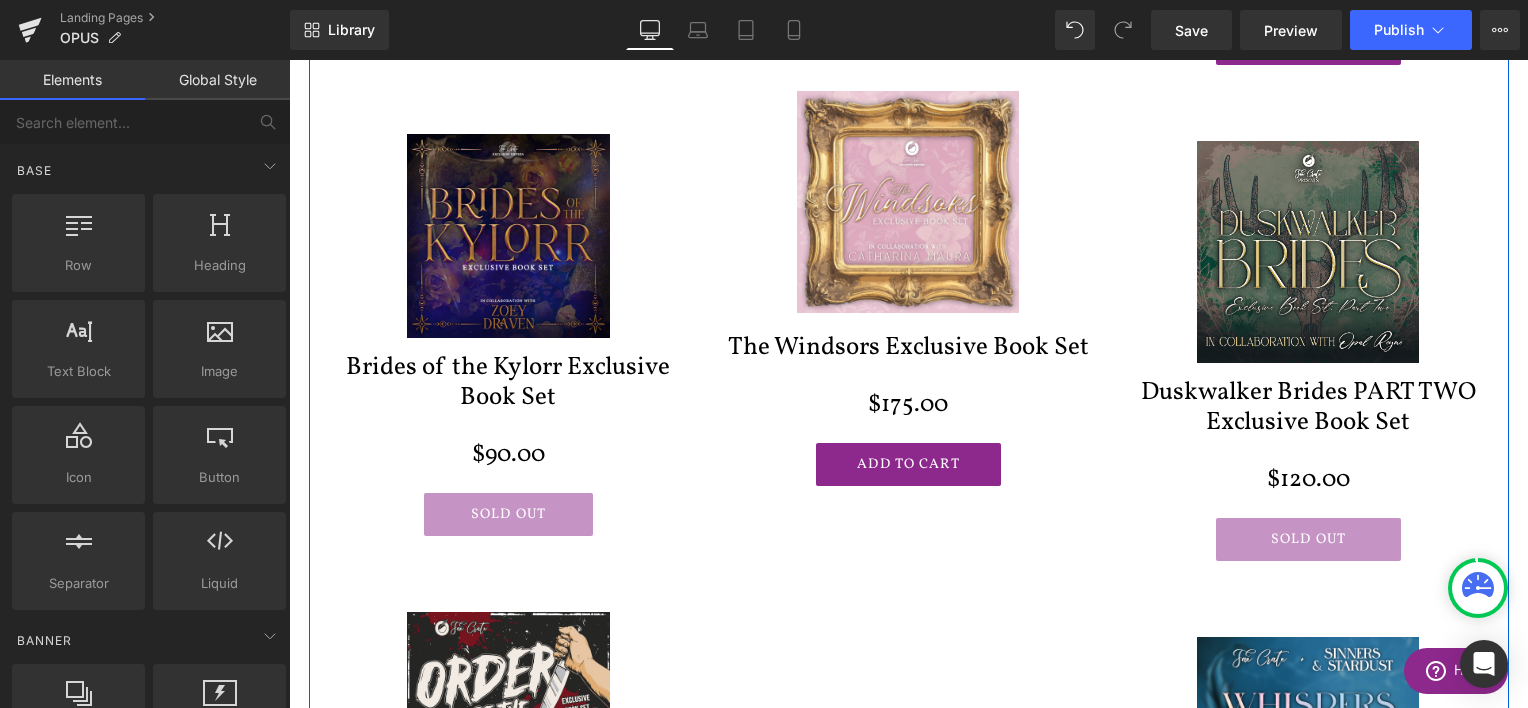 scroll, scrollTop: 2896, scrollLeft: 0, axis: vertical 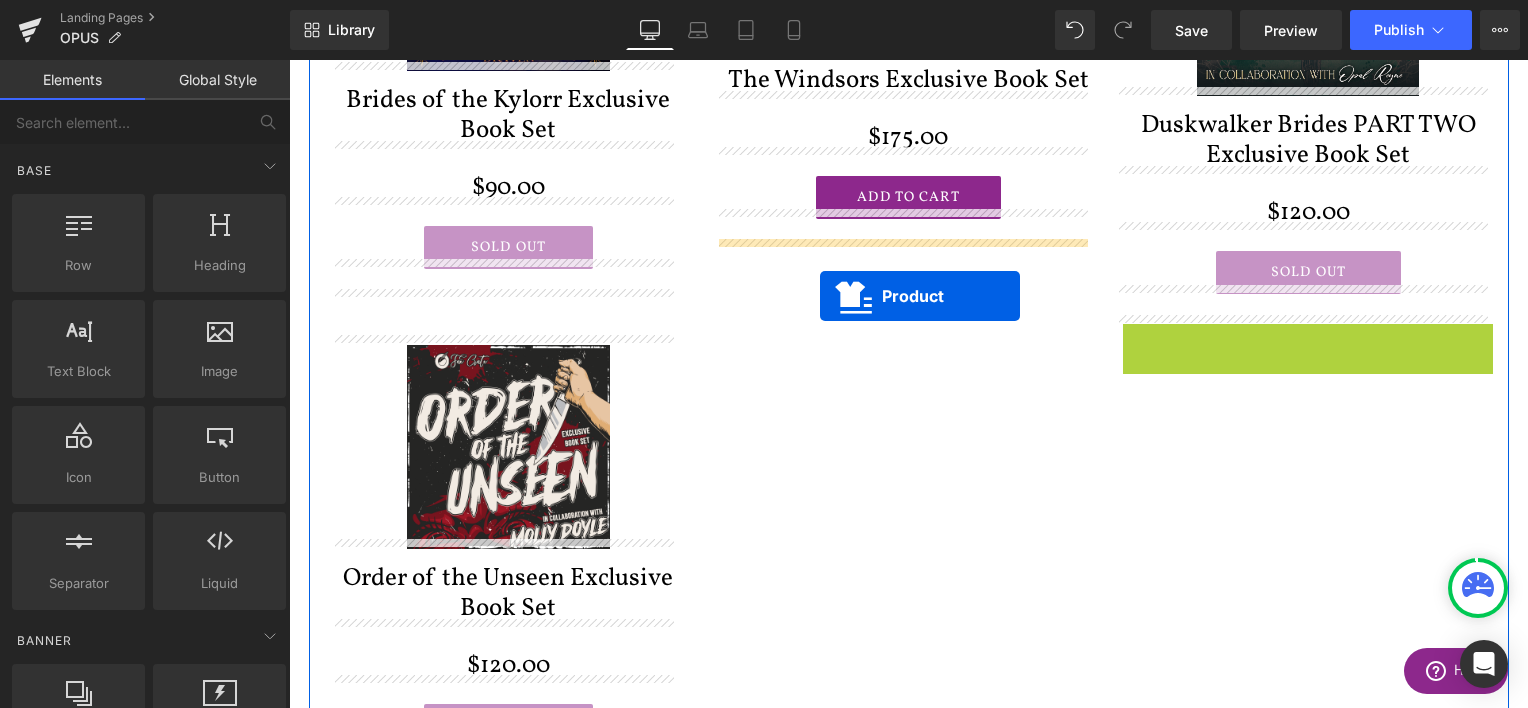 drag, startPoint x: 1257, startPoint y: 331, endPoint x: 820, endPoint y: 296, distance: 438.39935 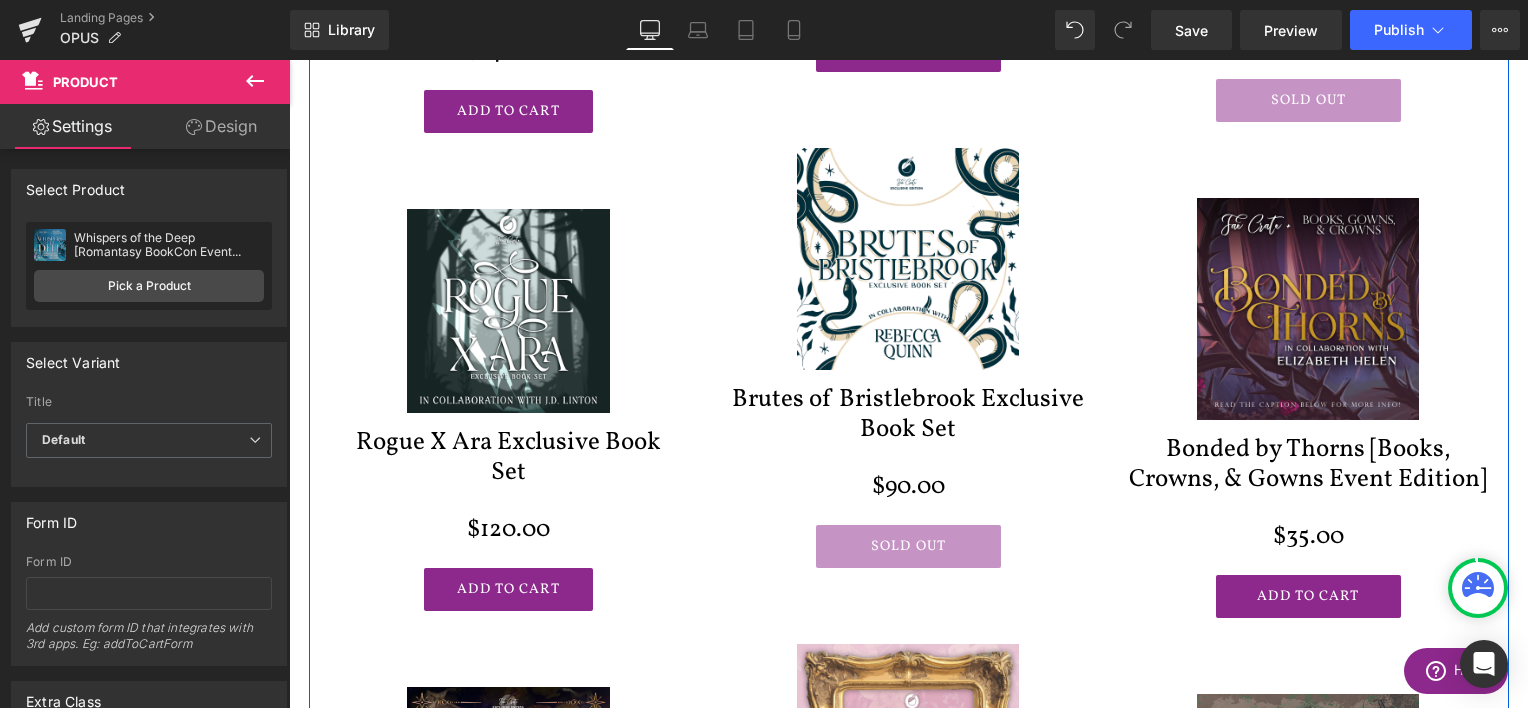 scroll, scrollTop: 2096, scrollLeft: 0, axis: vertical 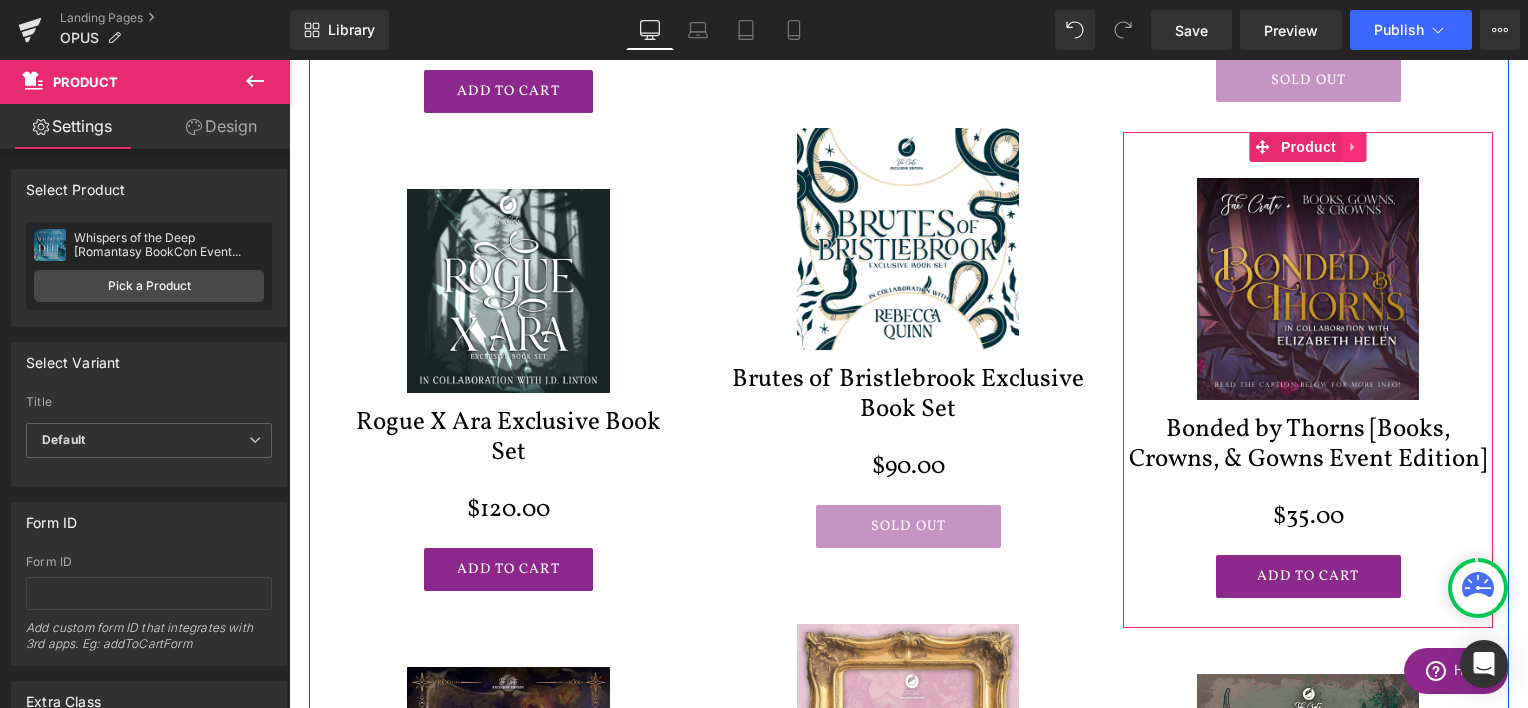 click 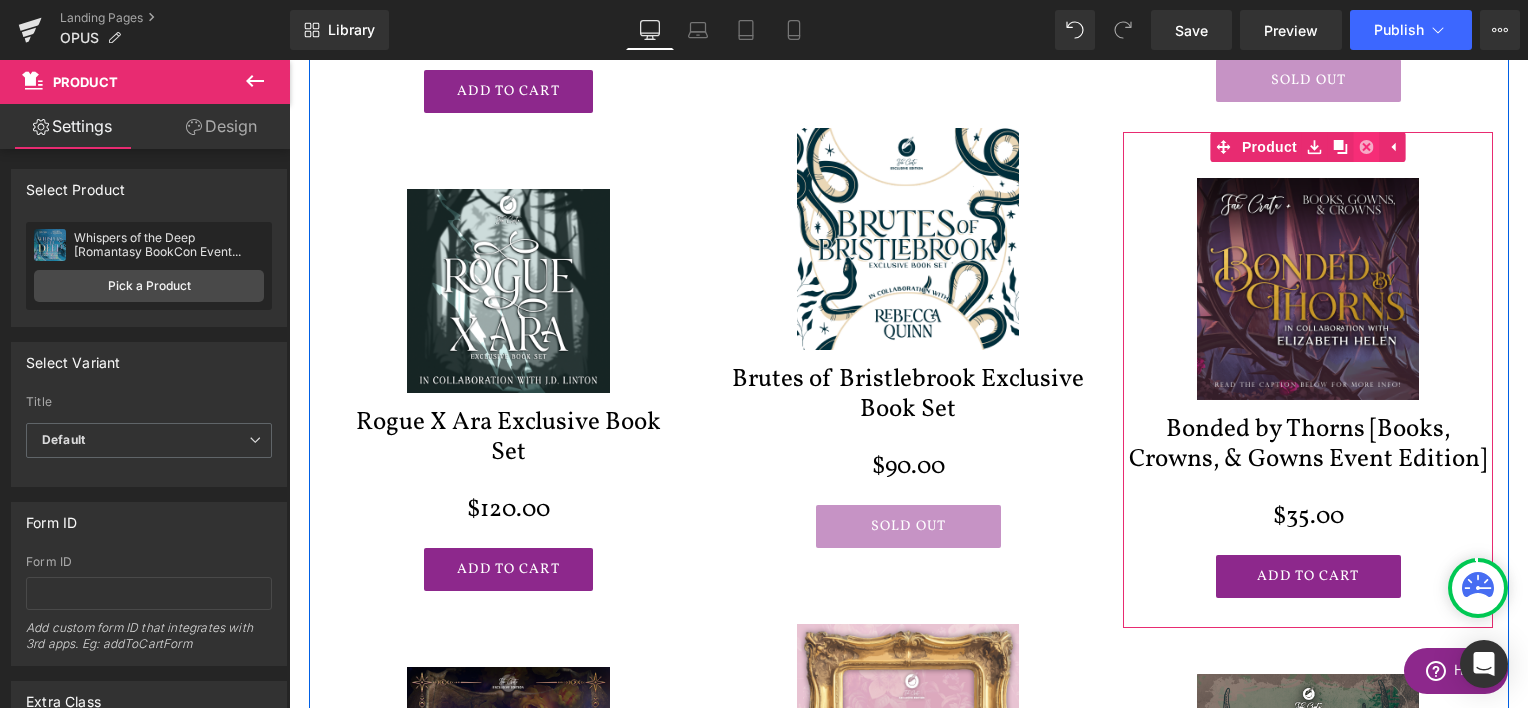 click 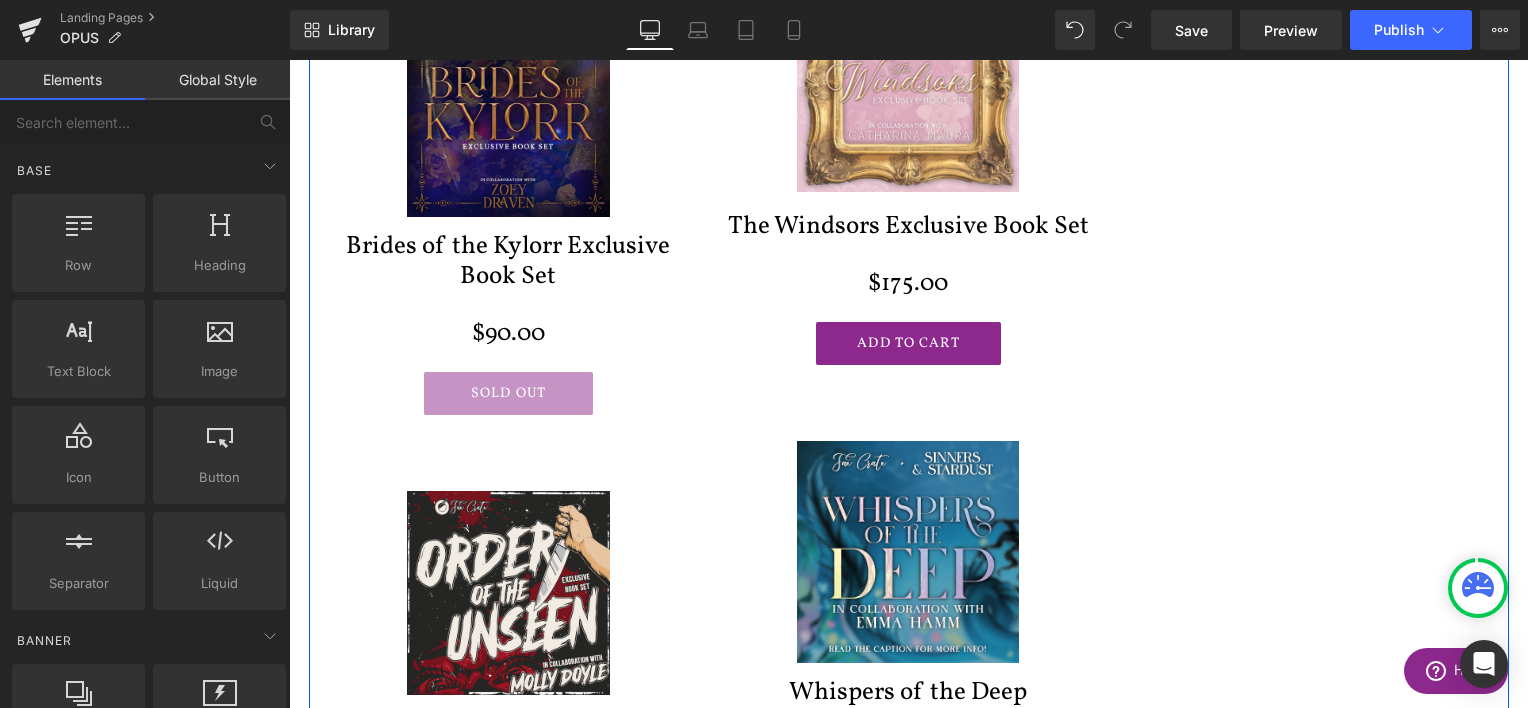 scroll, scrollTop: 2896, scrollLeft: 0, axis: vertical 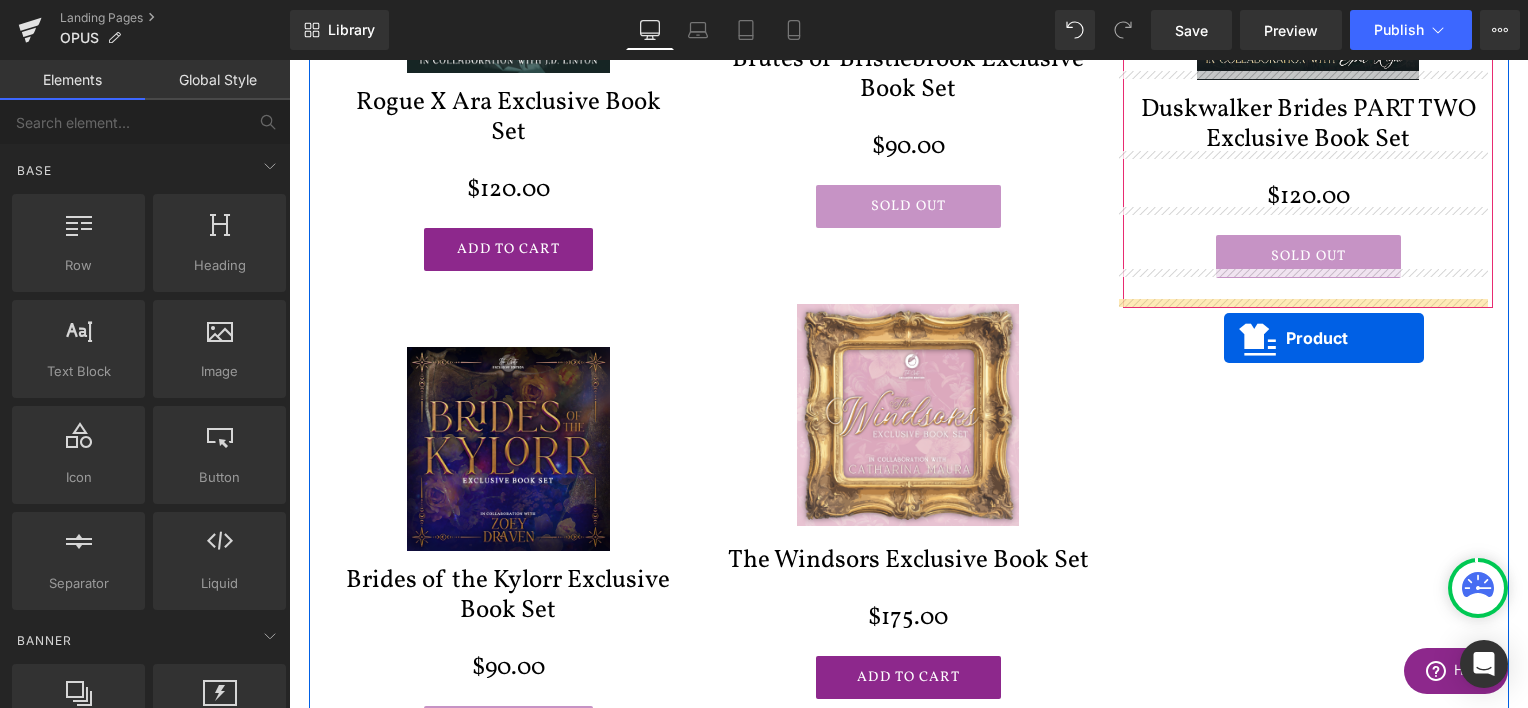 drag, startPoint x: 462, startPoint y: 310, endPoint x: 1224, endPoint y: 338, distance: 762.5143 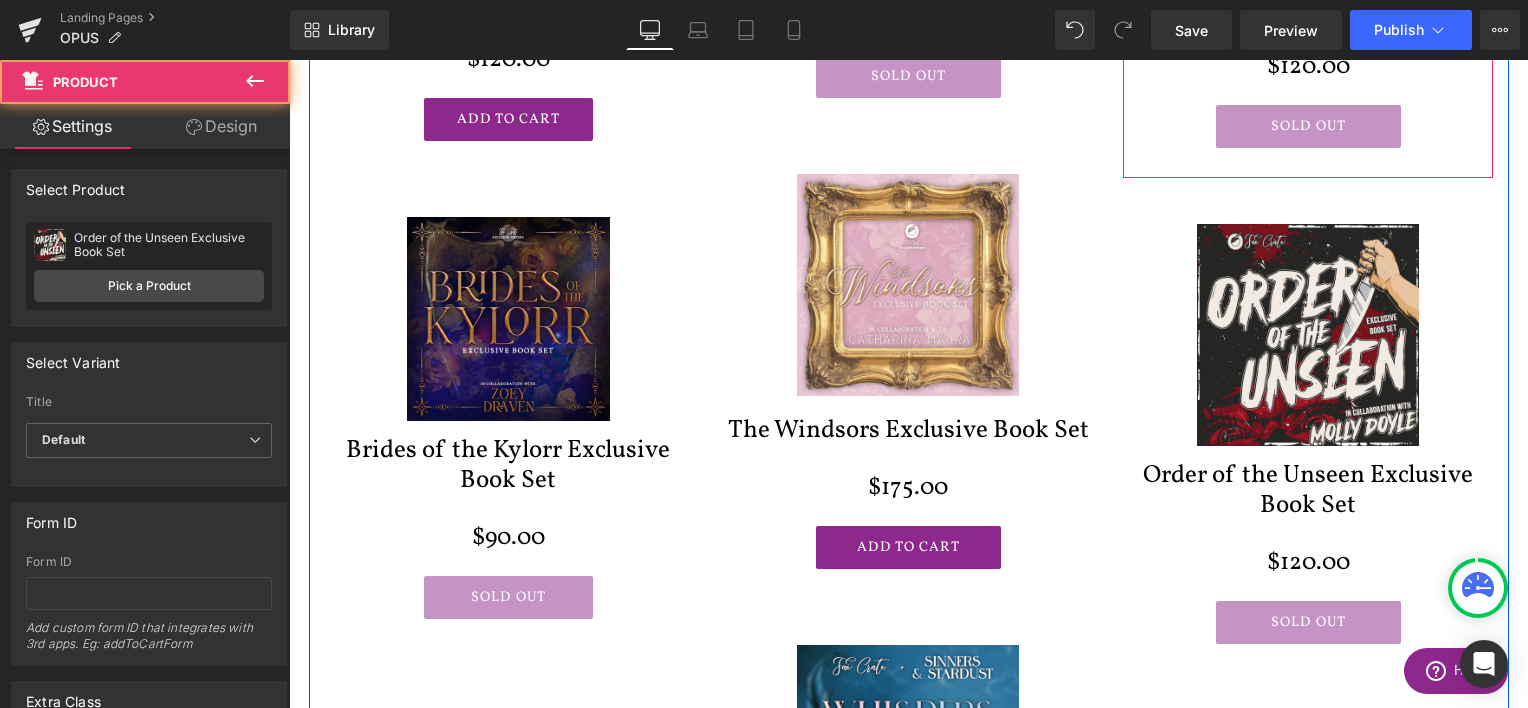 scroll, scrollTop: 2716, scrollLeft: 0, axis: vertical 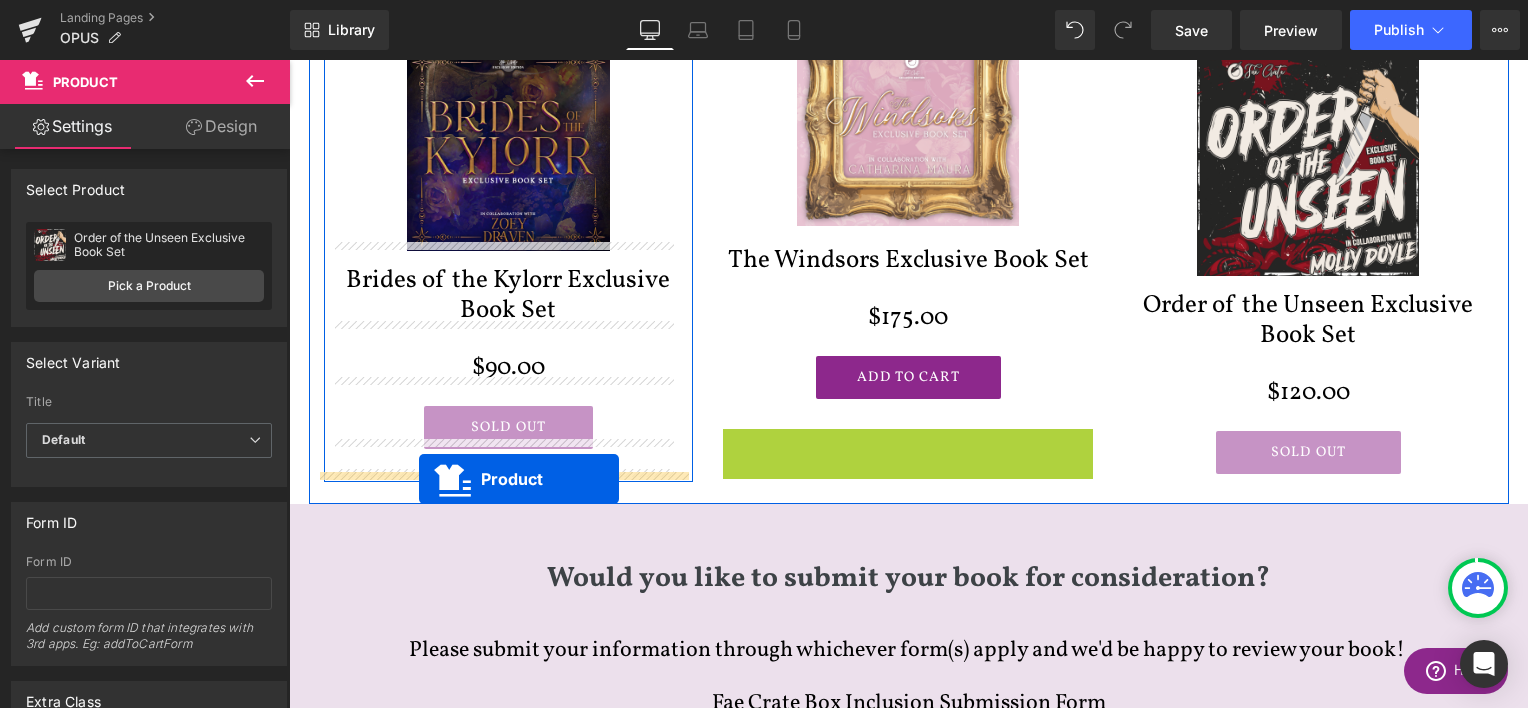 drag, startPoint x: 851, startPoint y: 448, endPoint x: 419, endPoint y: 479, distance: 433.11084 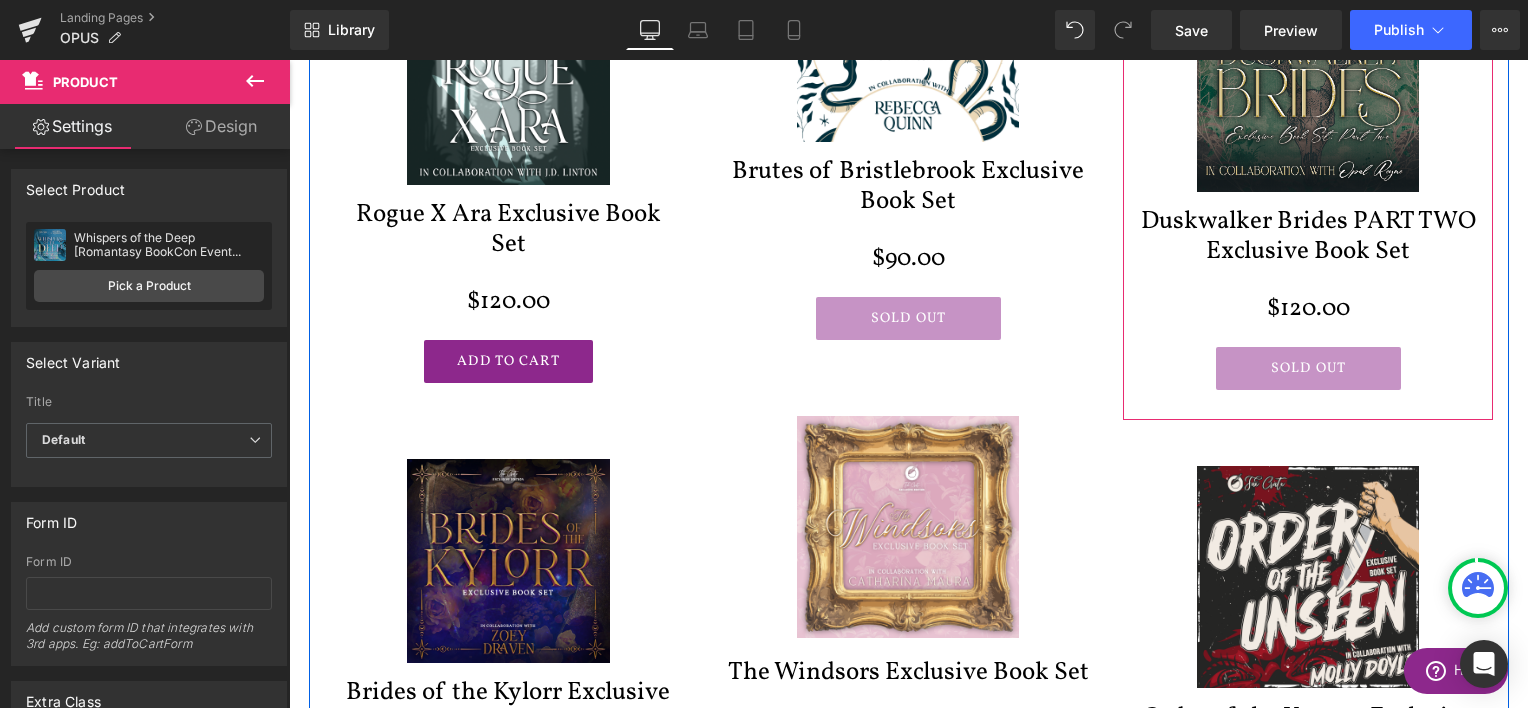 scroll, scrollTop: 2316, scrollLeft: 0, axis: vertical 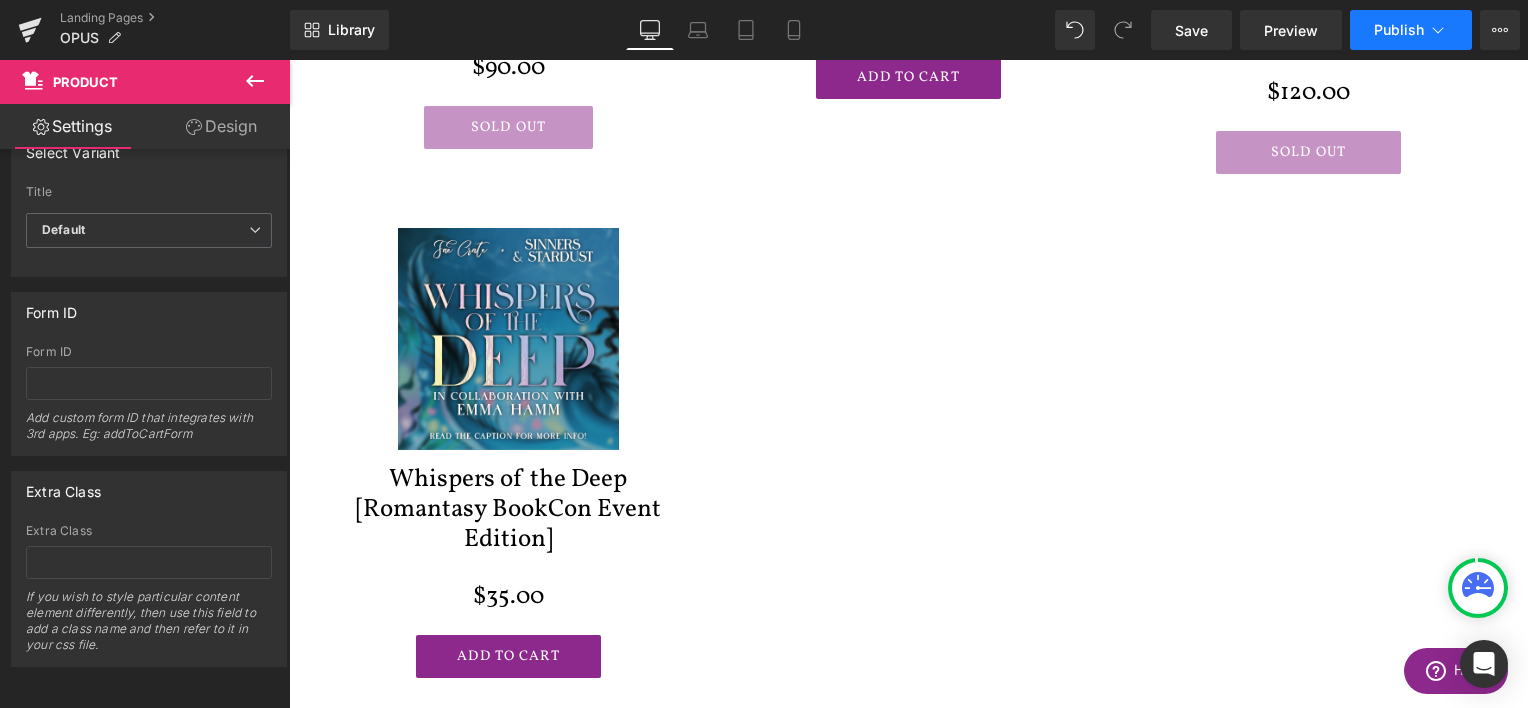 click on "Publish" at bounding box center (1399, 30) 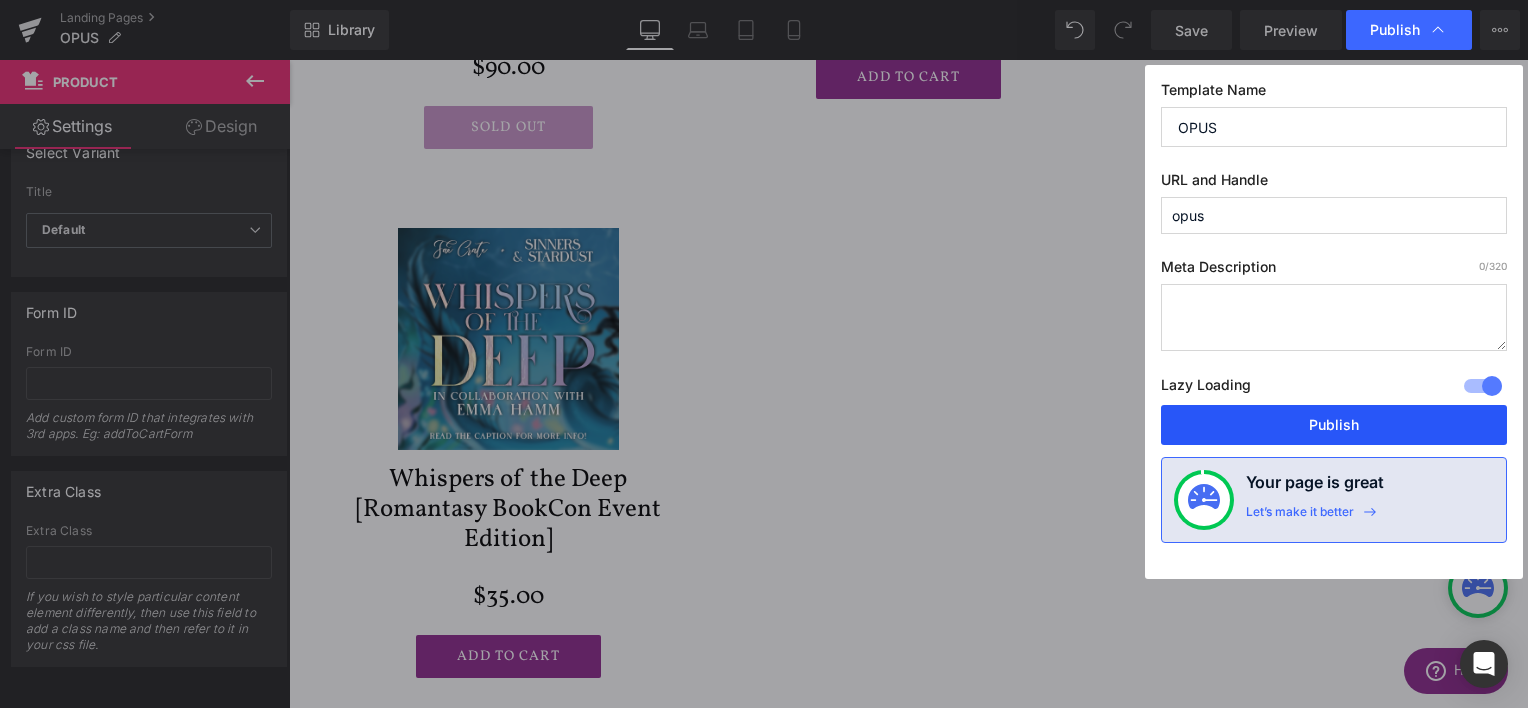 click on "Publish" at bounding box center [1334, 425] 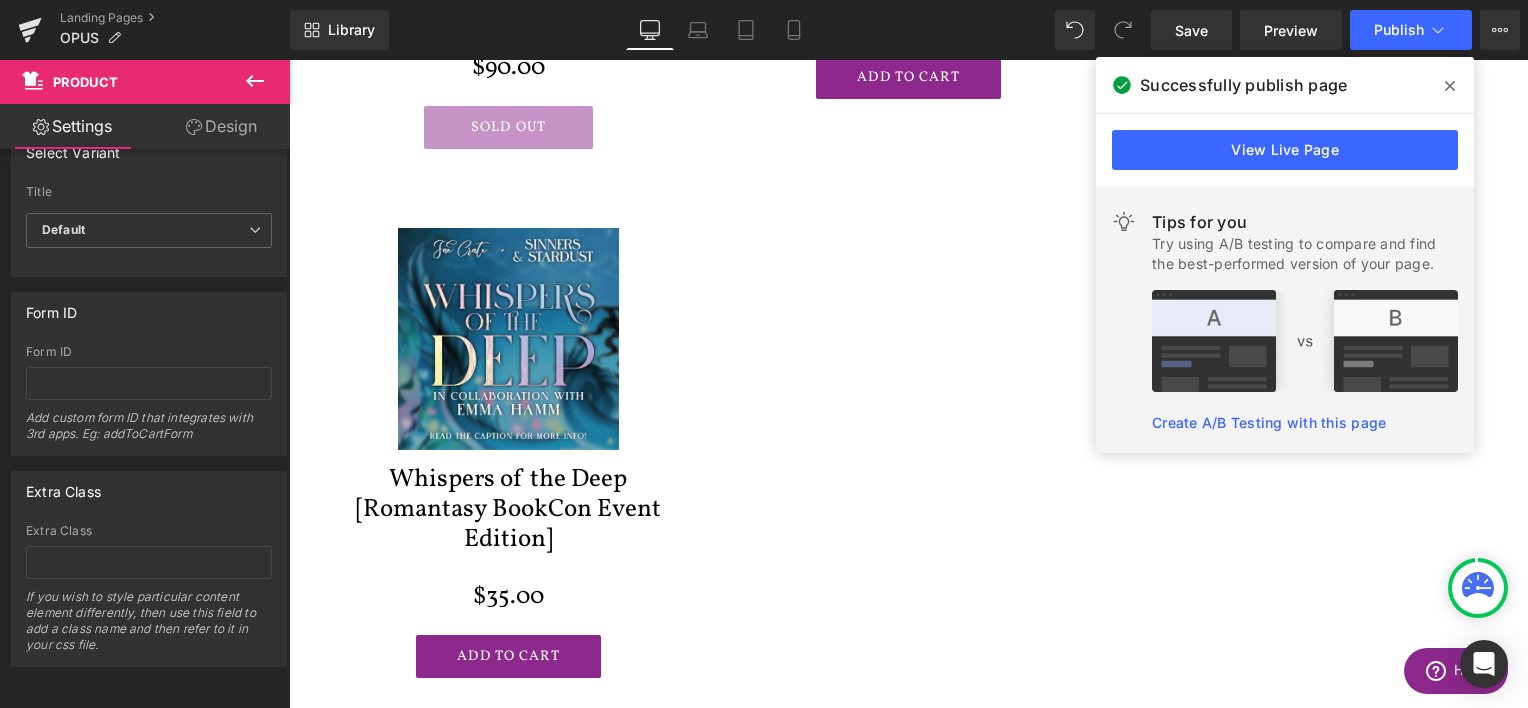 click at bounding box center (1450, 86) 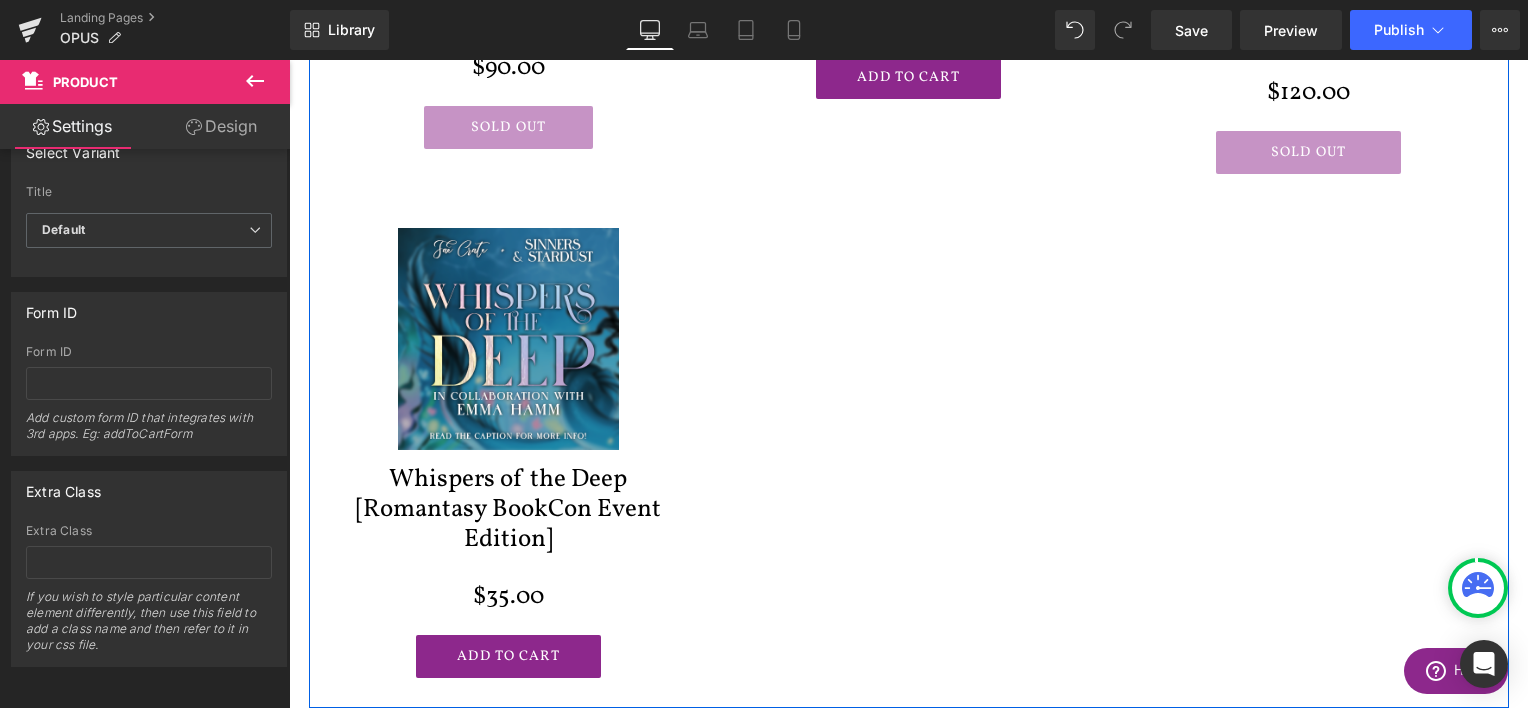 click on "Sale Off
(P) Image
Between Life and Death Exclusive Book Set
(P) Title
$0
$105.00
(P) Price
Add To Cart
(P) Cart Button
Product
Sale Off
(P) Image" at bounding box center [909, -564] 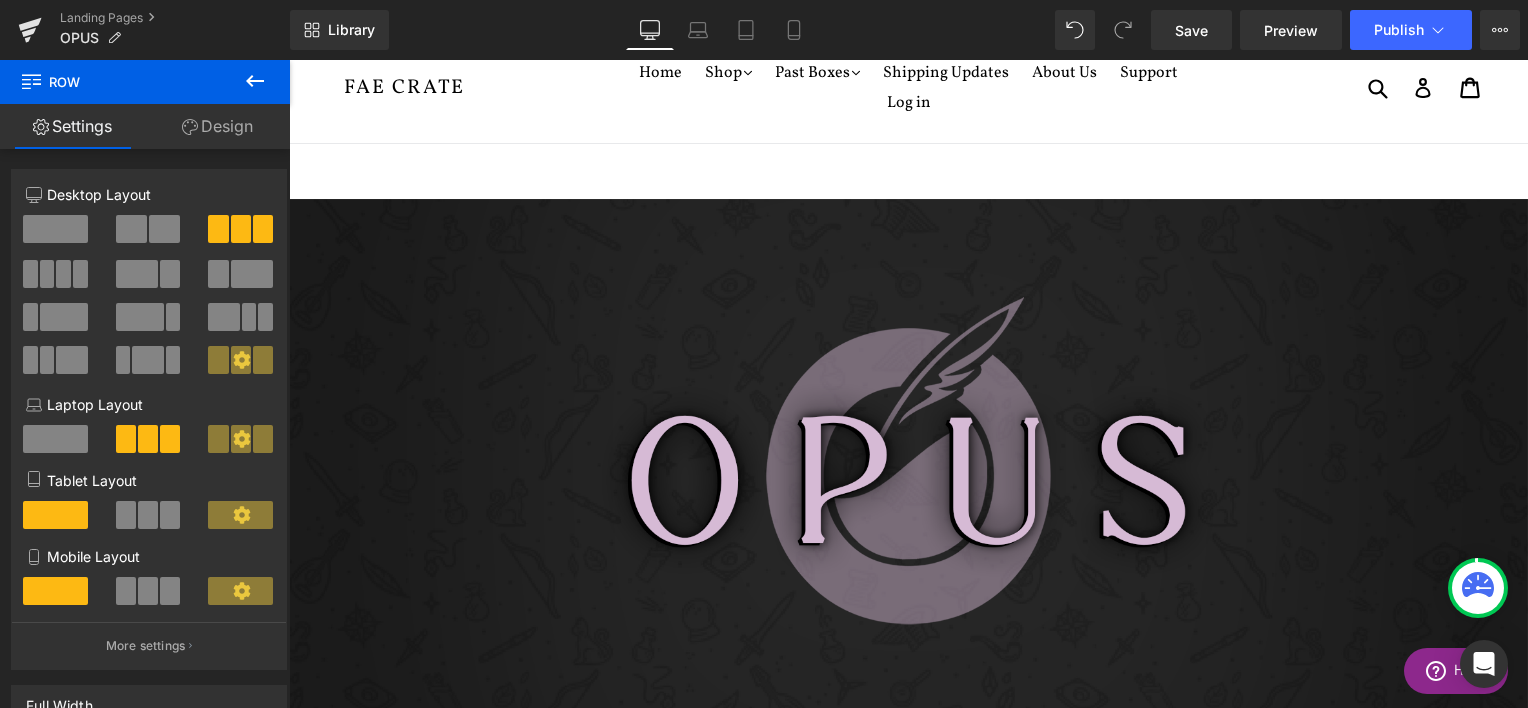 scroll, scrollTop: 0, scrollLeft: 0, axis: both 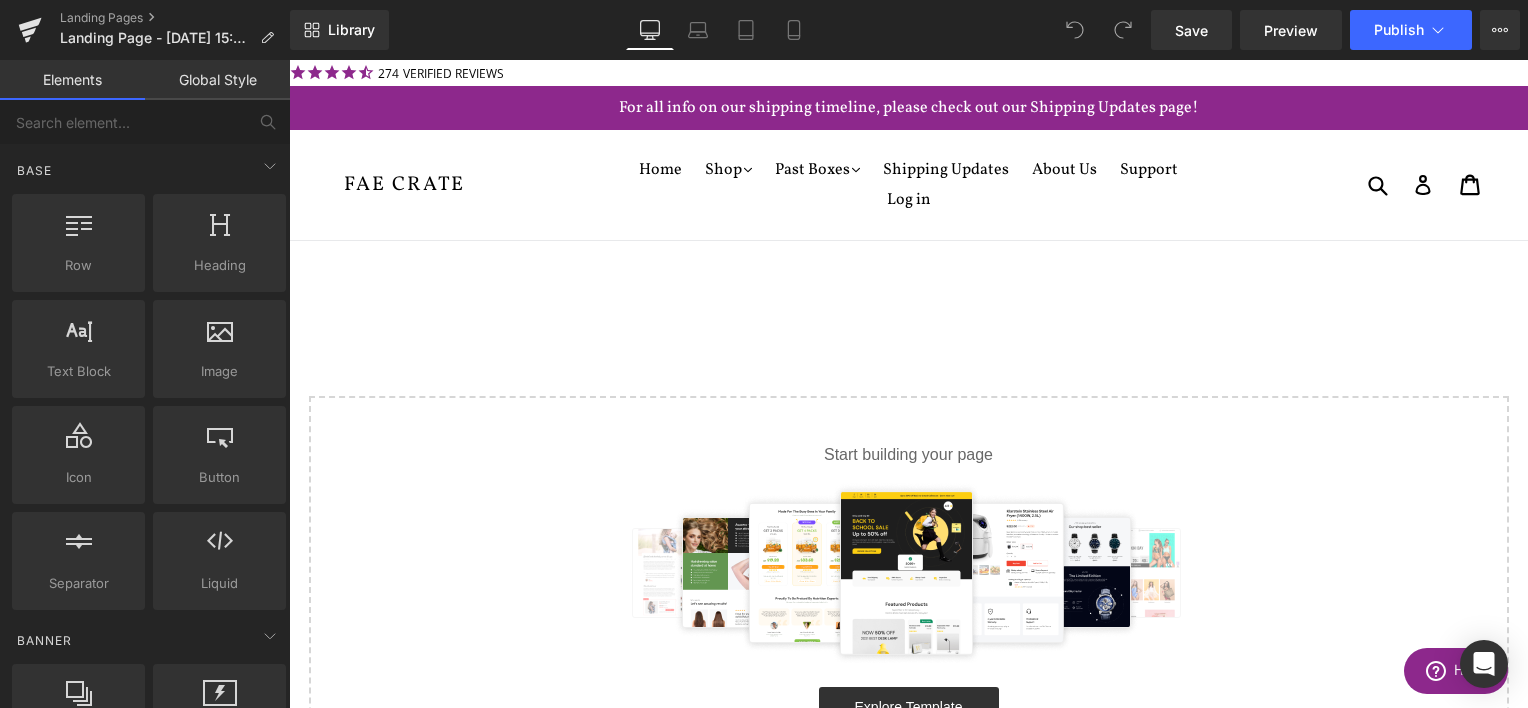 click on "Select your layout" at bounding box center [908, 550] 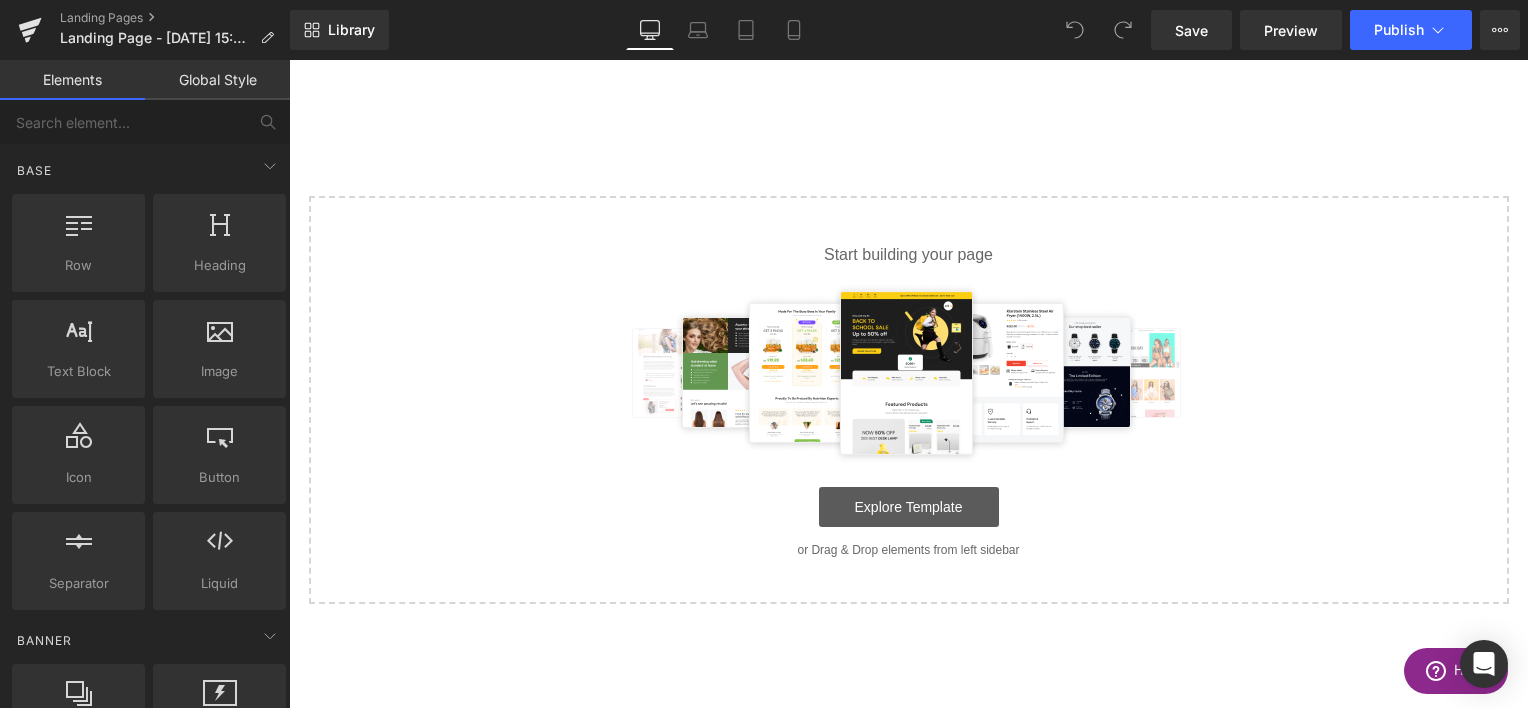 click on "Explore Template" at bounding box center [909, 507] 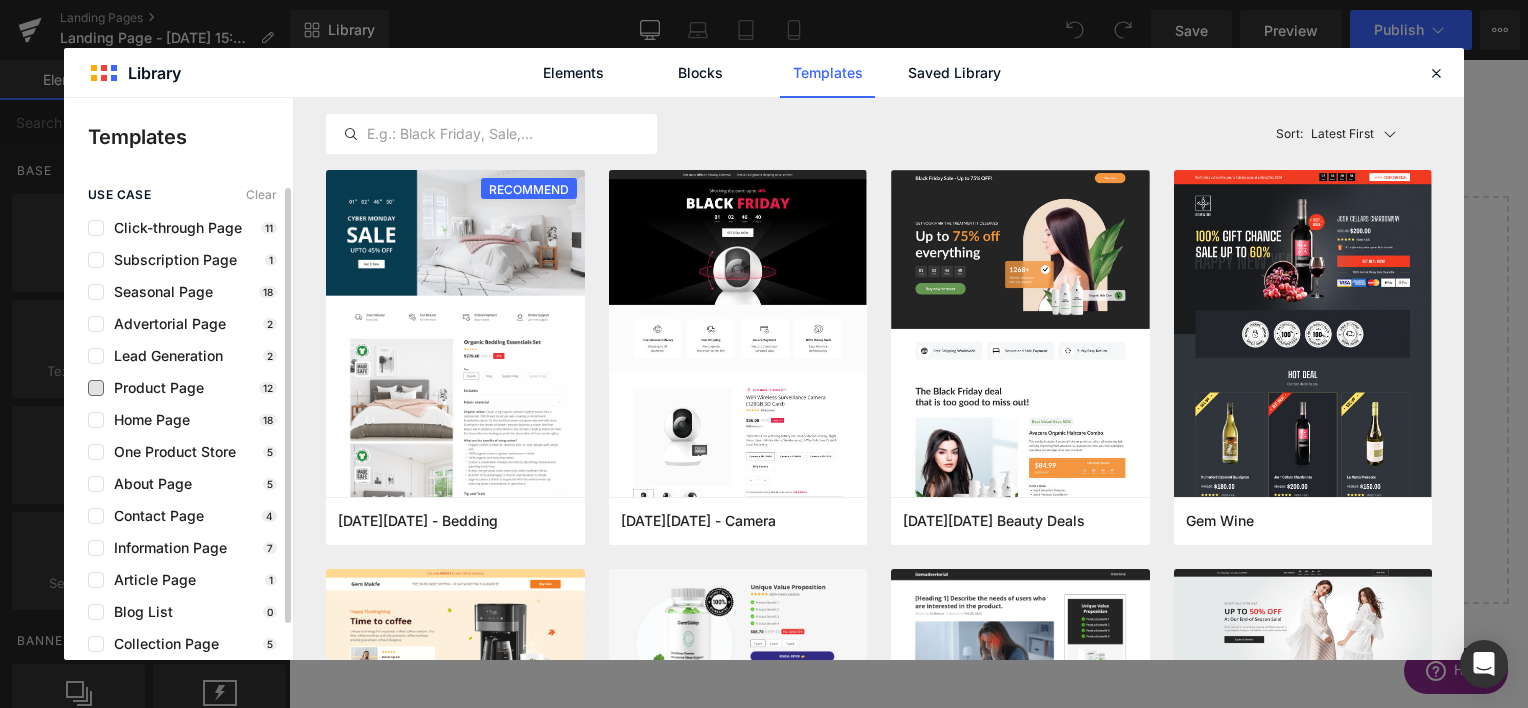 click on "Product Page" at bounding box center [154, 388] 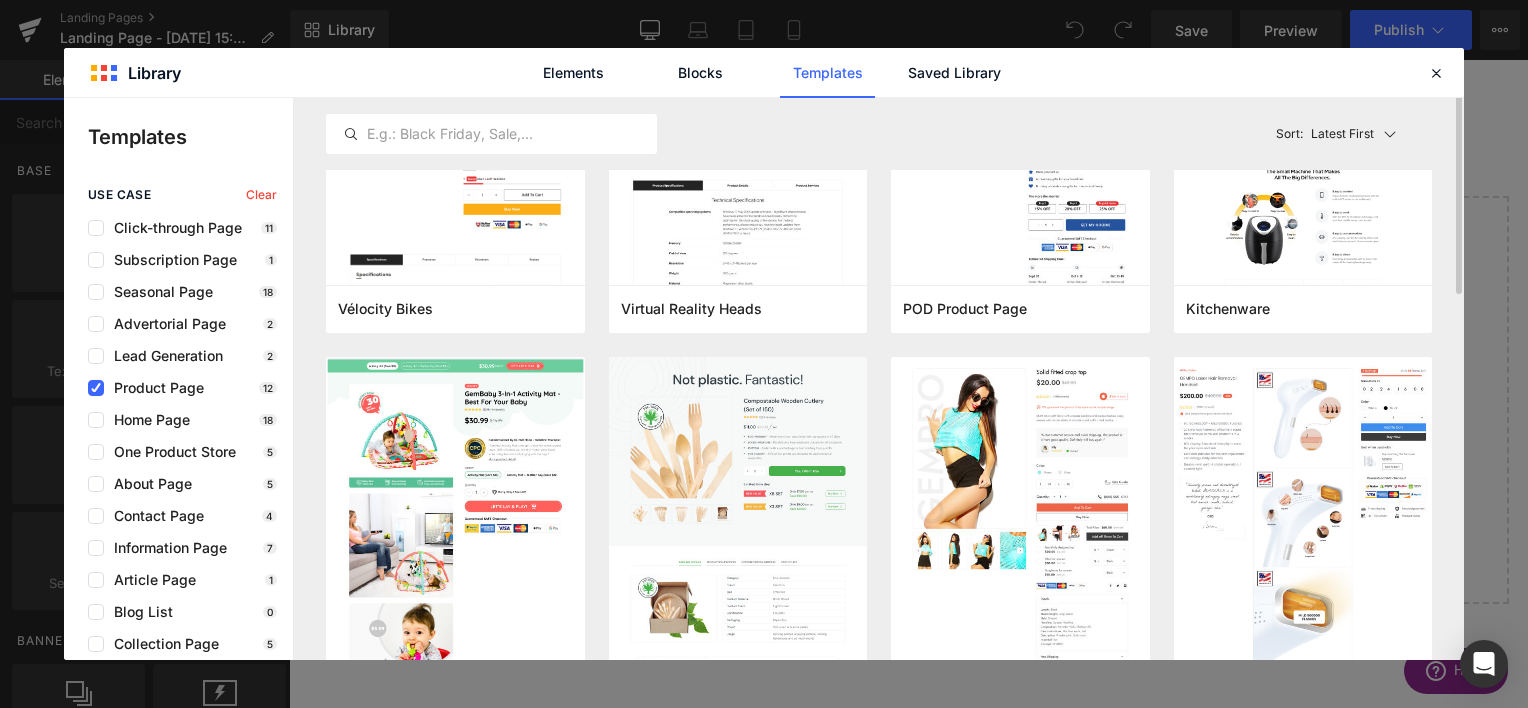 scroll, scrollTop: 0, scrollLeft: 0, axis: both 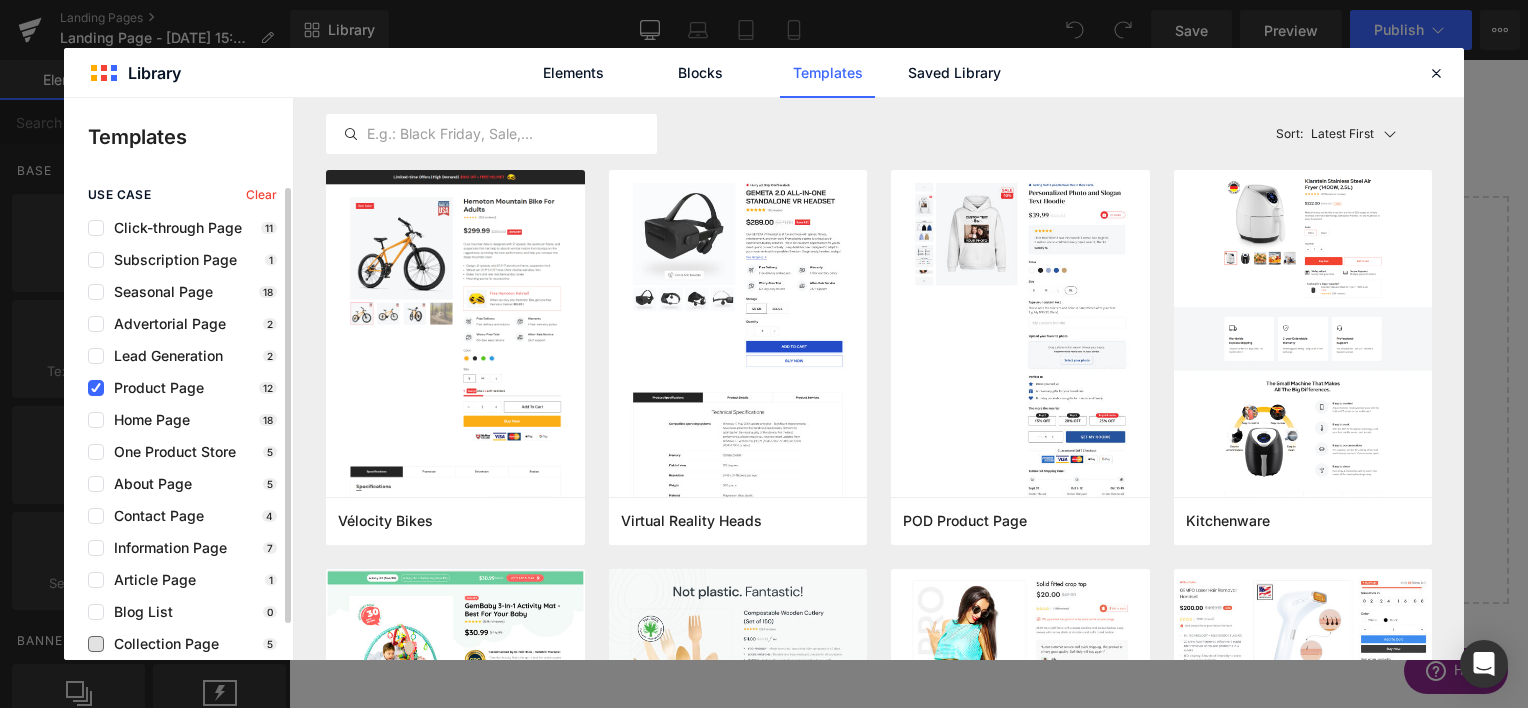 click on "Collection Page" at bounding box center [161, 644] 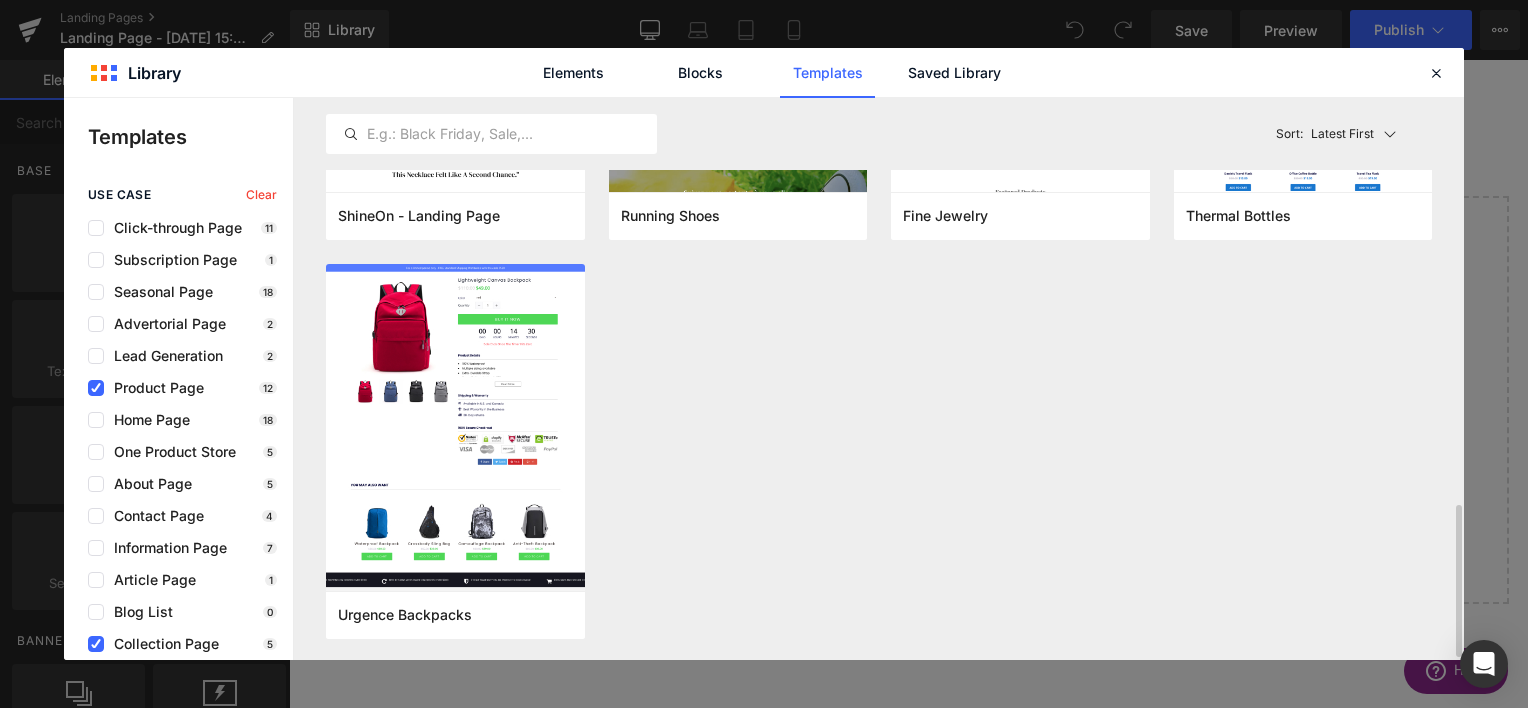 scroll, scrollTop: 1510, scrollLeft: 0, axis: vertical 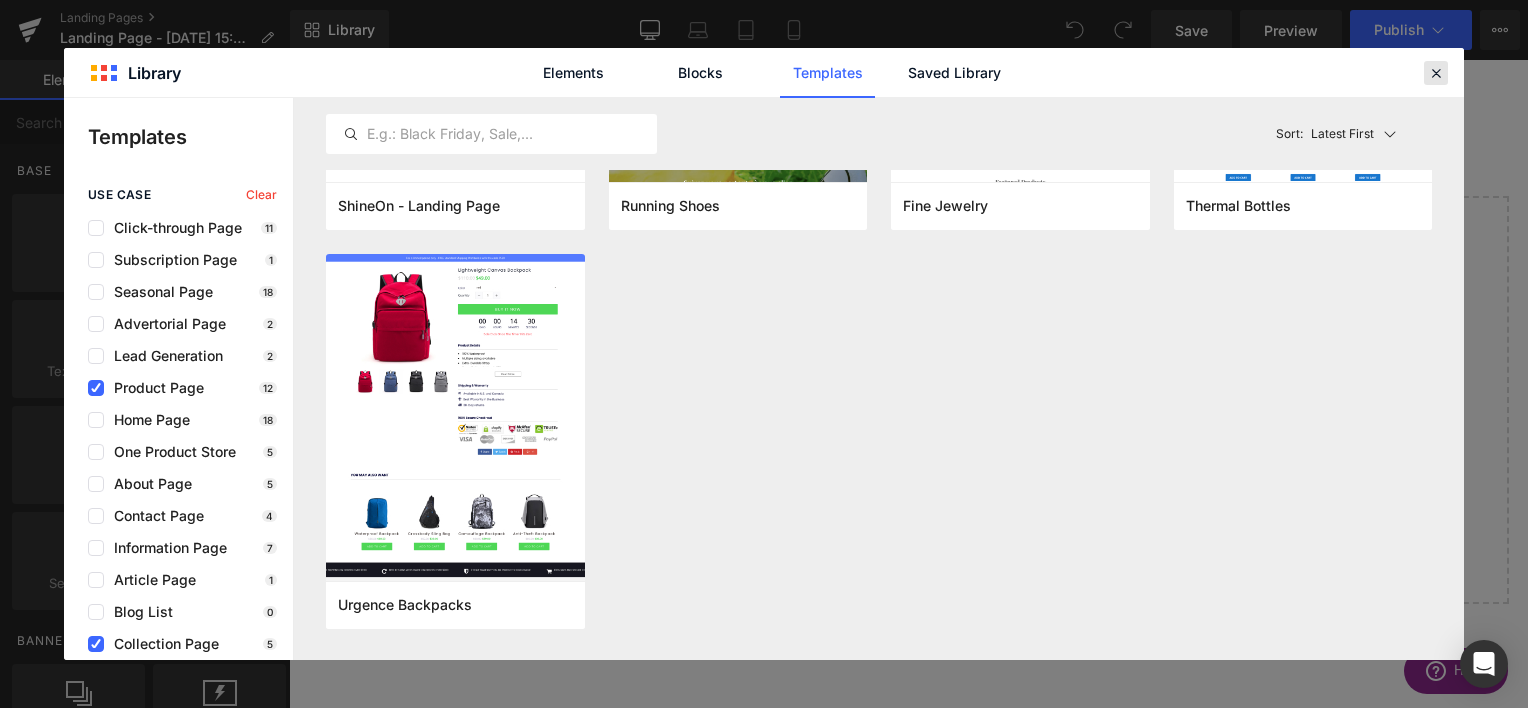 click at bounding box center (1436, 73) 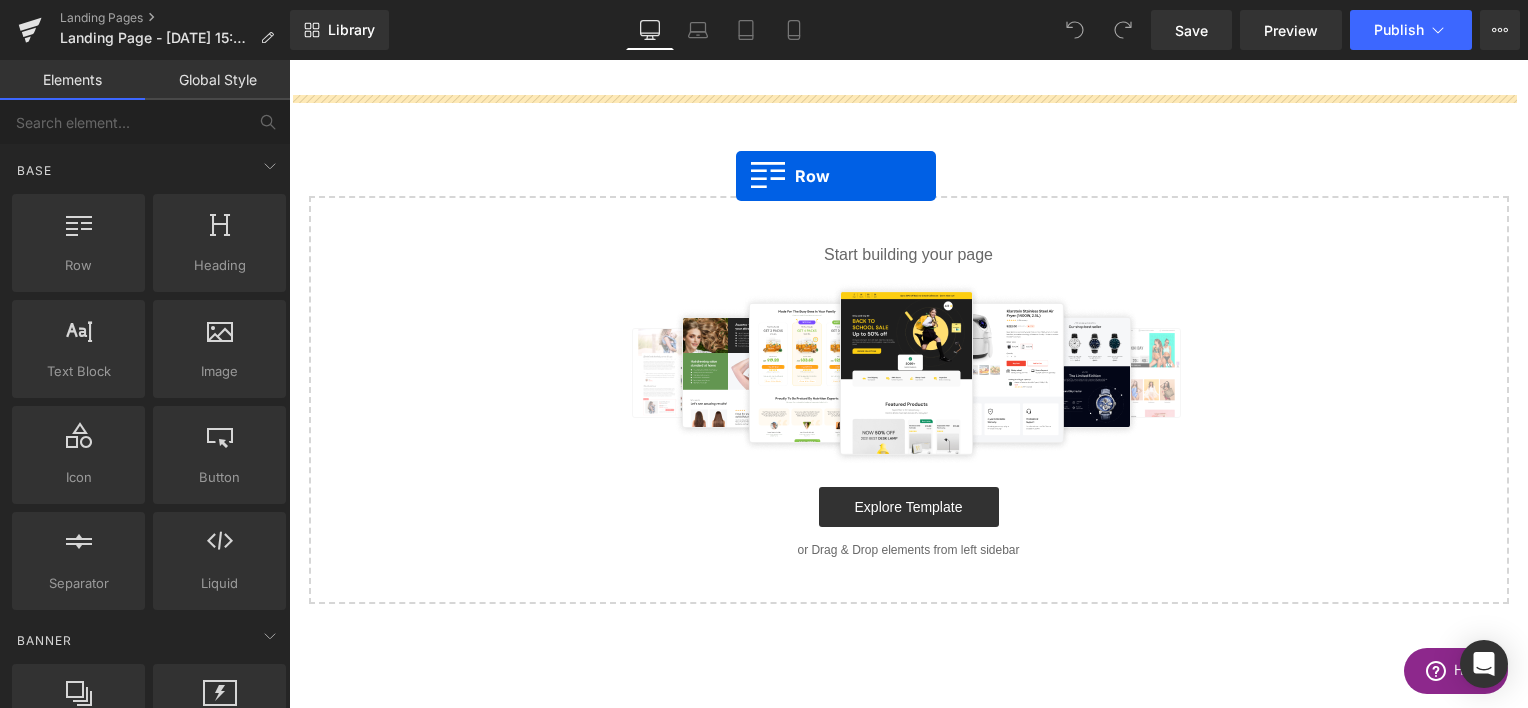 drag, startPoint x: 360, startPoint y: 314, endPoint x: 736, endPoint y: 176, distance: 400.52466 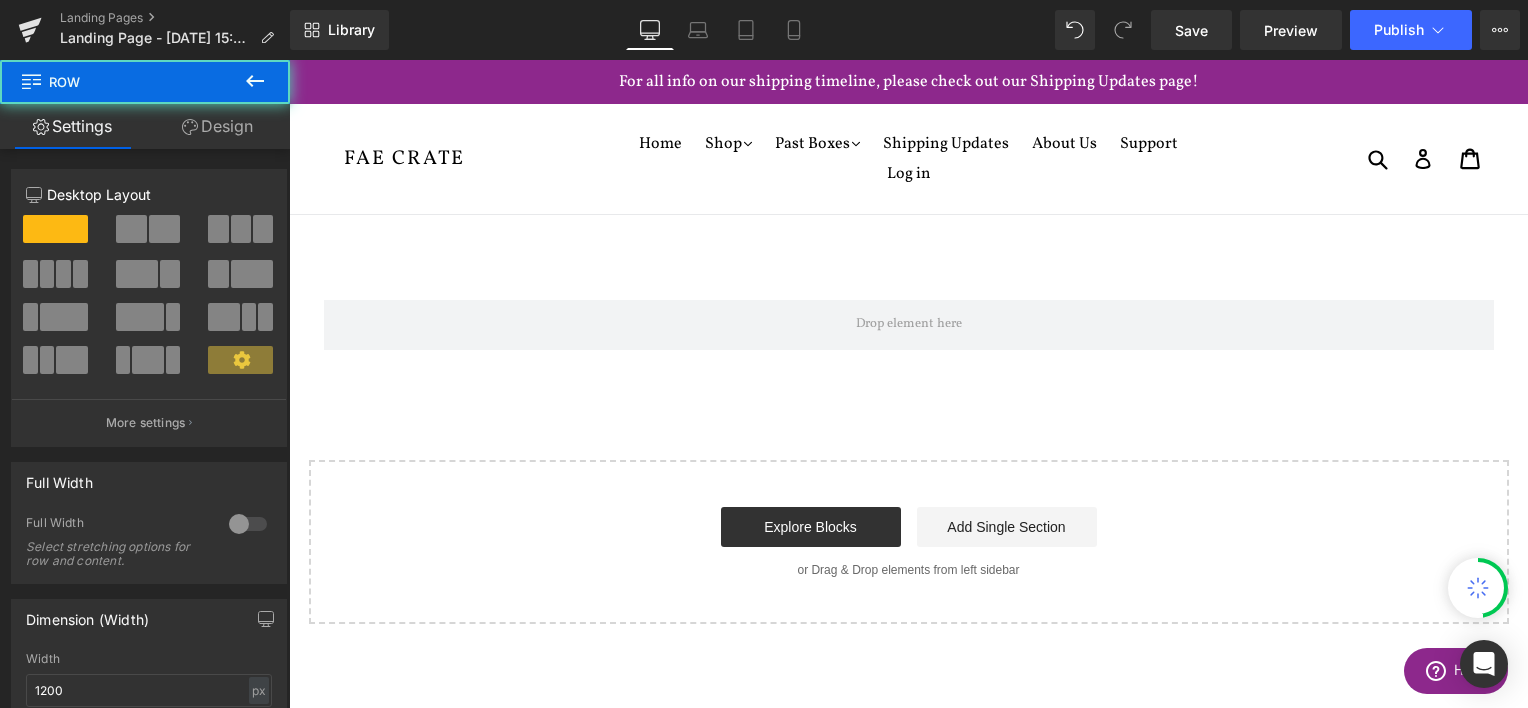scroll, scrollTop: 0, scrollLeft: 0, axis: both 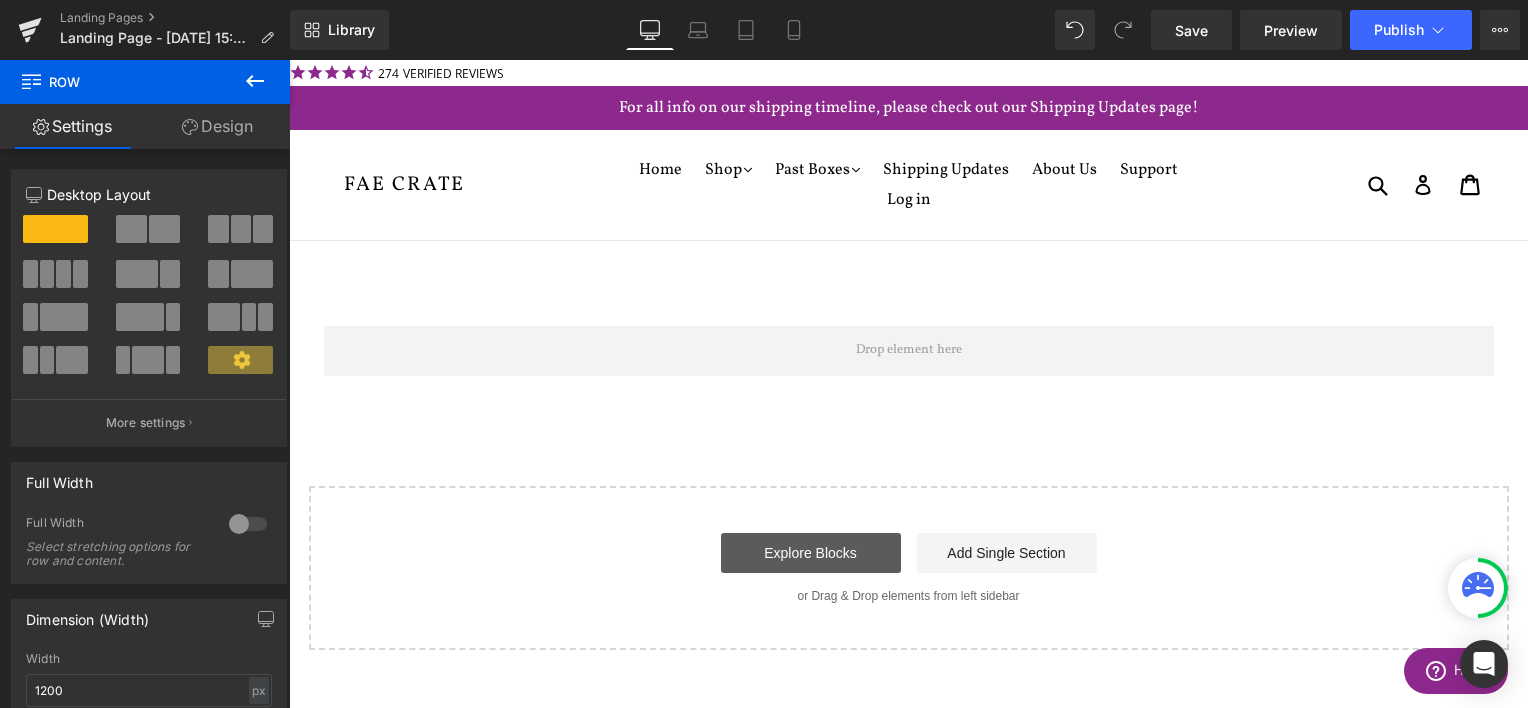 click on "Explore Blocks" at bounding box center (811, 553) 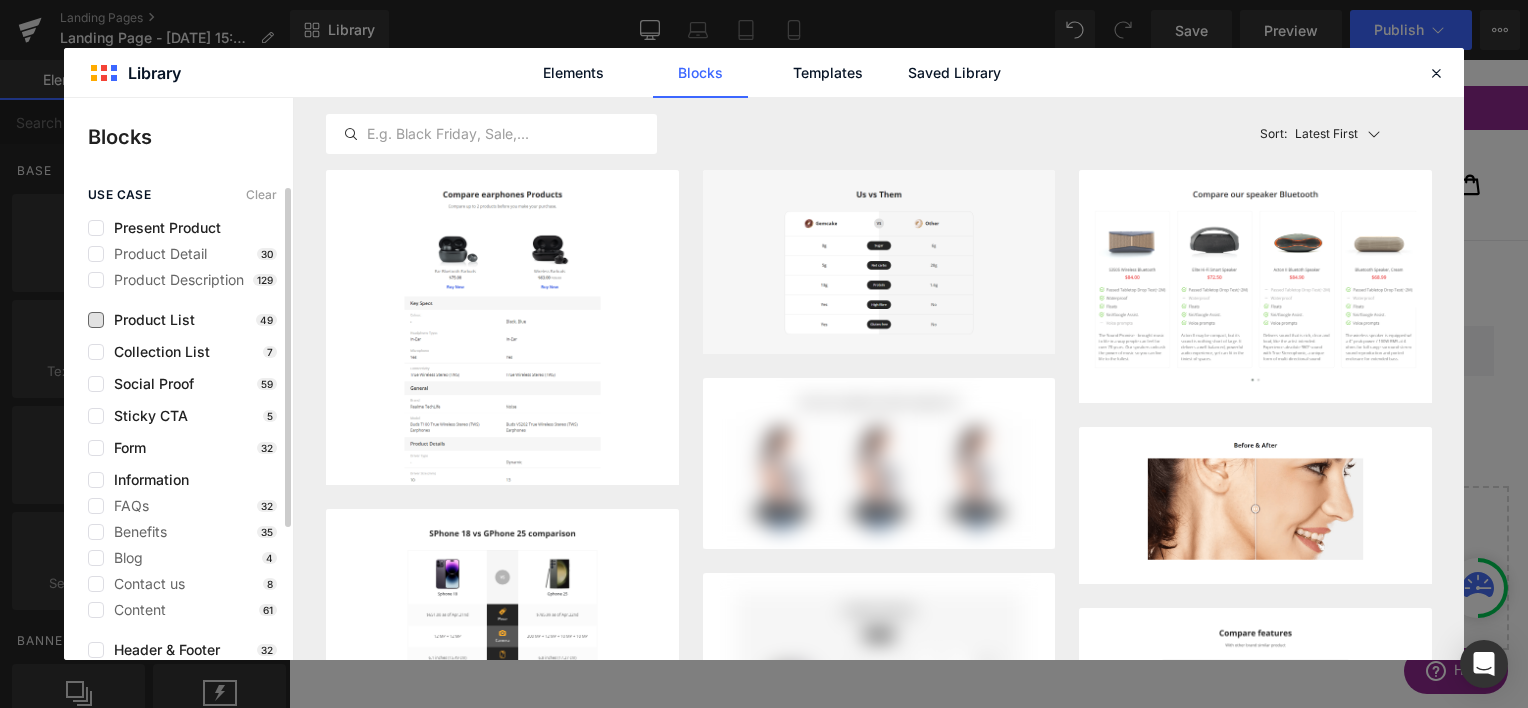 click on "Product List" at bounding box center [149, 320] 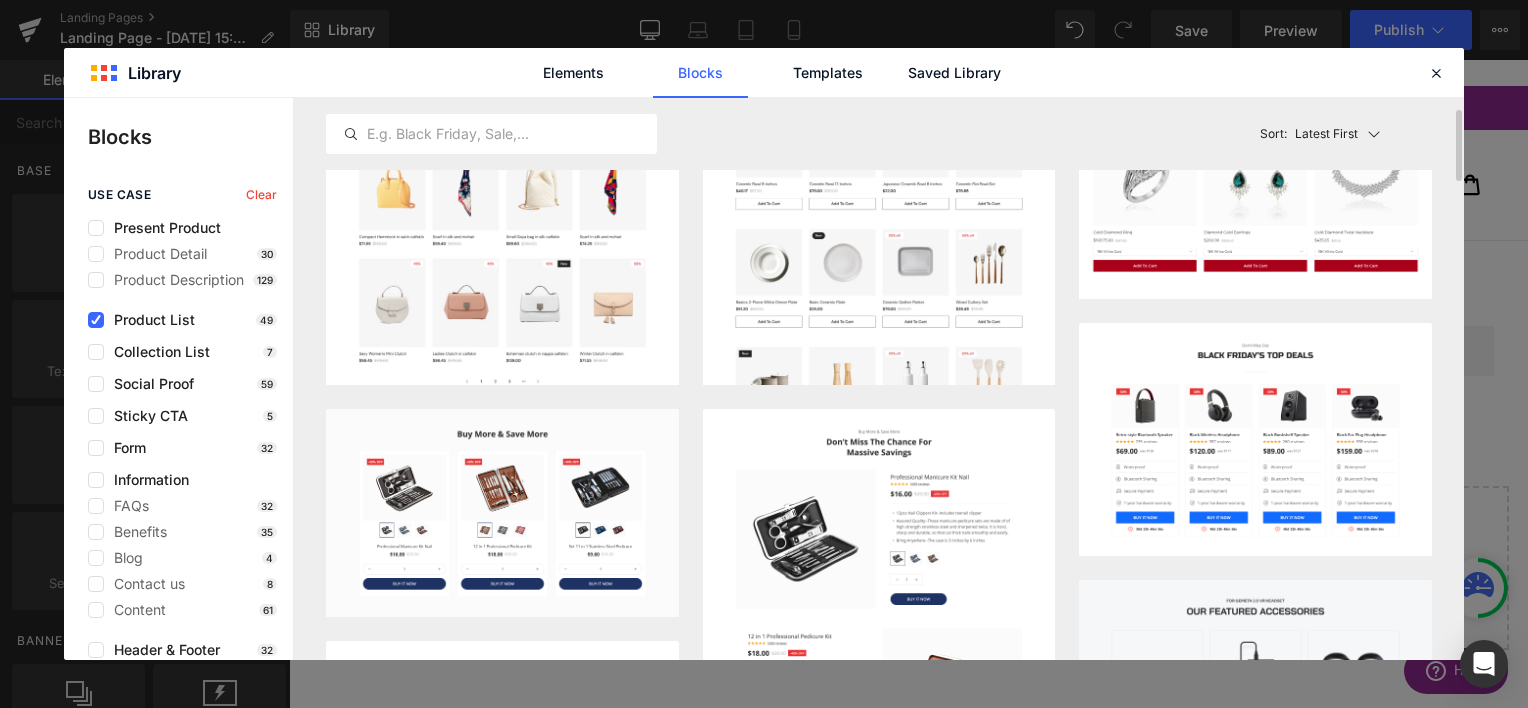 scroll, scrollTop: 0, scrollLeft: 0, axis: both 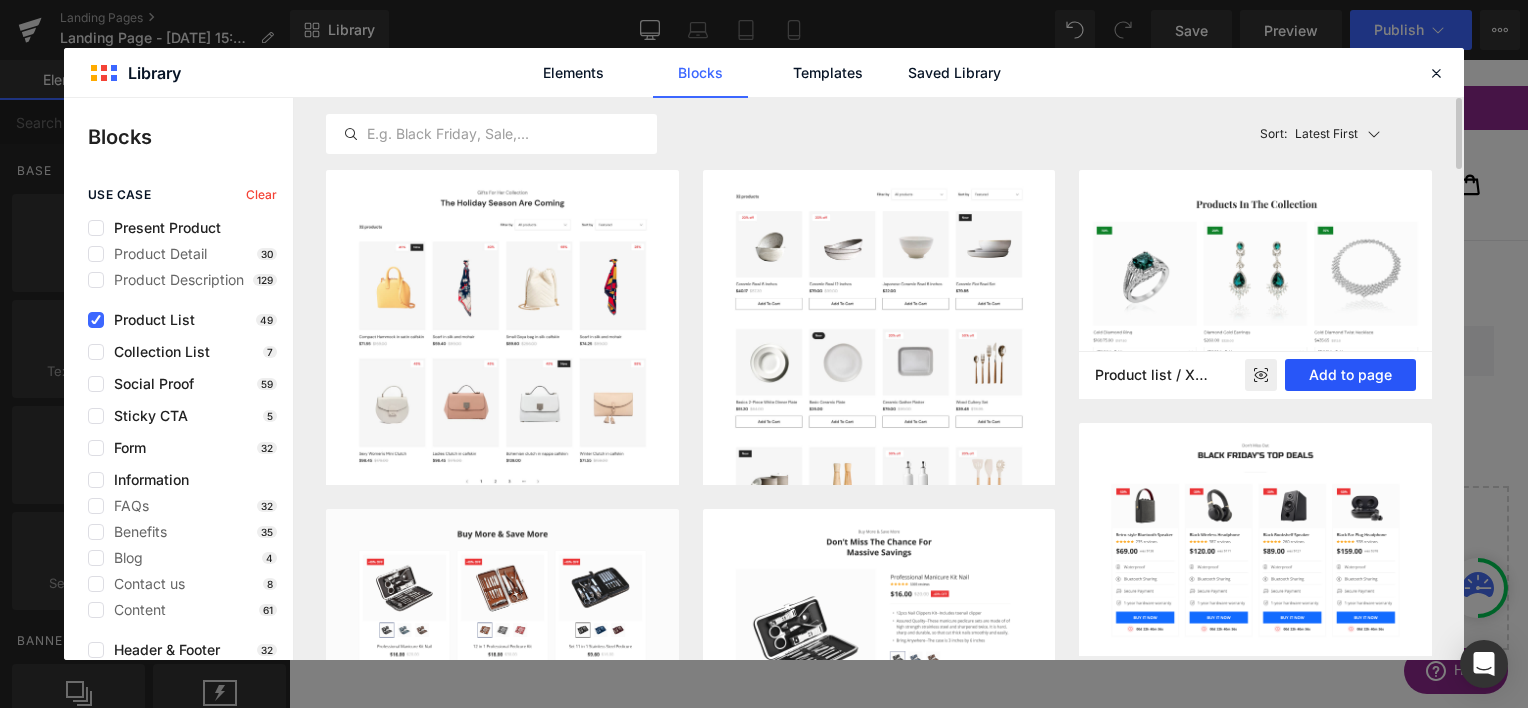 click on "Add to page" at bounding box center [1350, 375] 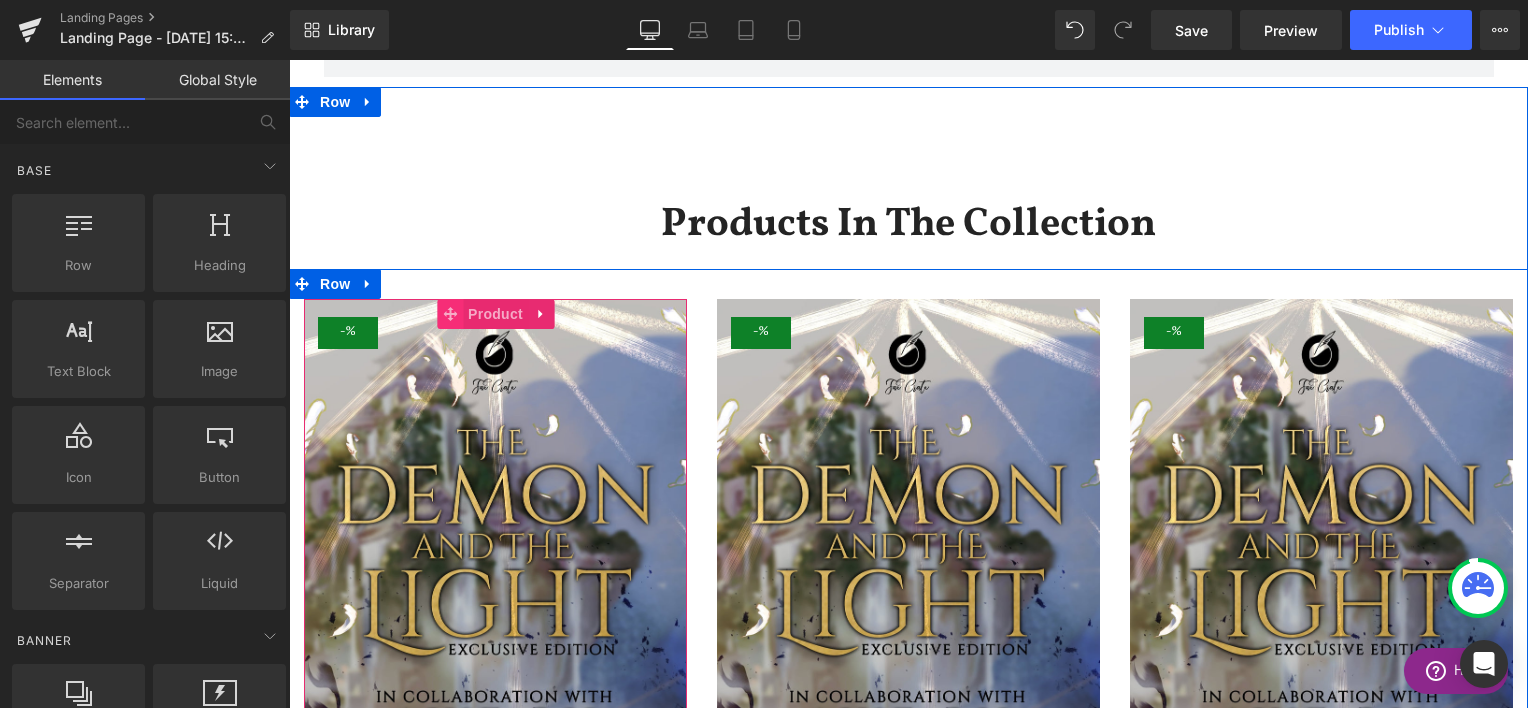 scroll, scrollTop: 524, scrollLeft: 0, axis: vertical 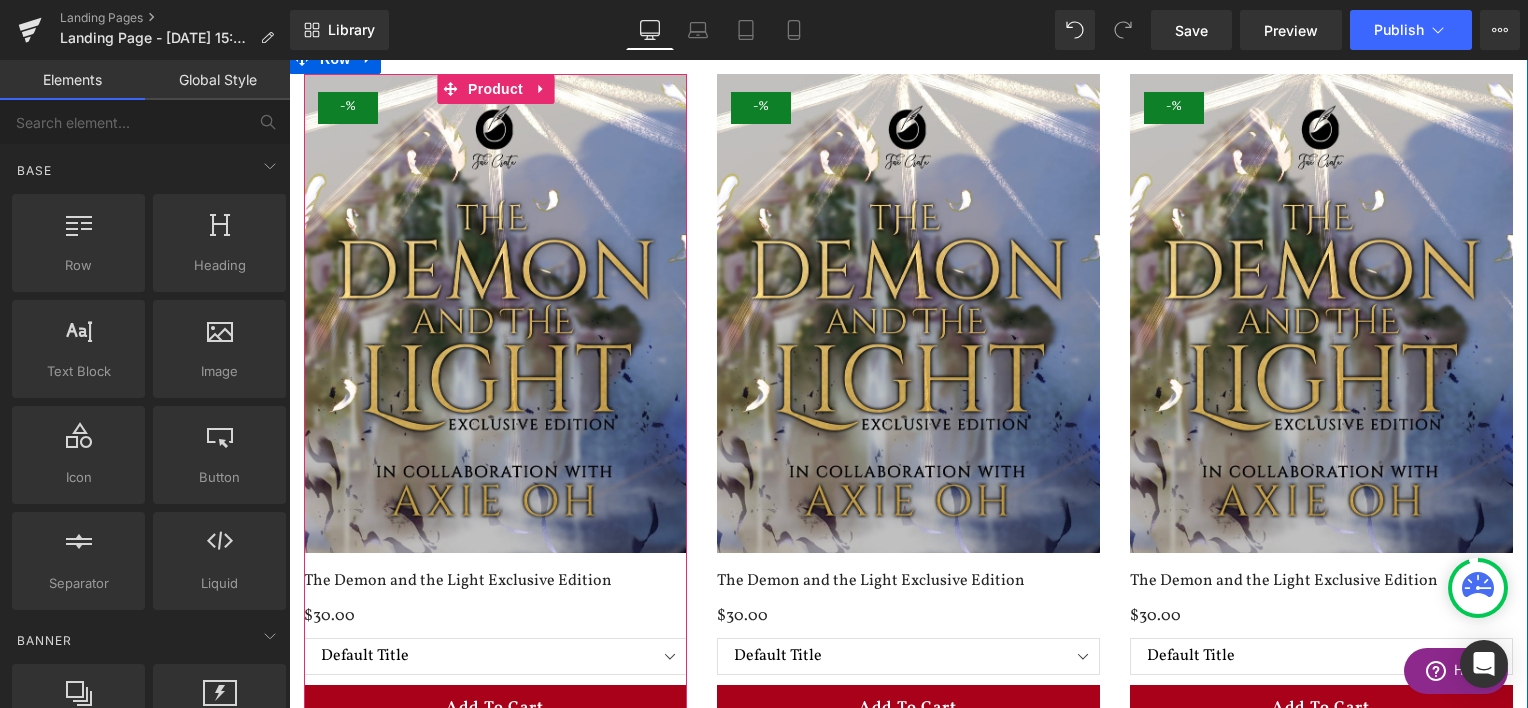 click at bounding box center [495, 313] 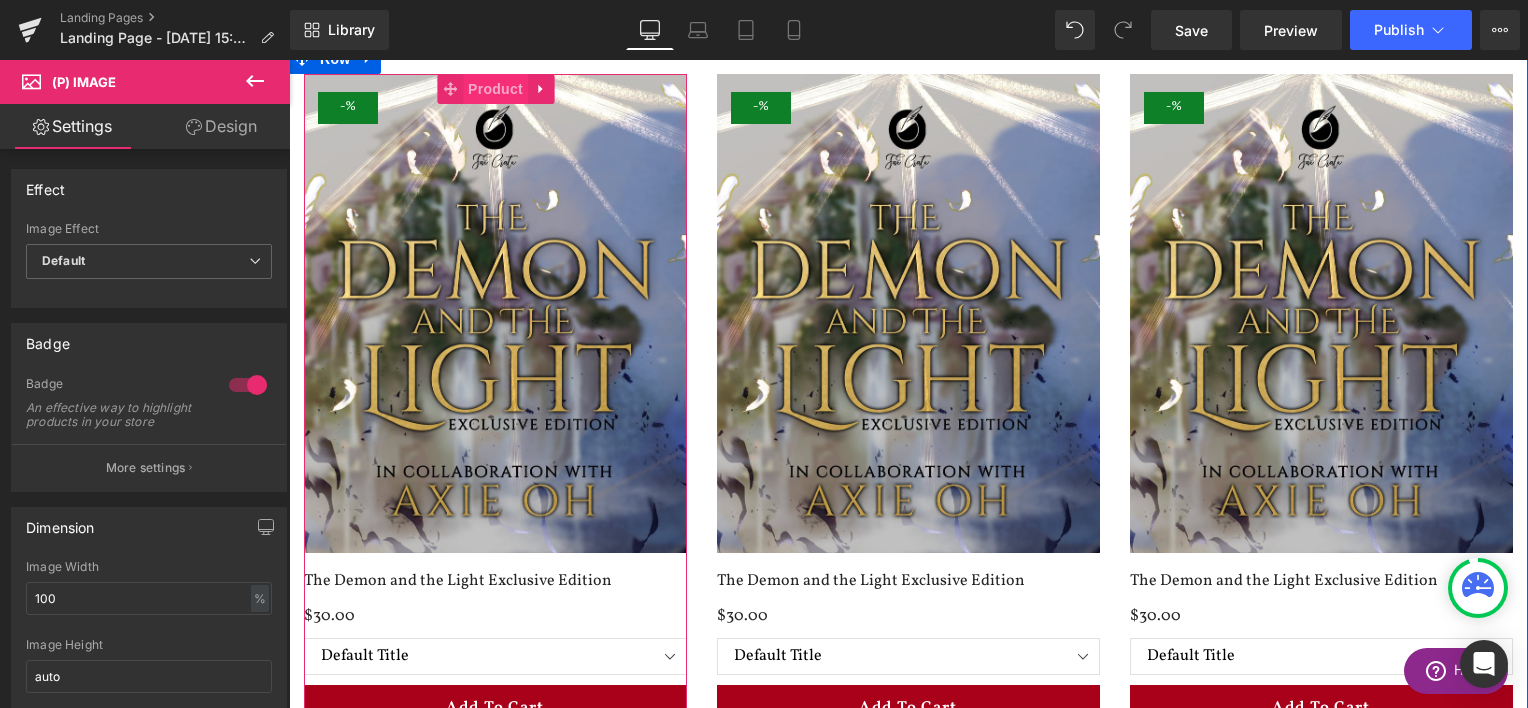 click on "Product" at bounding box center [495, 89] 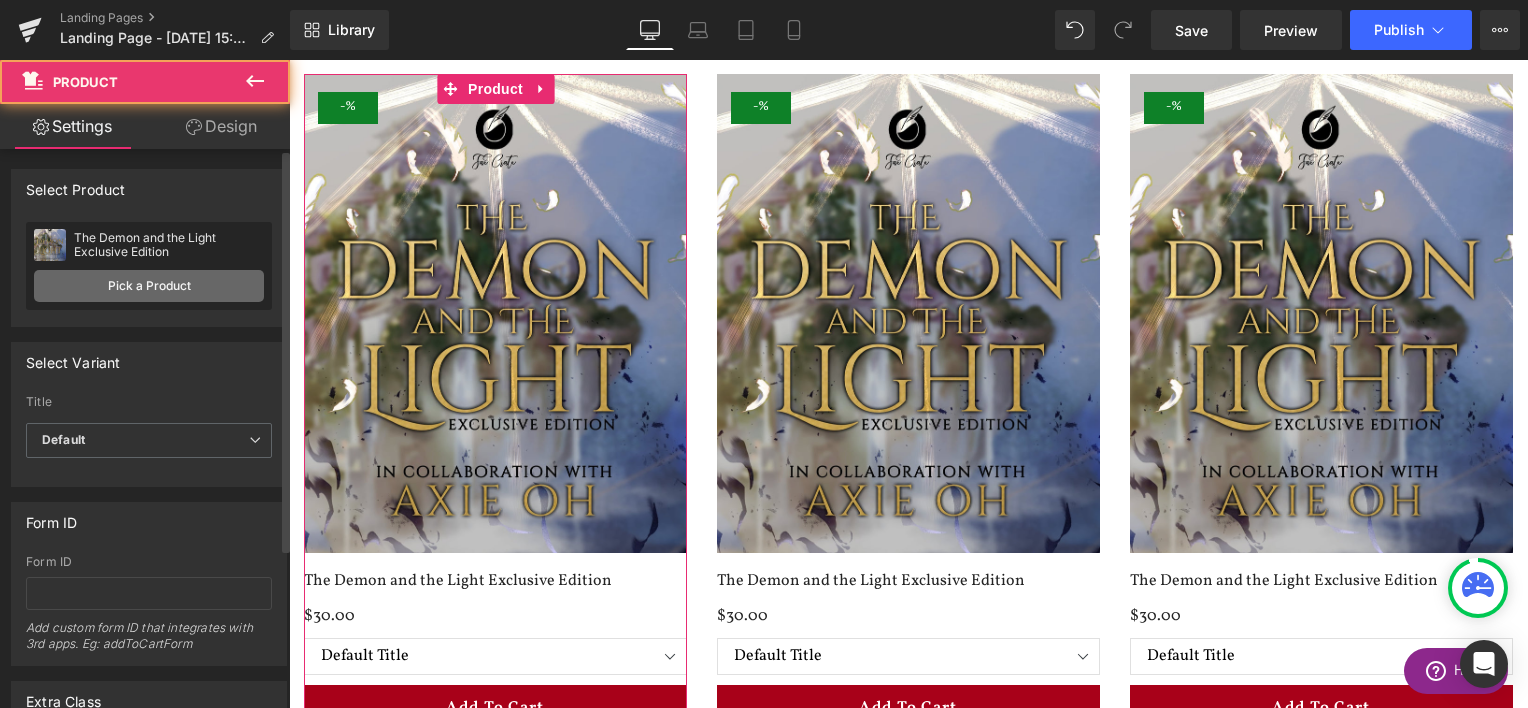 click on "Pick a Product" at bounding box center [149, 286] 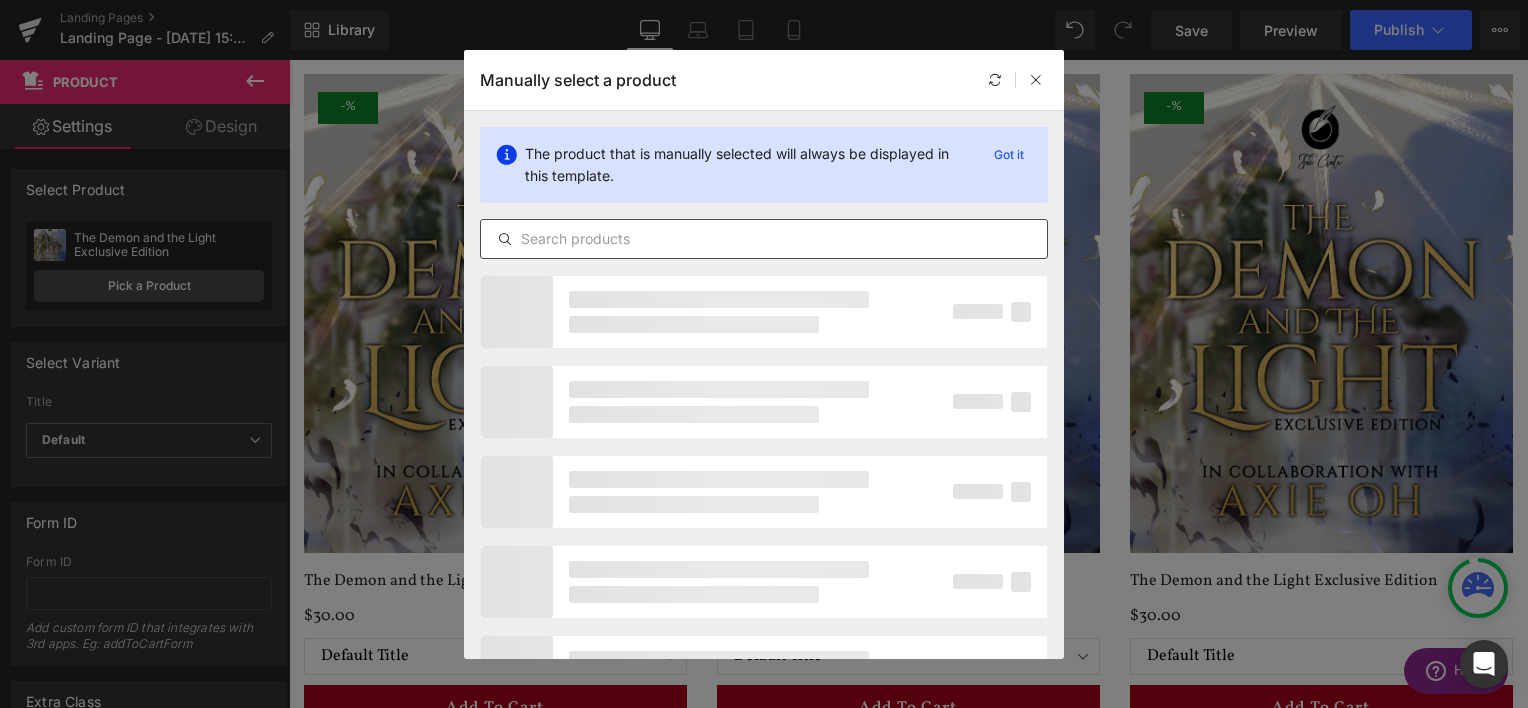 click at bounding box center (764, 239) 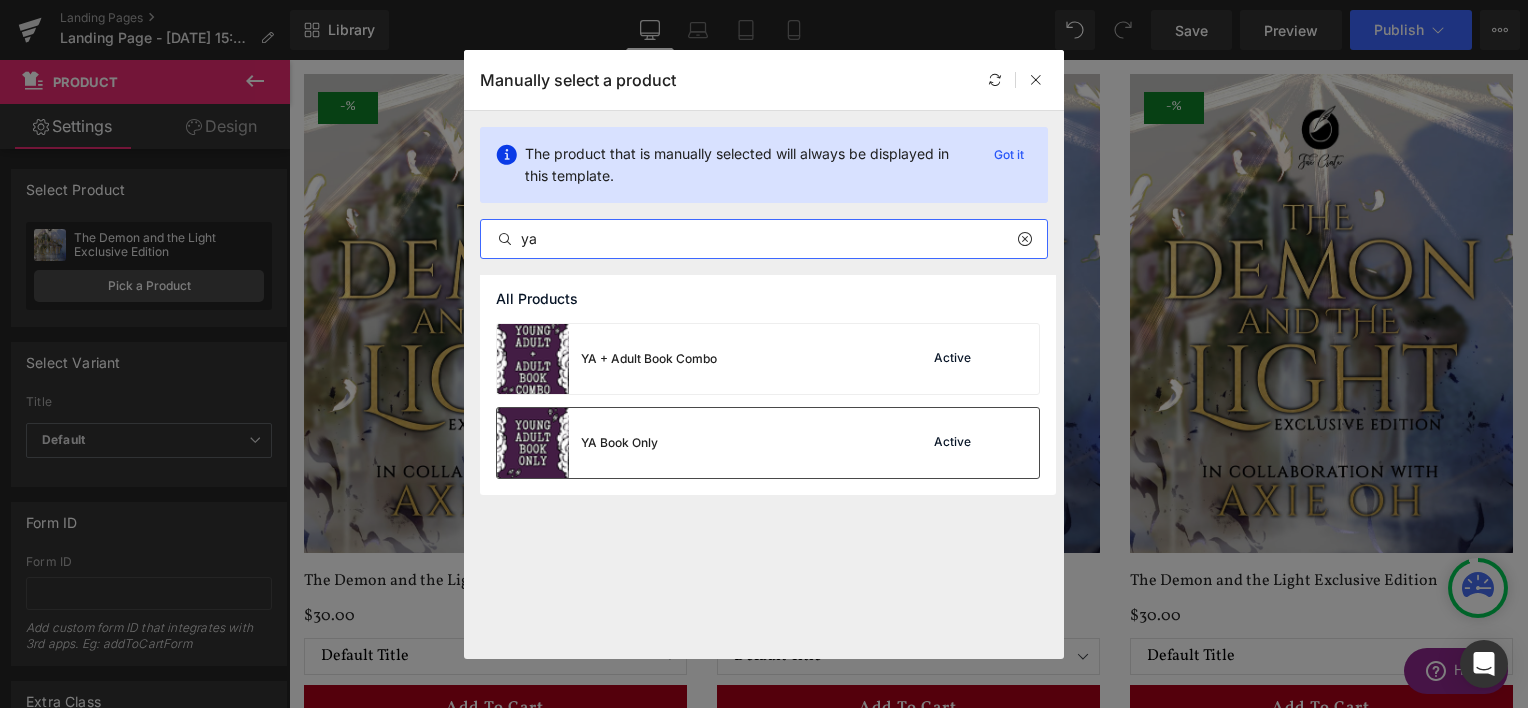 type on "ya" 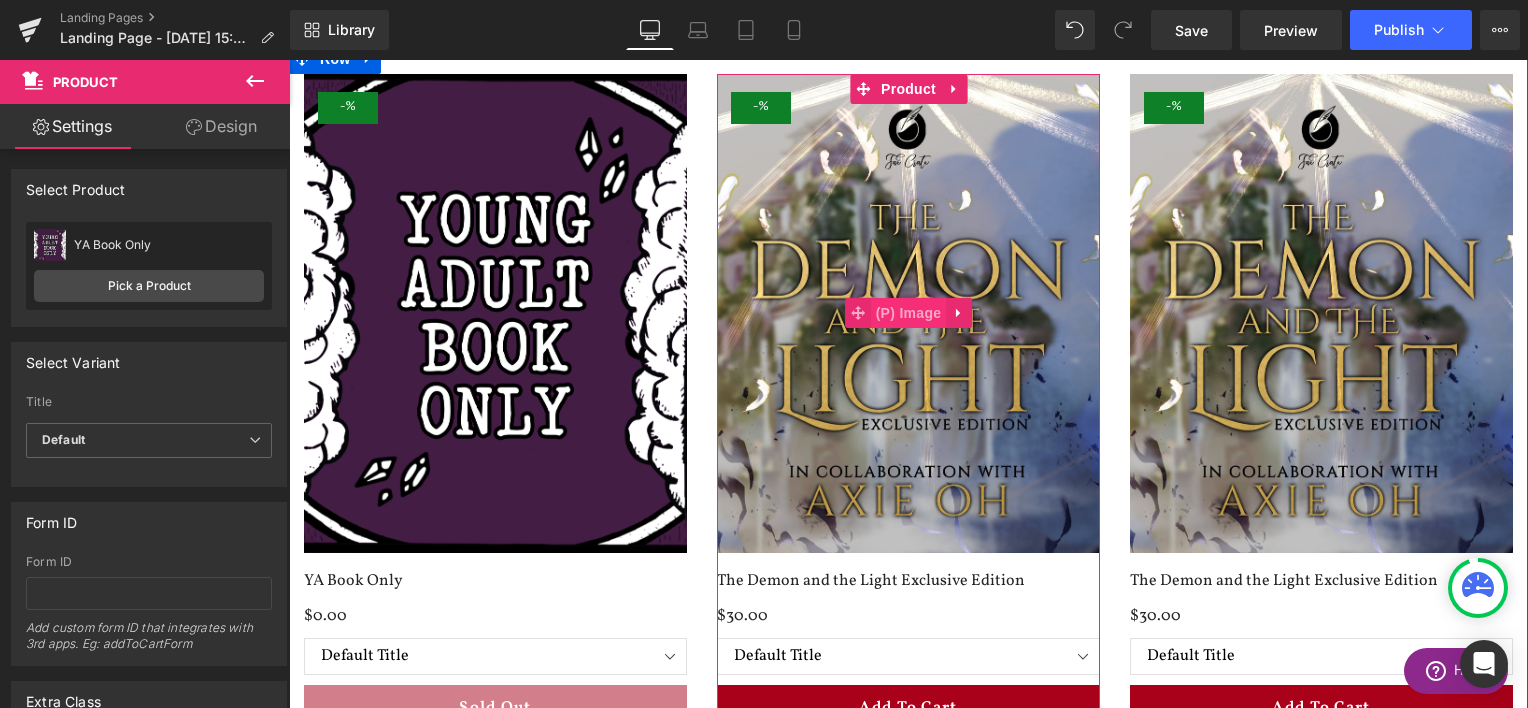 click on "(P) Image" at bounding box center [909, 313] 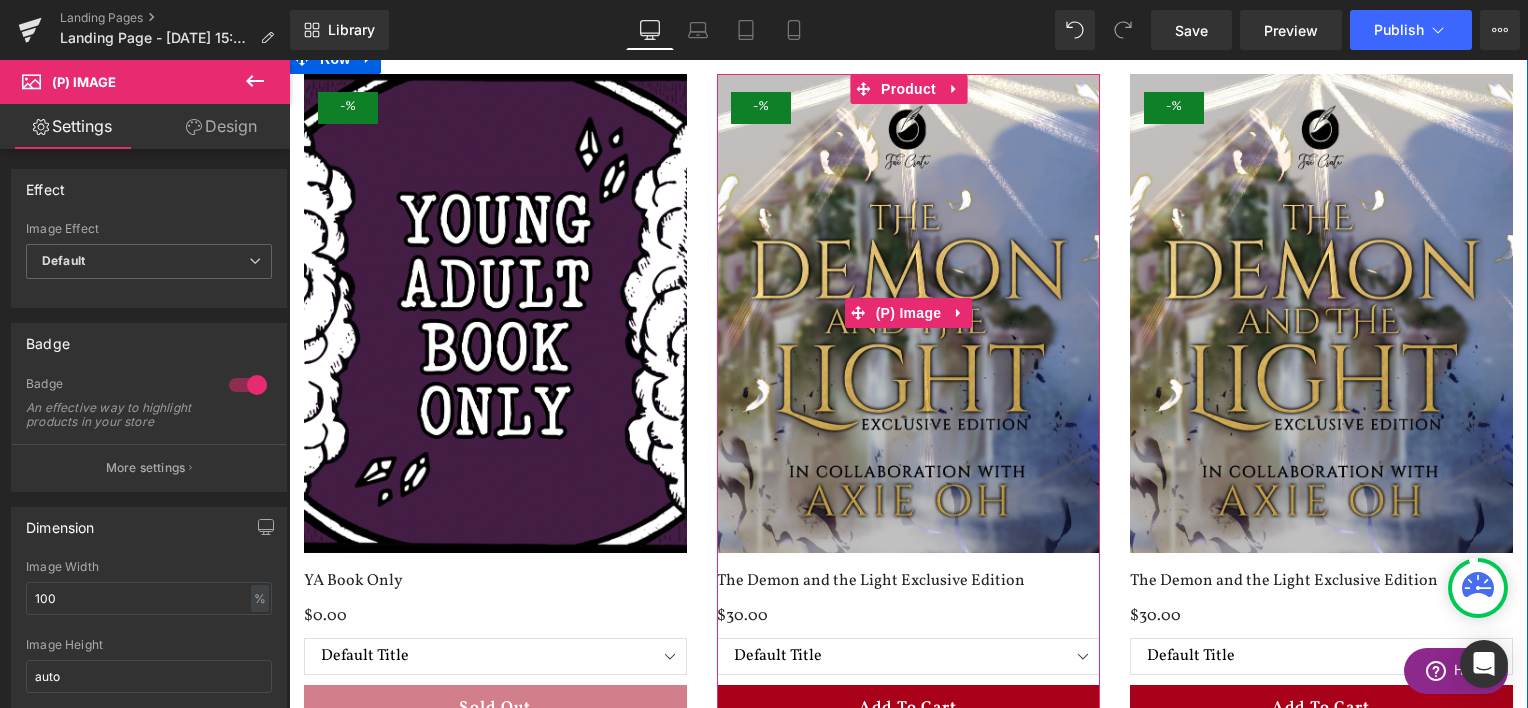 click at bounding box center [908, 313] 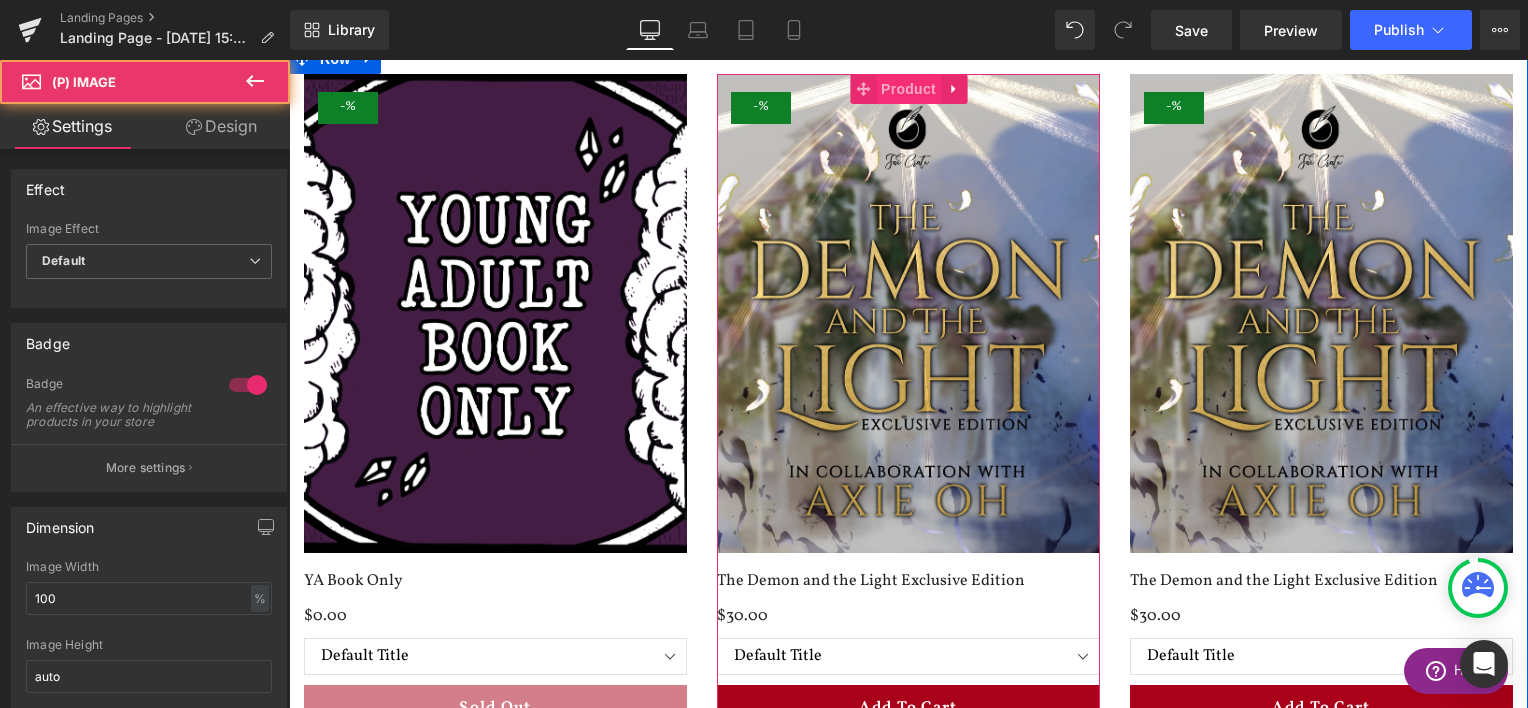 click on "Product" at bounding box center (908, 89) 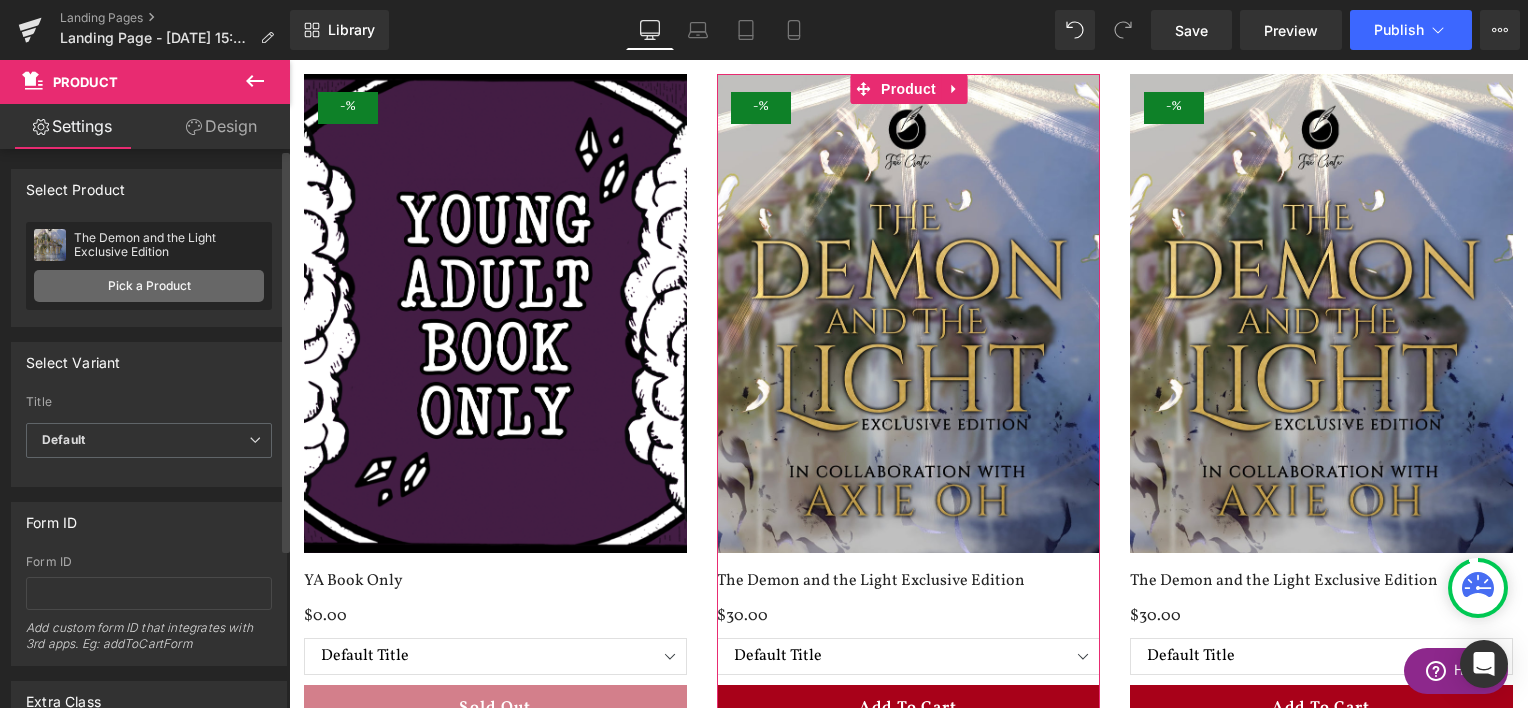 click on "Pick a Product" at bounding box center [149, 286] 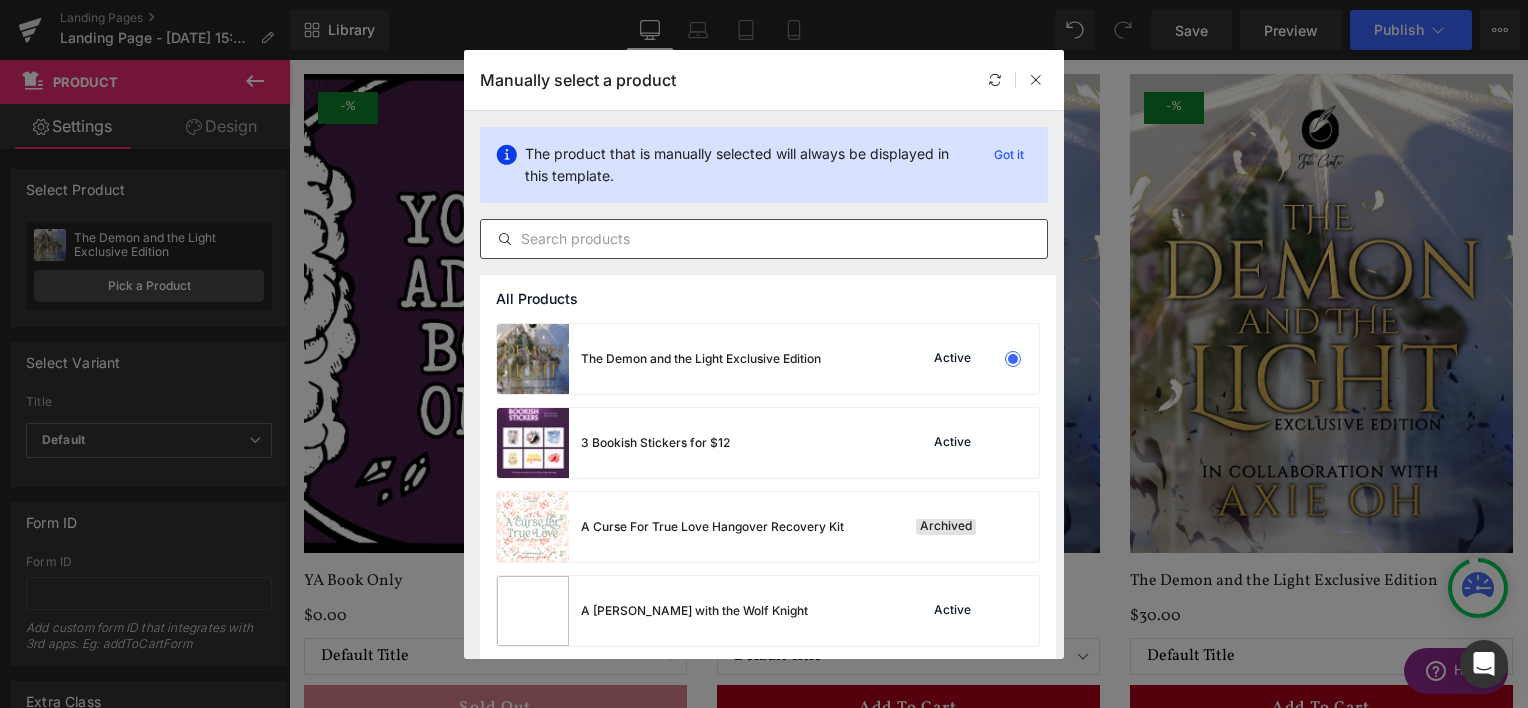 click at bounding box center (764, 239) 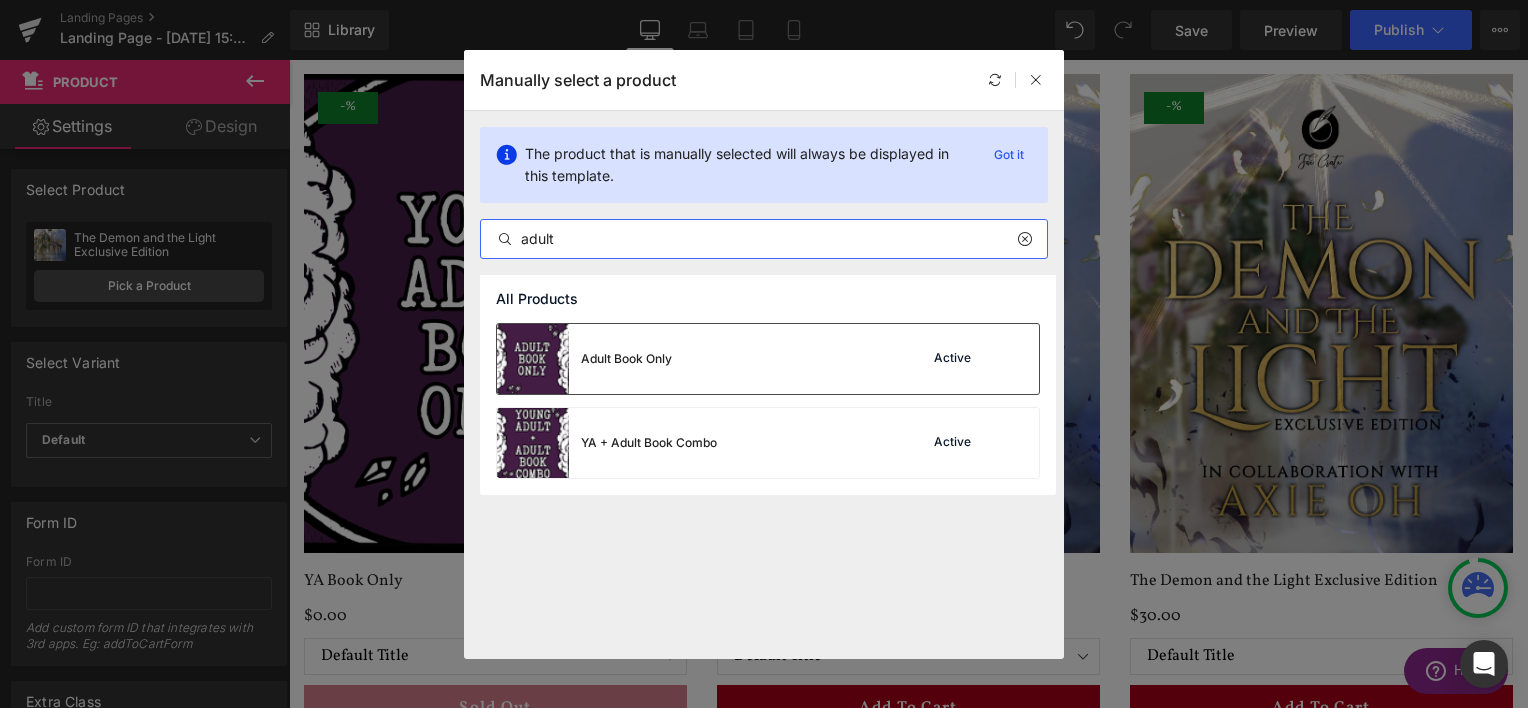 type on "adult" 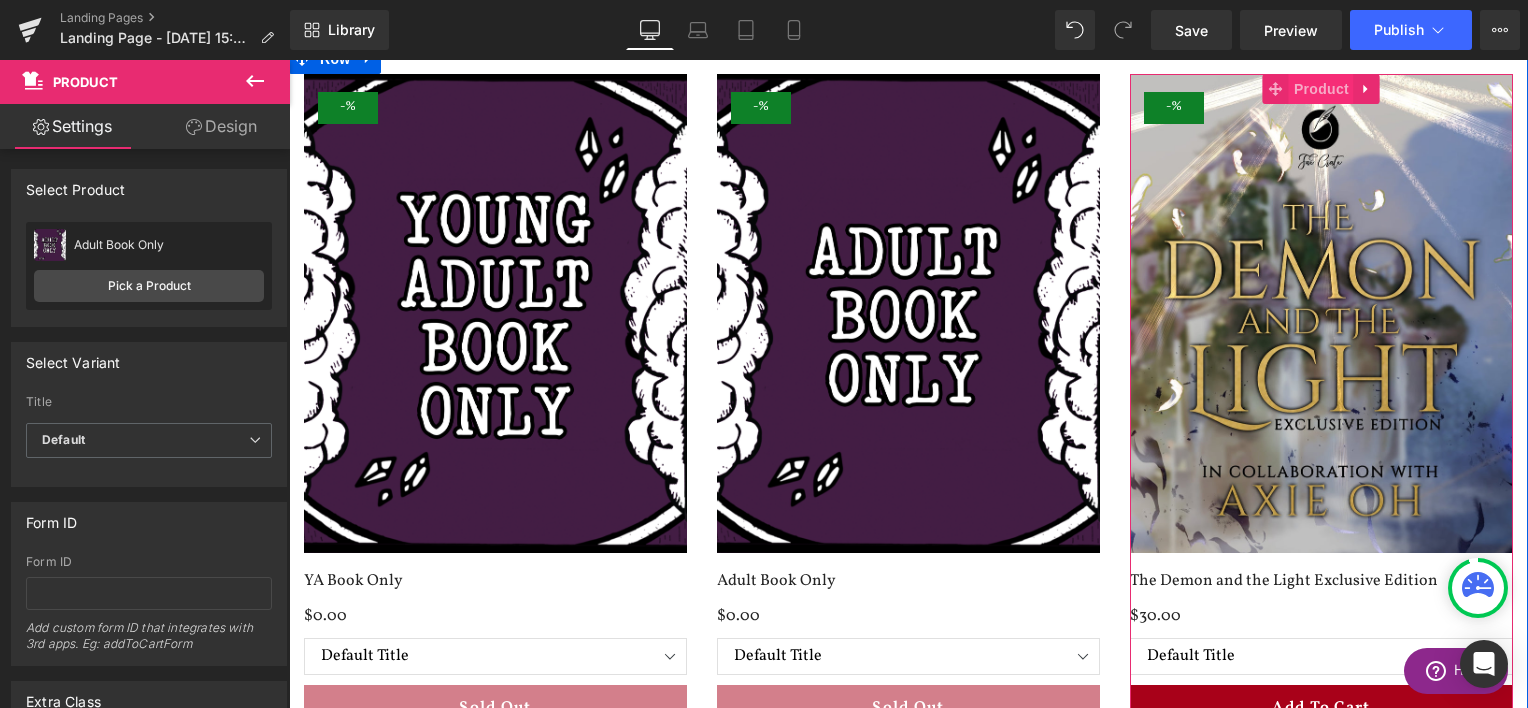 click on "Product" at bounding box center (1321, 89) 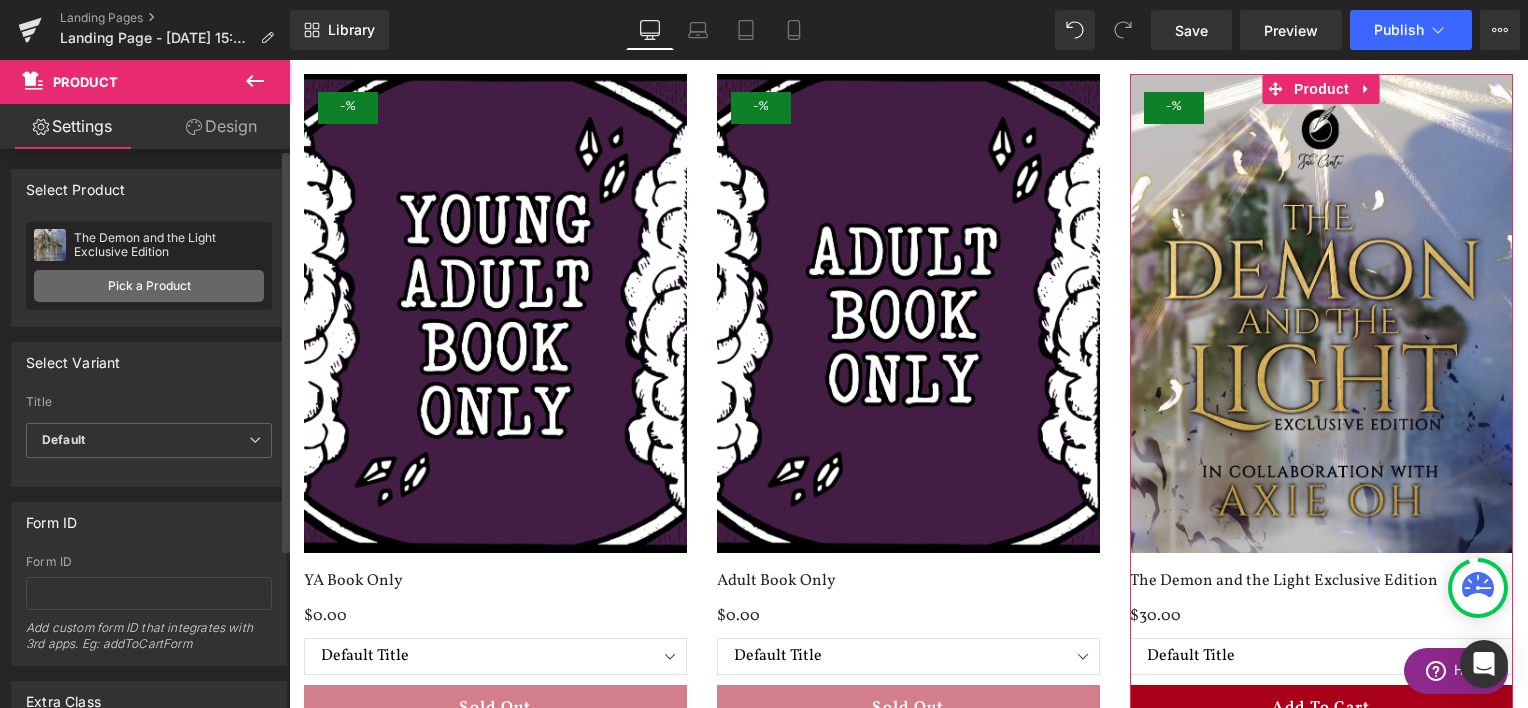 click on "Pick a Product" at bounding box center (149, 286) 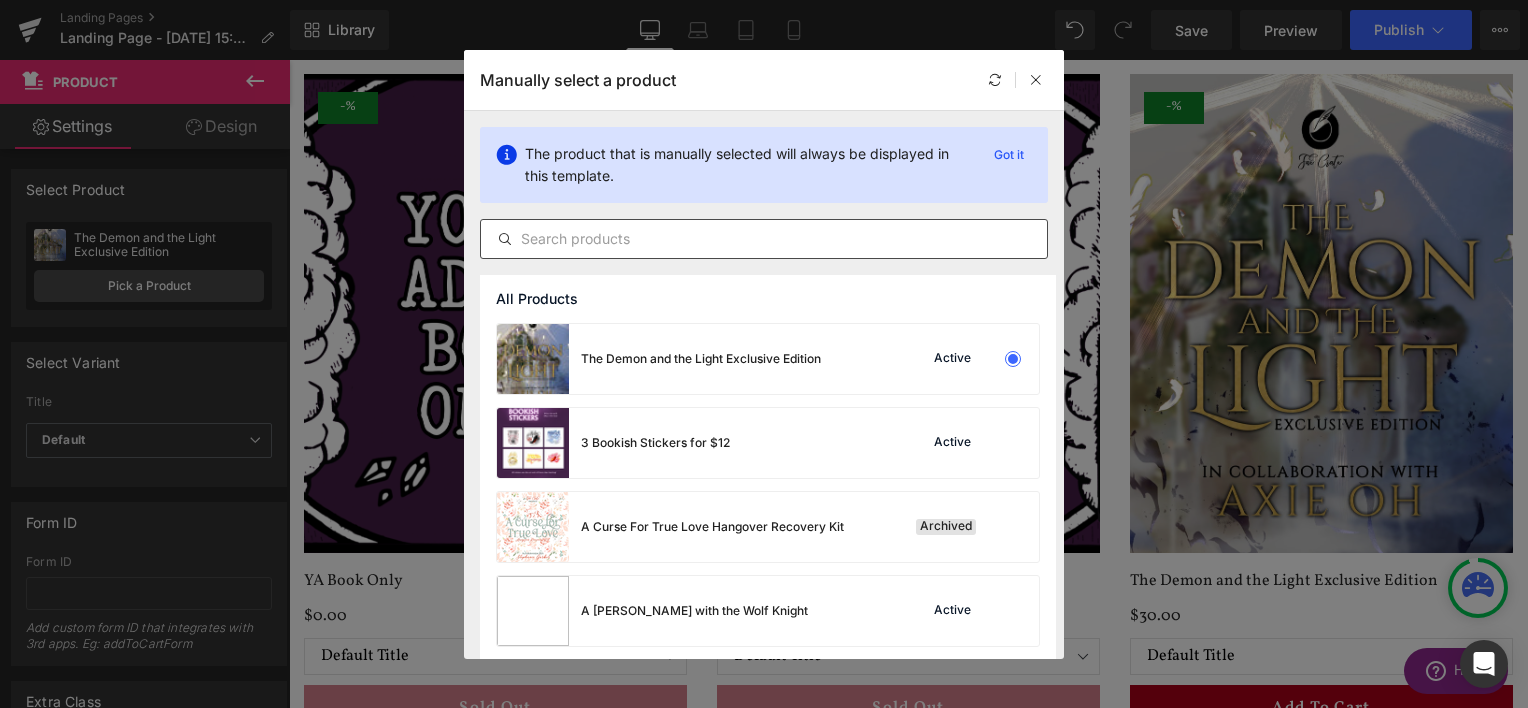 click at bounding box center (764, 239) 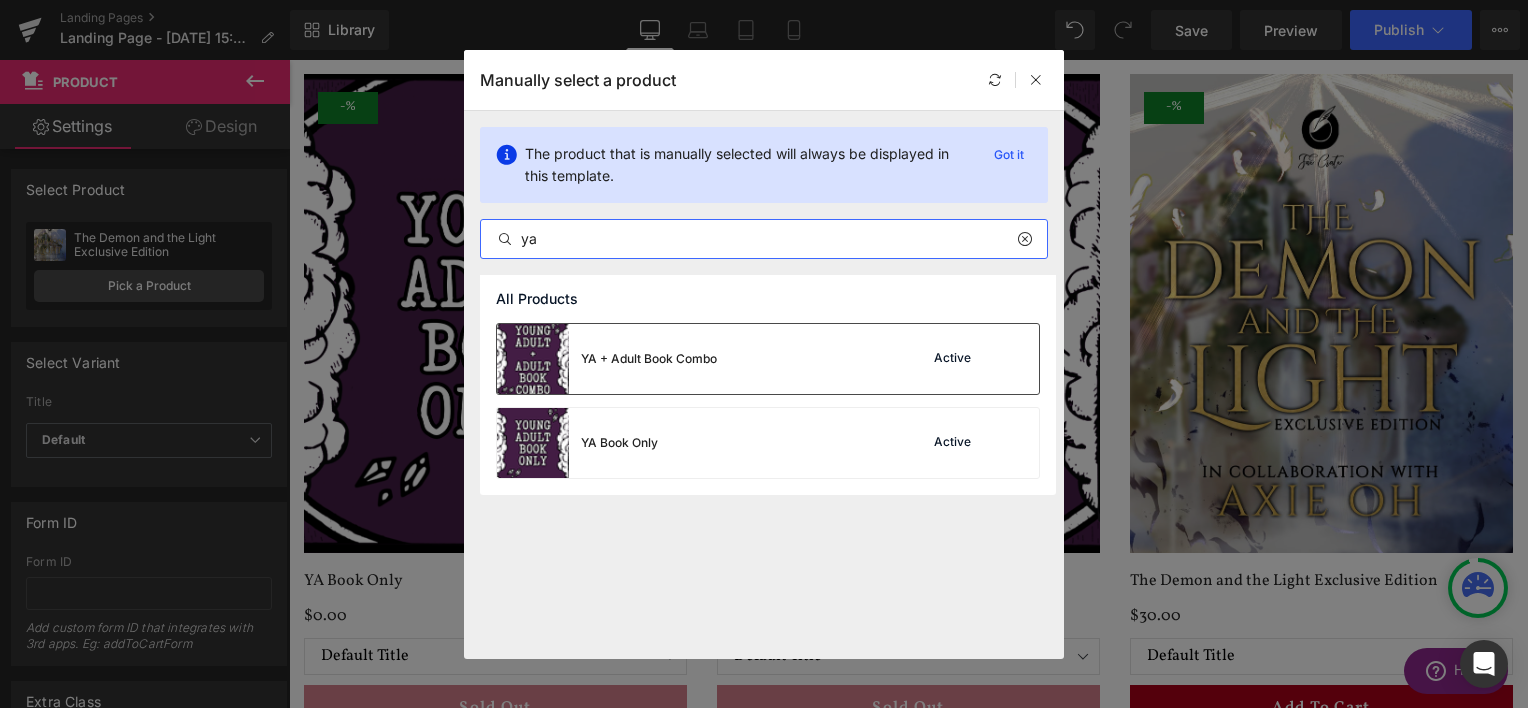 type on "ya" 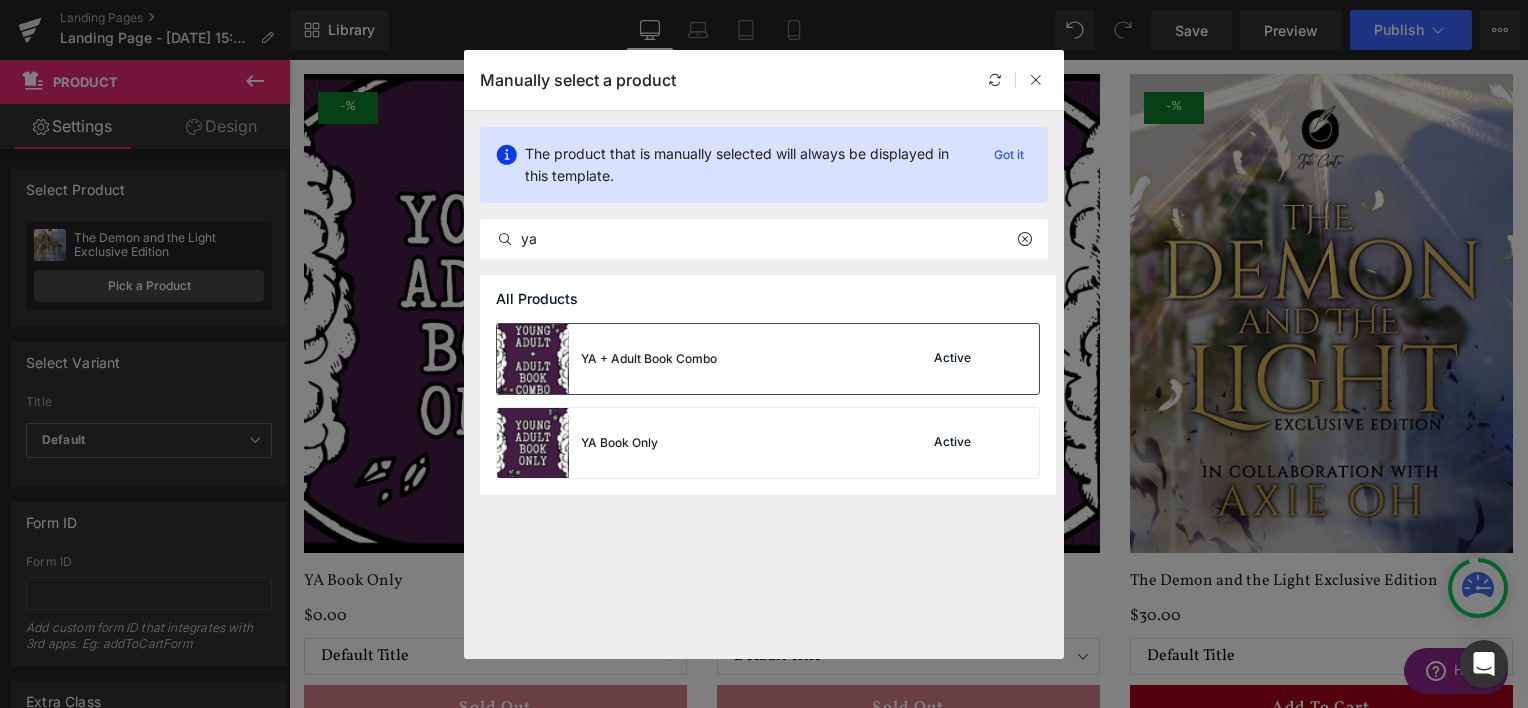 drag, startPoint x: 721, startPoint y: 380, endPoint x: 436, endPoint y: 320, distance: 291.2473 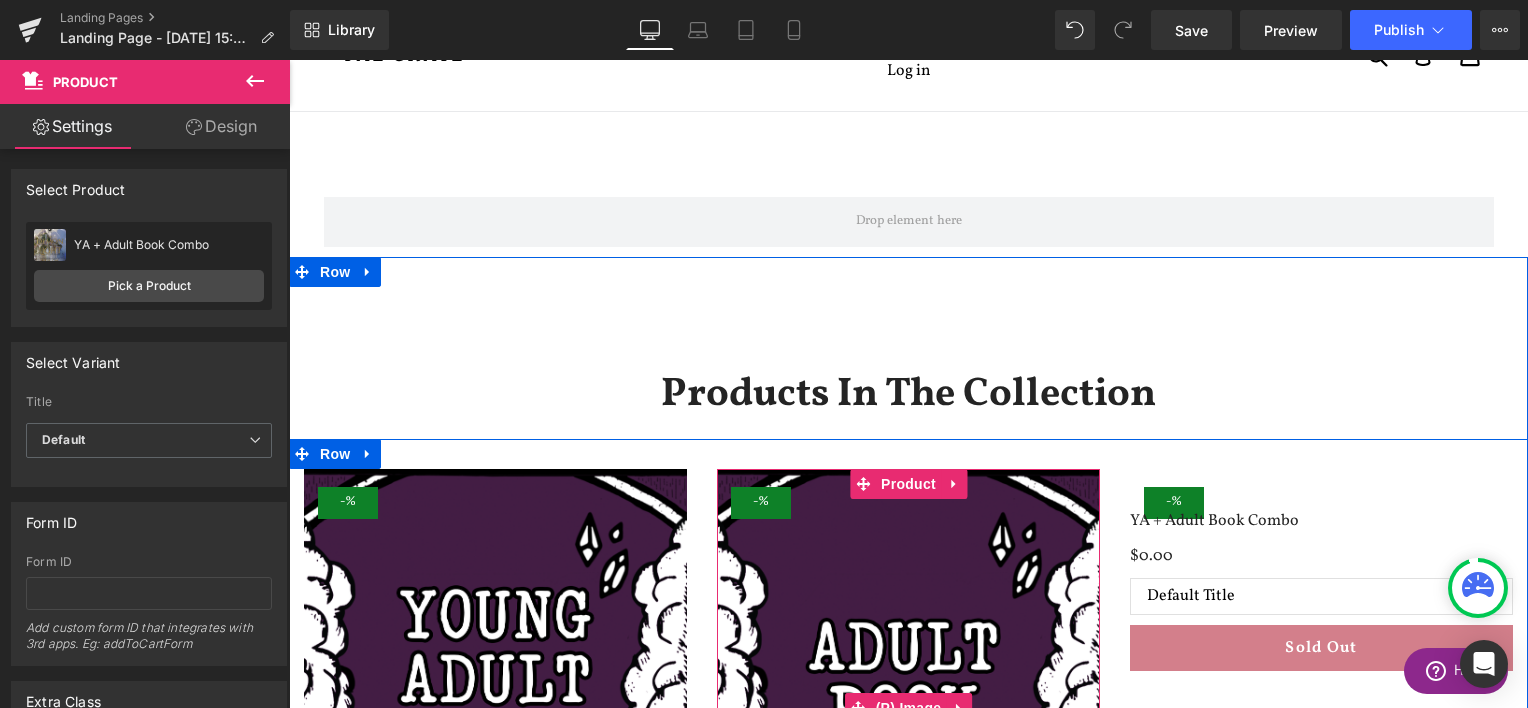 scroll, scrollTop: 124, scrollLeft: 0, axis: vertical 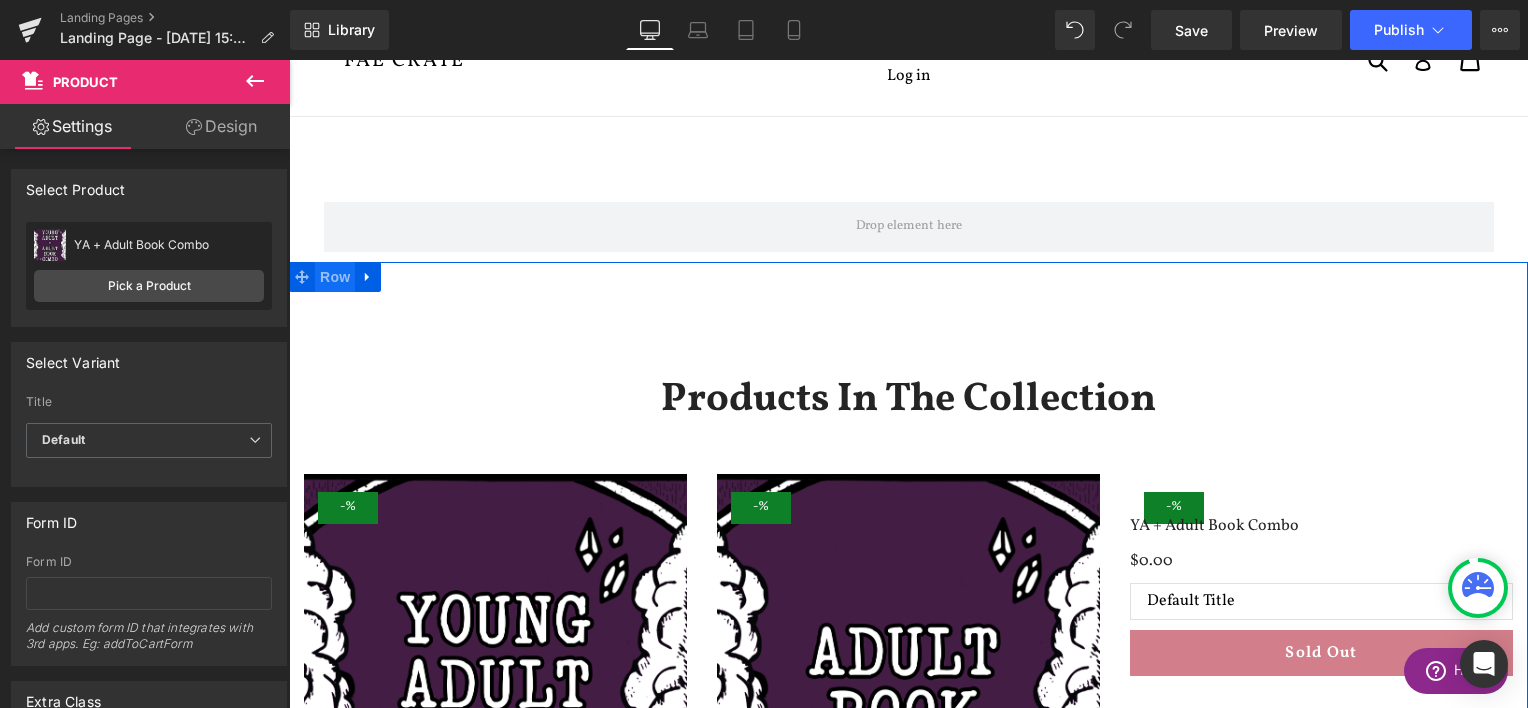 click on "Row" at bounding box center [335, 277] 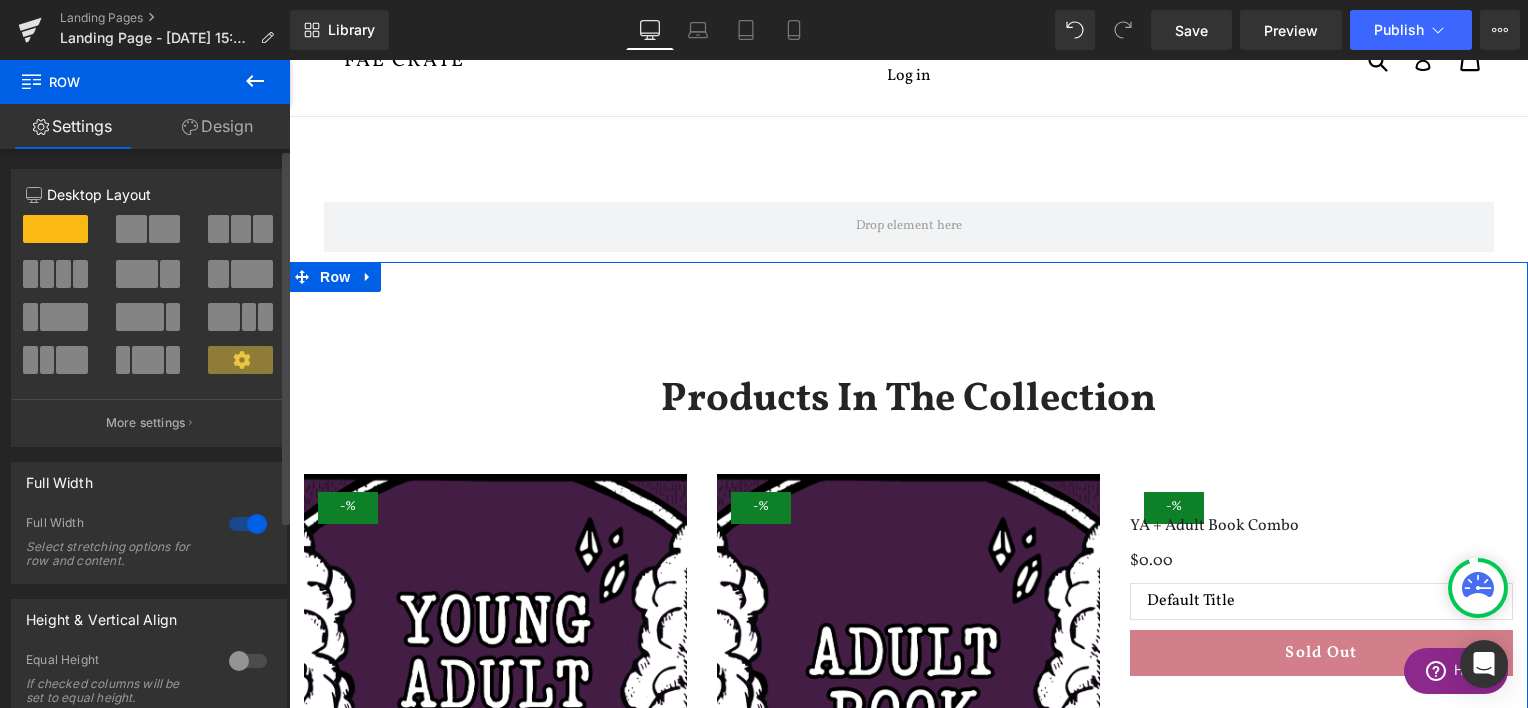 click at bounding box center [248, 524] 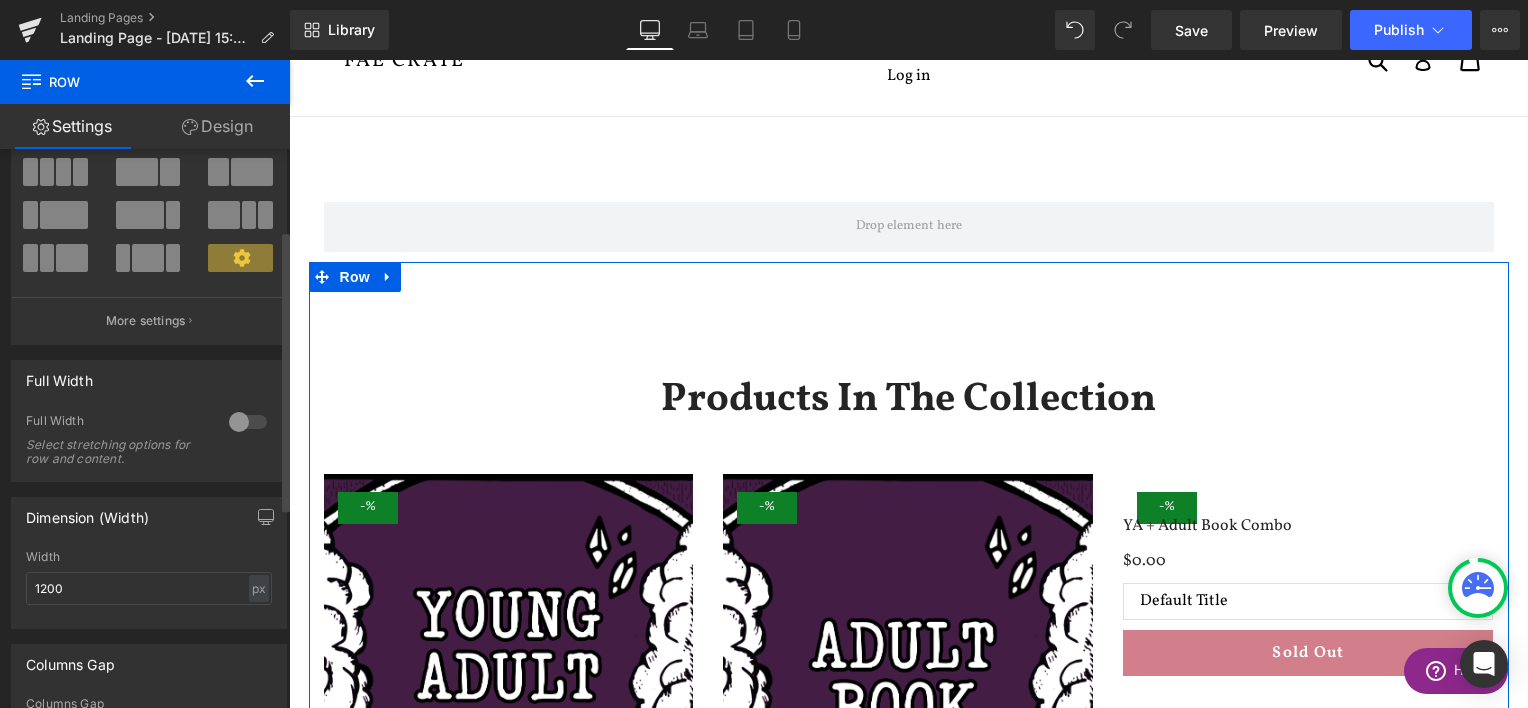 scroll, scrollTop: 0, scrollLeft: 0, axis: both 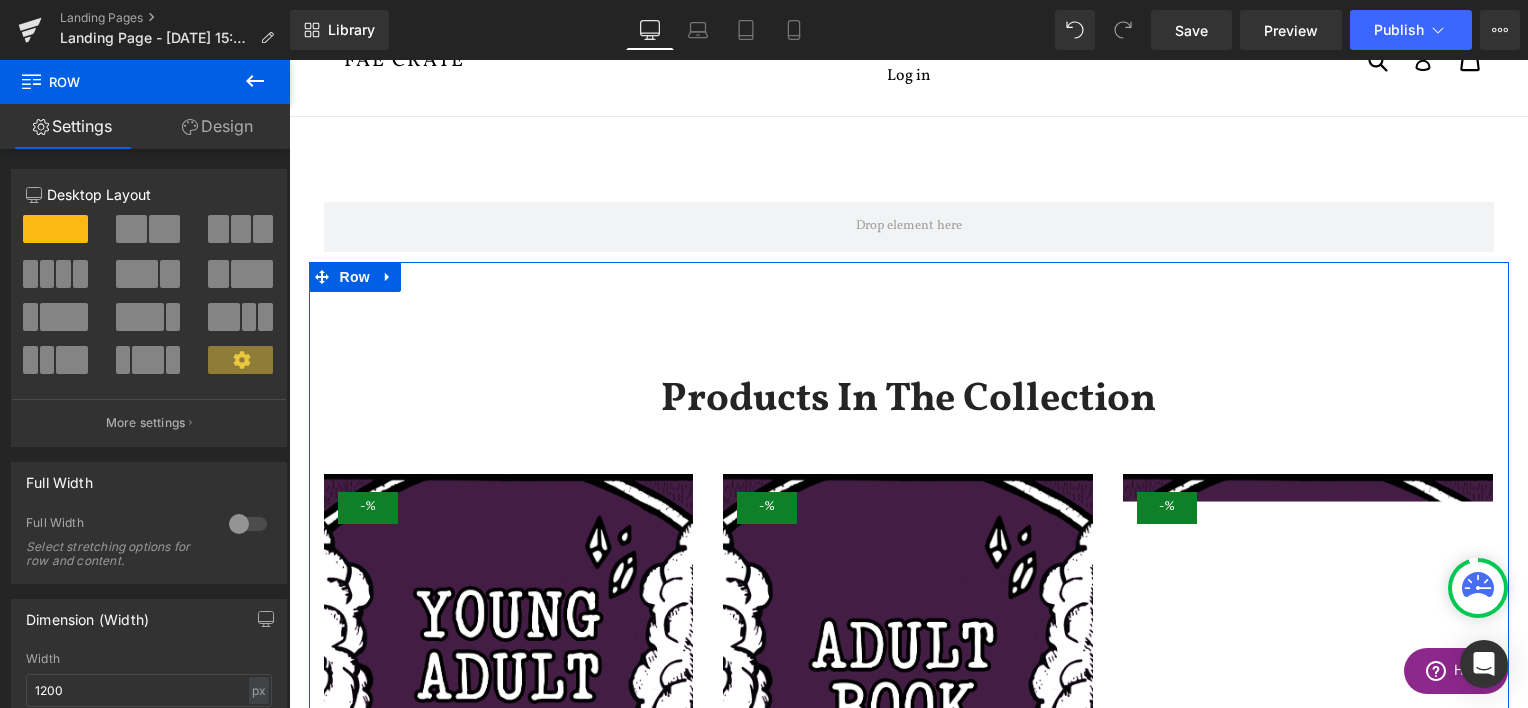 click on "Design" at bounding box center [217, 126] 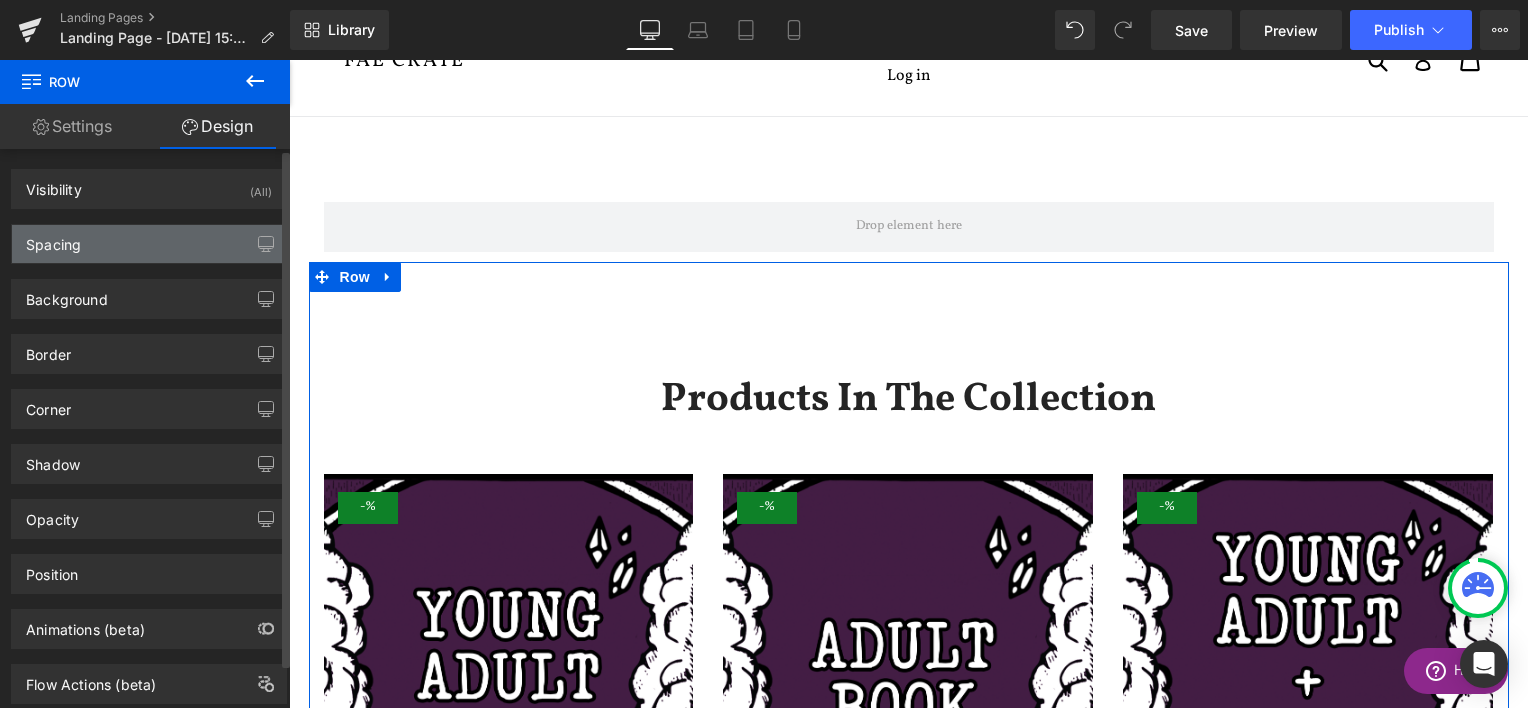click on "Spacing" at bounding box center (149, 244) 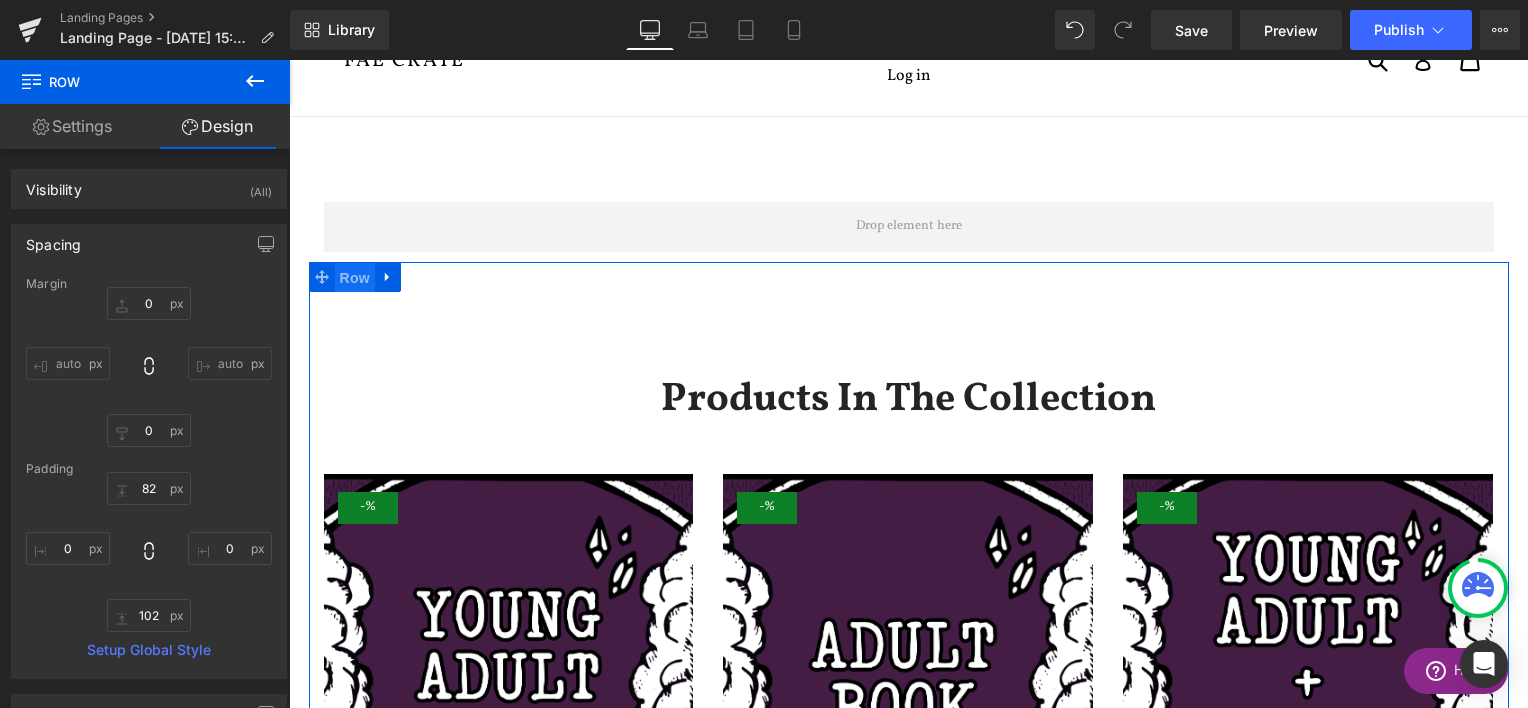 click on "Row" at bounding box center (355, 278) 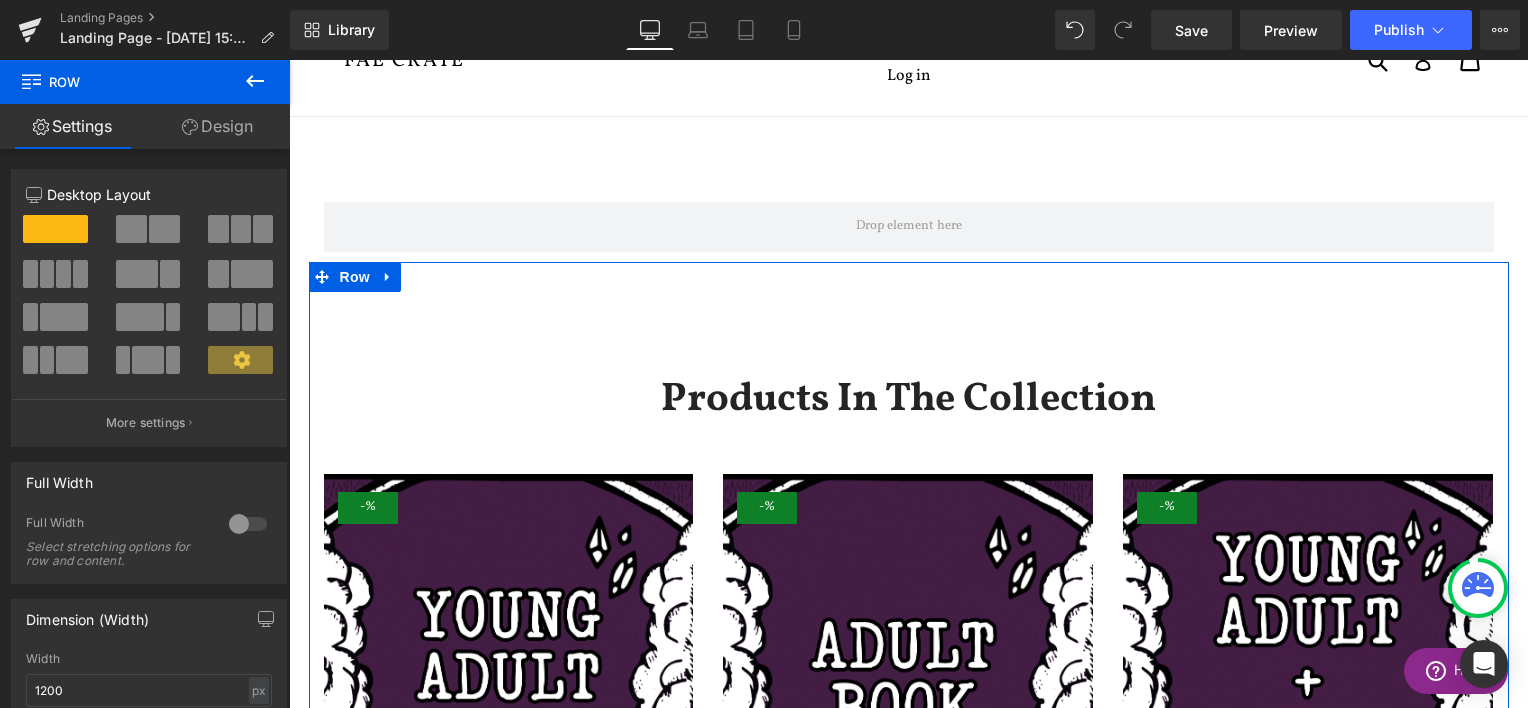 click on "Design" at bounding box center (217, 126) 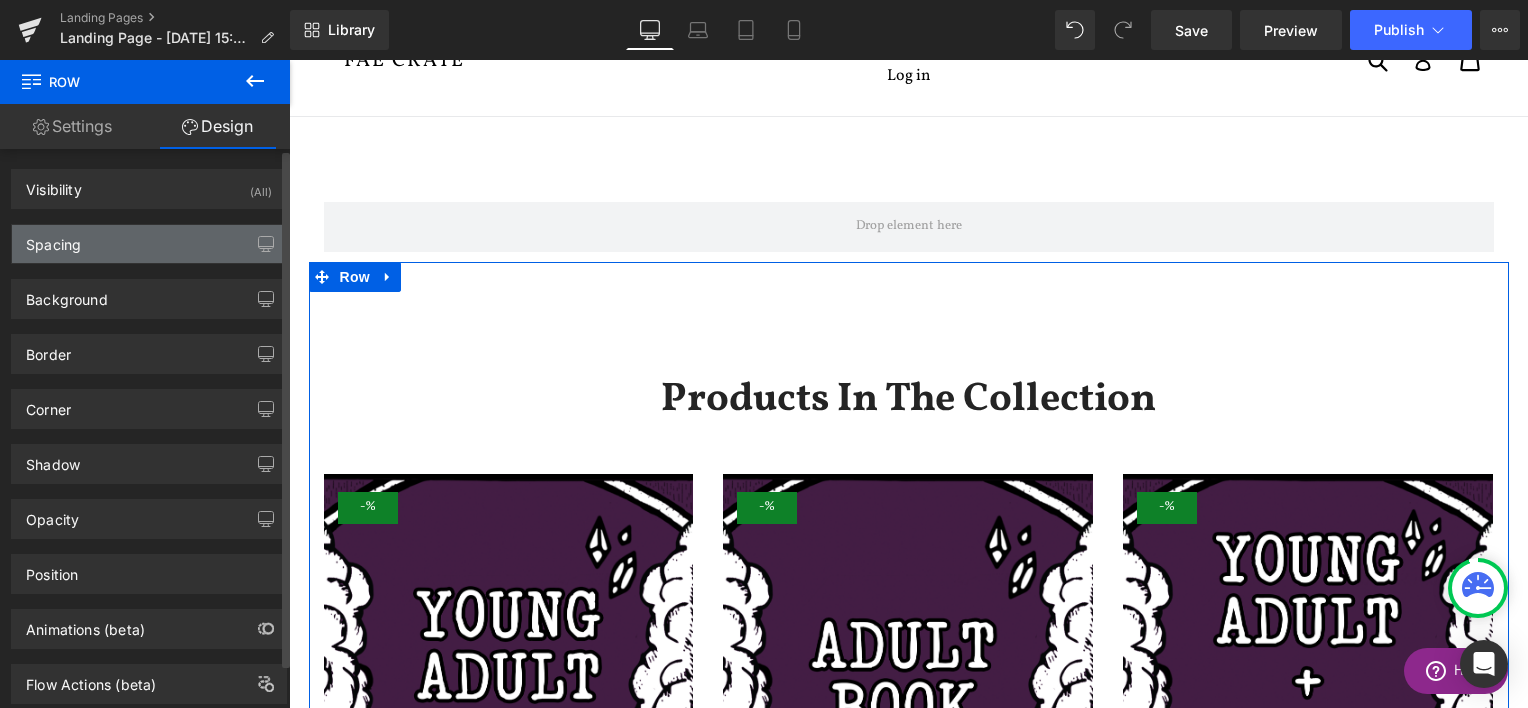 click on "Spacing" at bounding box center [149, 244] 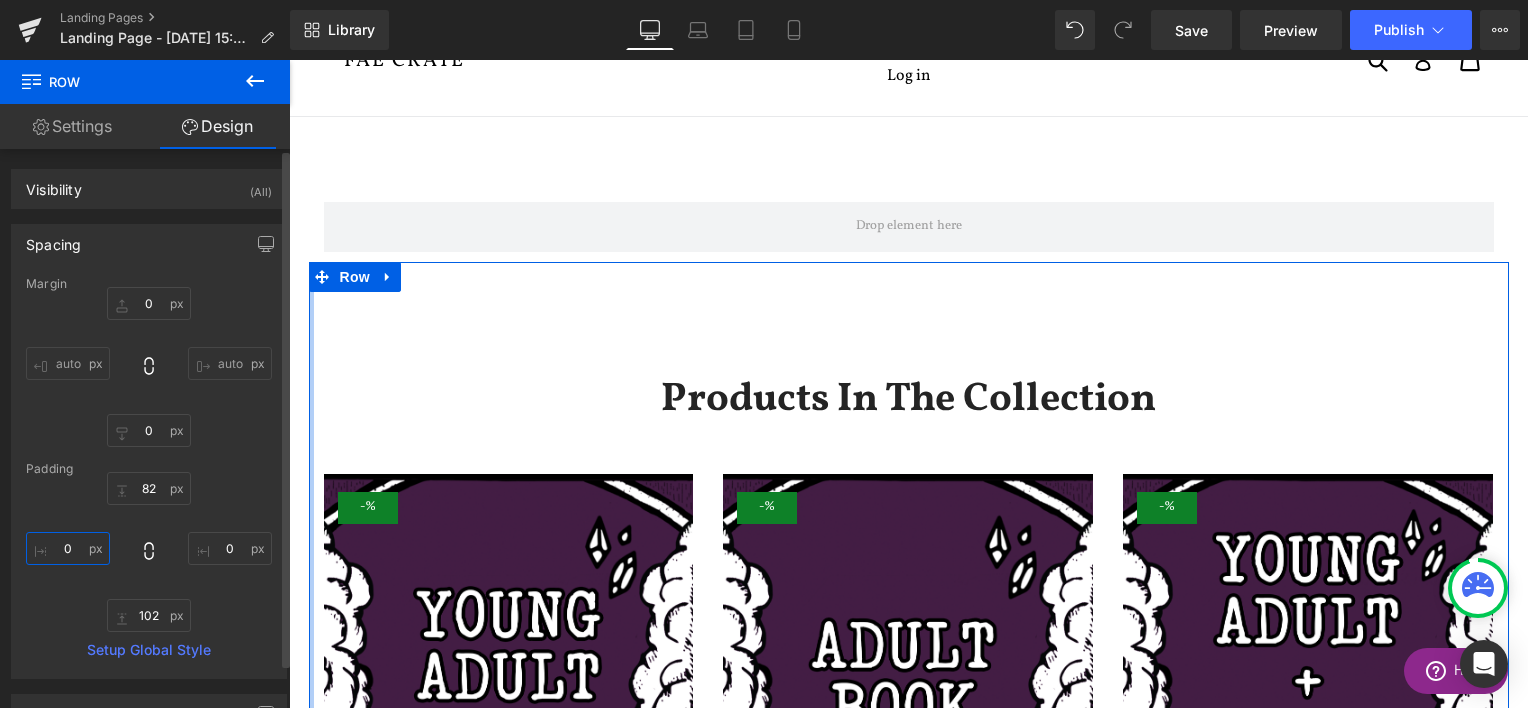 click on "0" at bounding box center (68, 548) 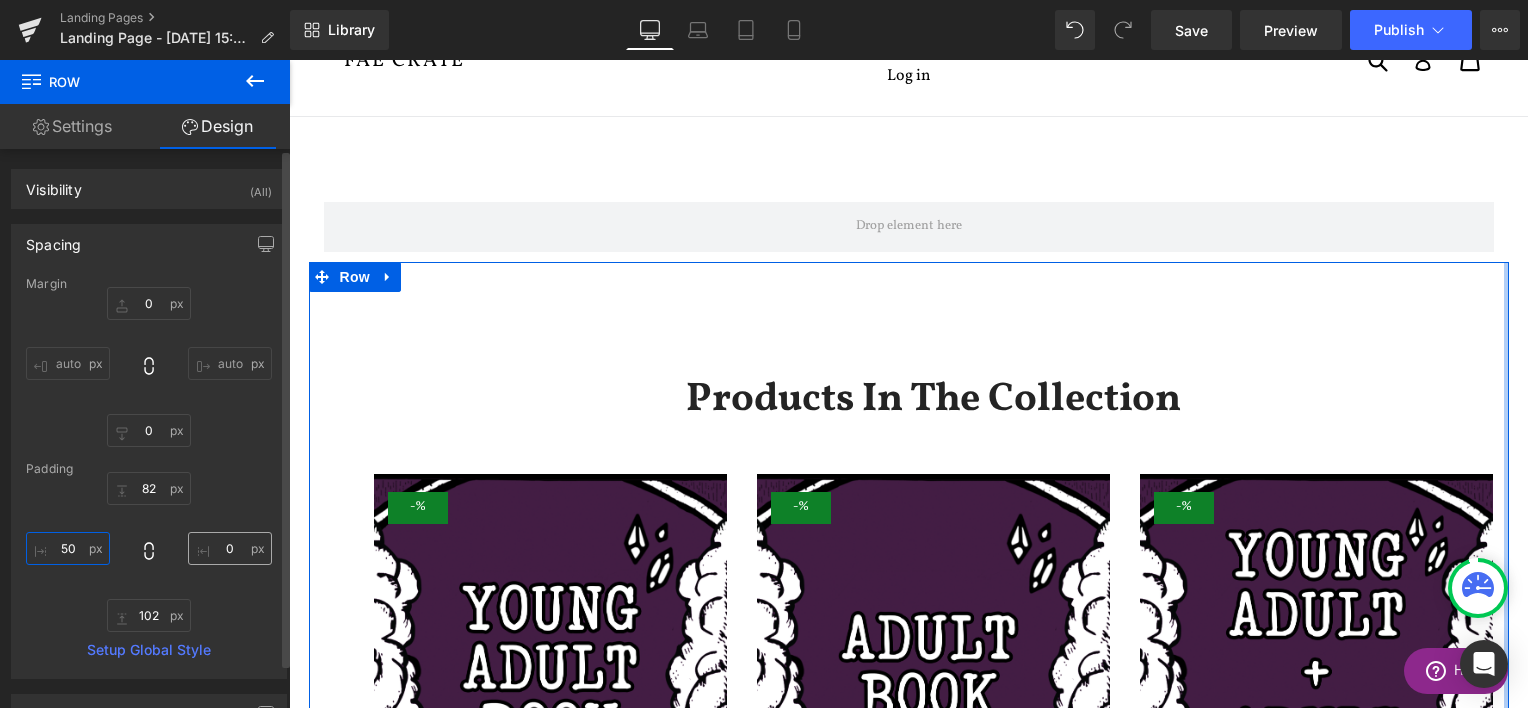 type on "50" 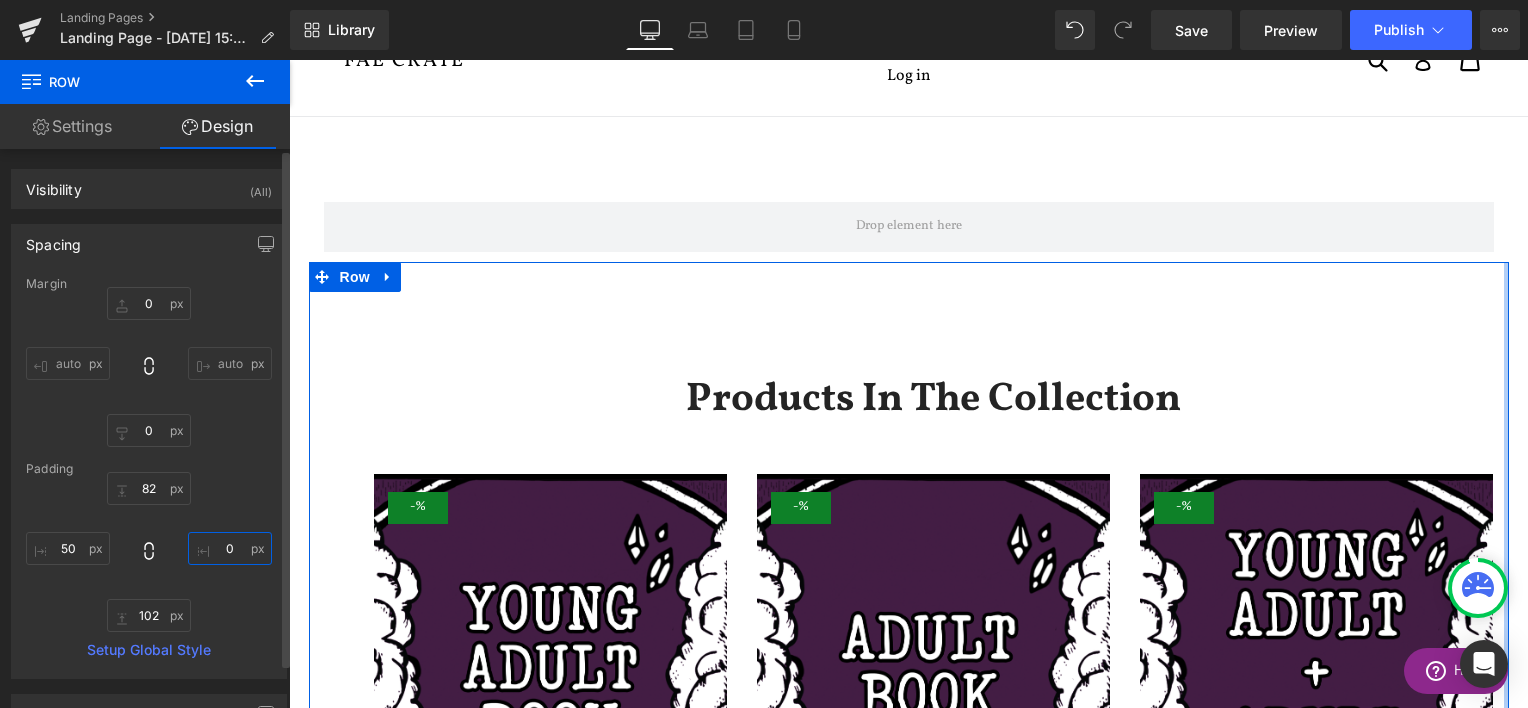 click on "0" at bounding box center [230, 548] 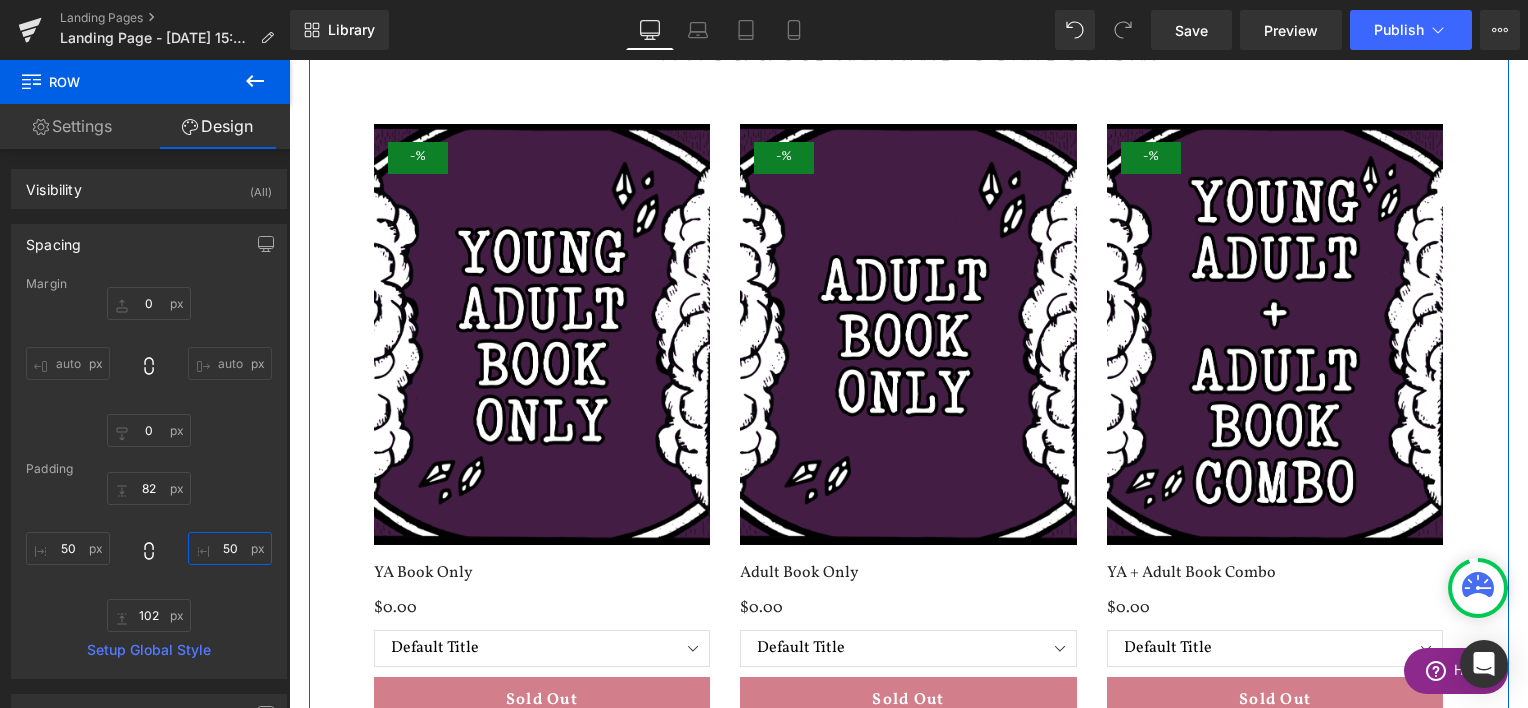 scroll, scrollTop: 524, scrollLeft: 0, axis: vertical 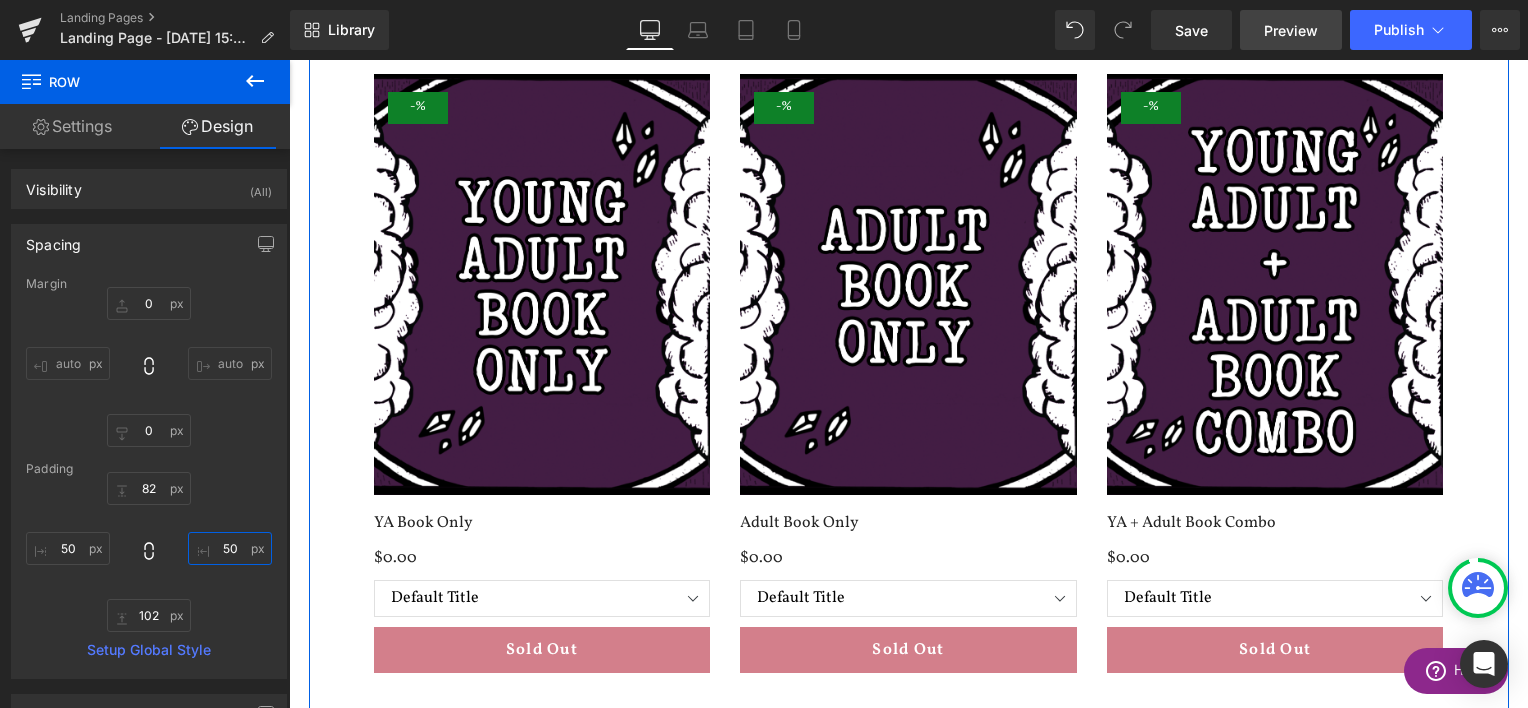 type on "50" 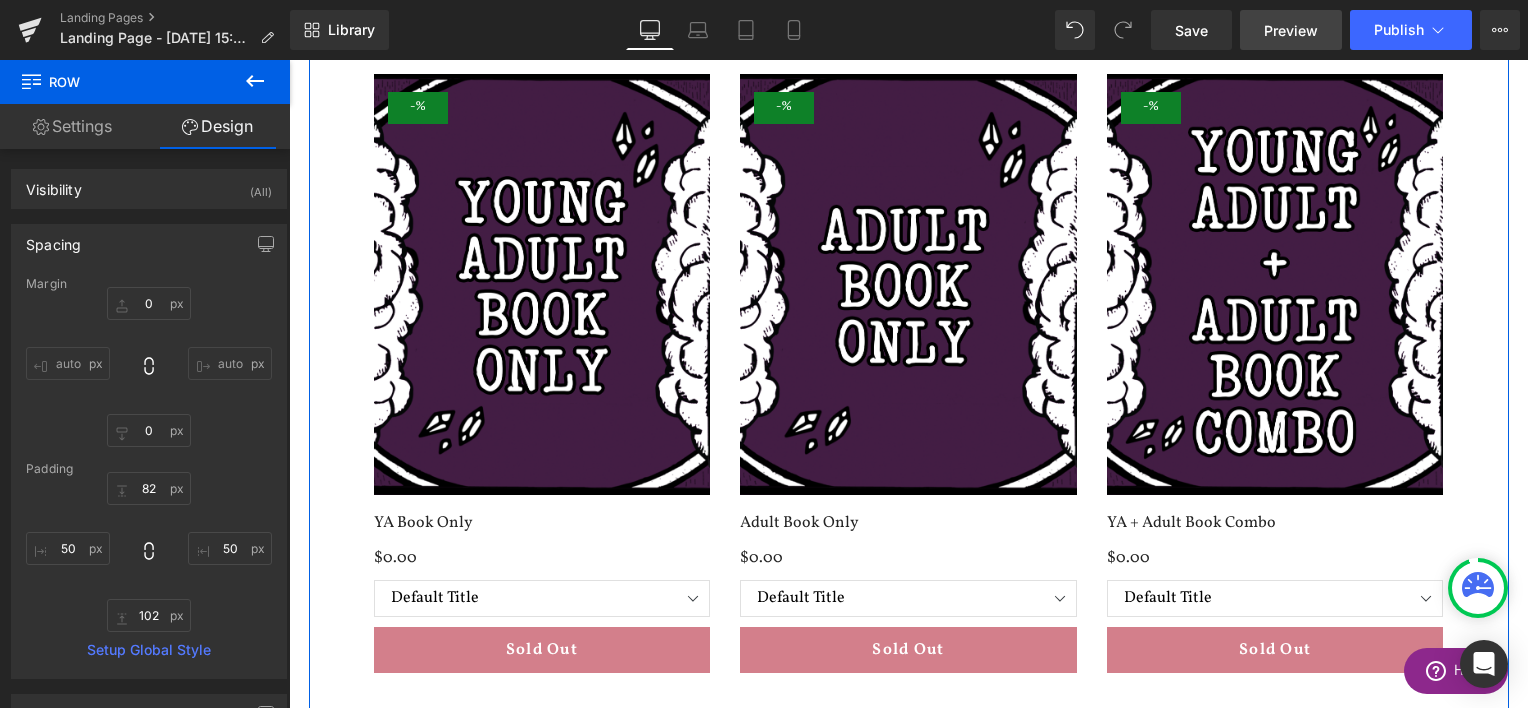 click on "Preview" at bounding box center [1291, 30] 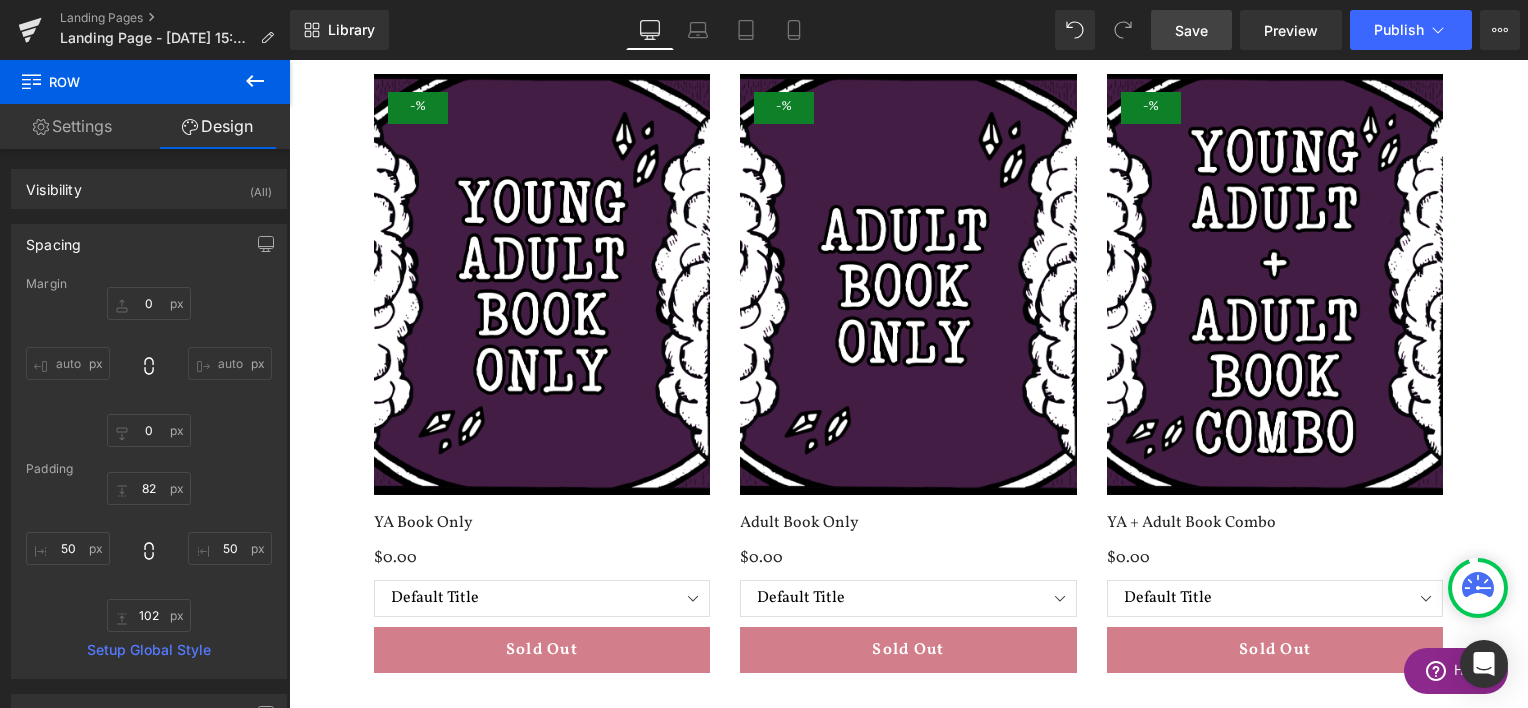 click on "Save" at bounding box center [1191, 30] 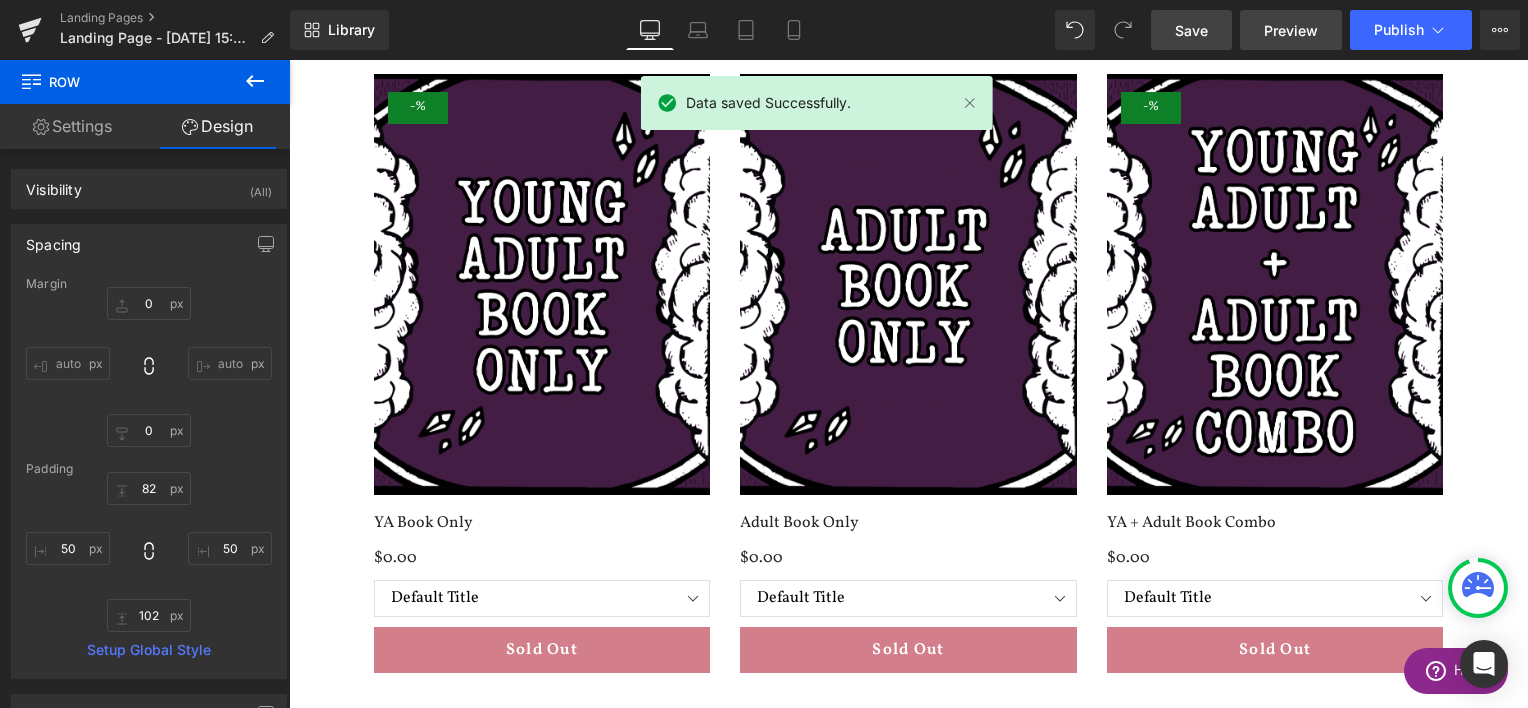 click on "Preview" at bounding box center (1291, 30) 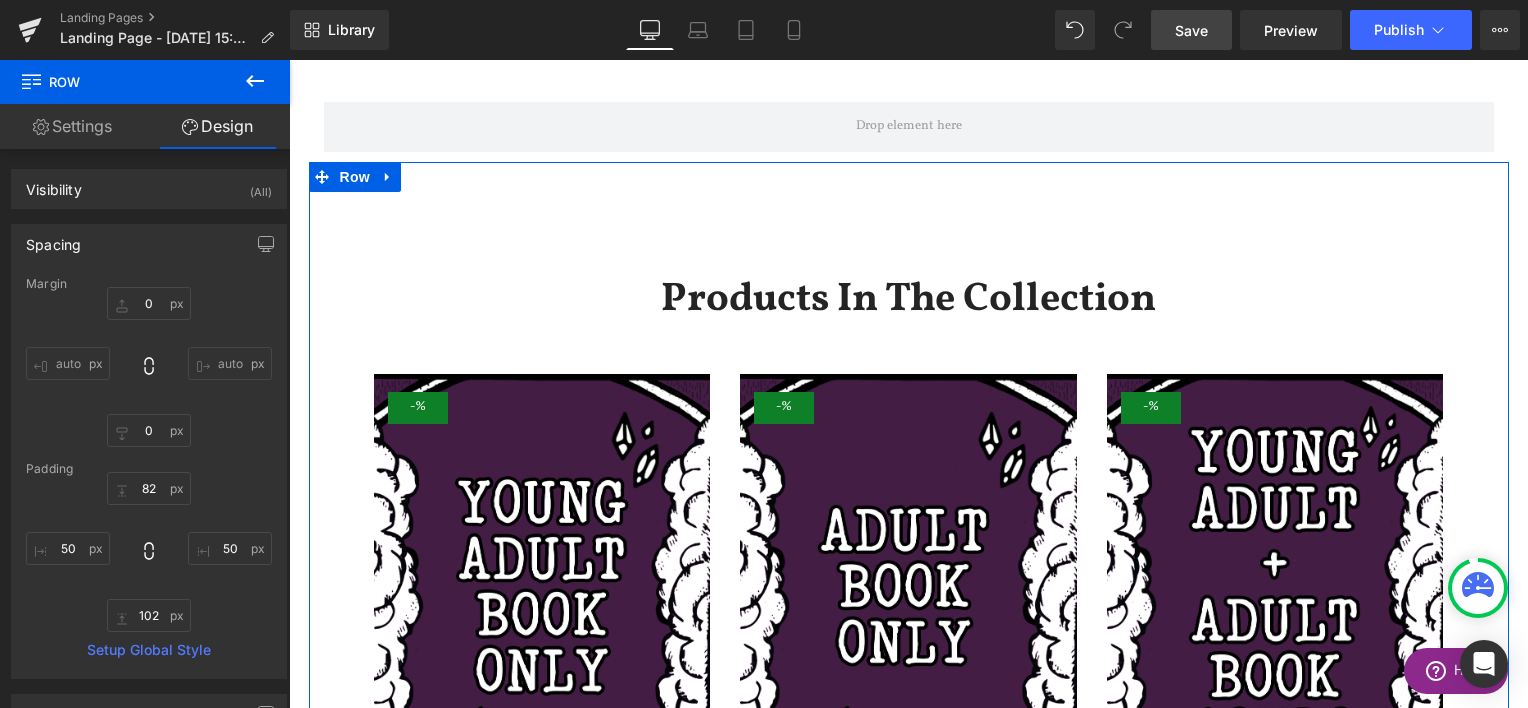 scroll, scrollTop: 724, scrollLeft: 0, axis: vertical 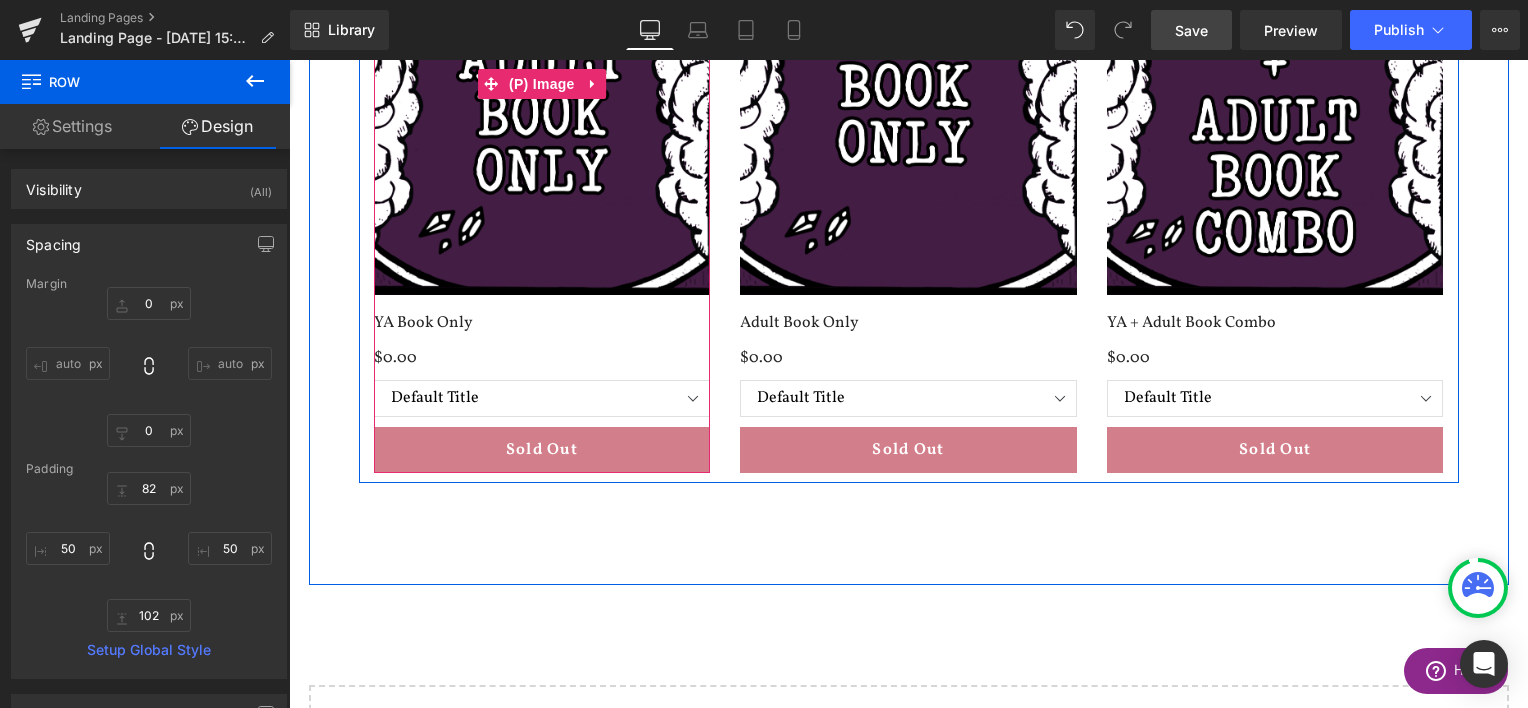 click at bounding box center (542, 84) 